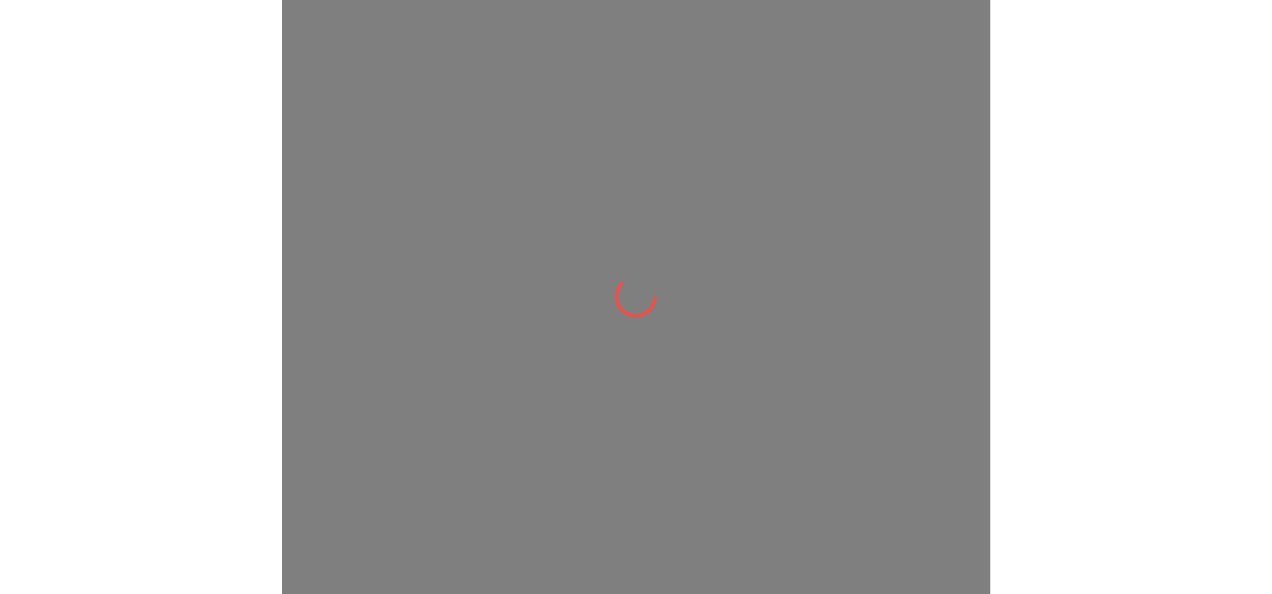 scroll, scrollTop: 0, scrollLeft: 0, axis: both 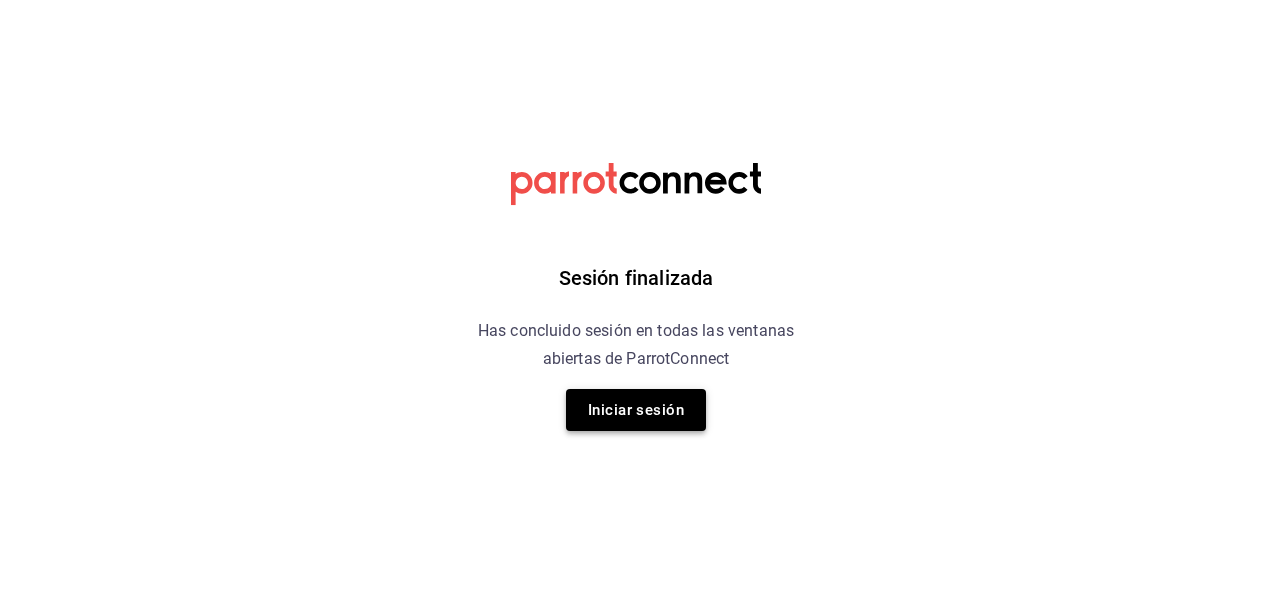 click on "Iniciar sesión" at bounding box center [636, 410] 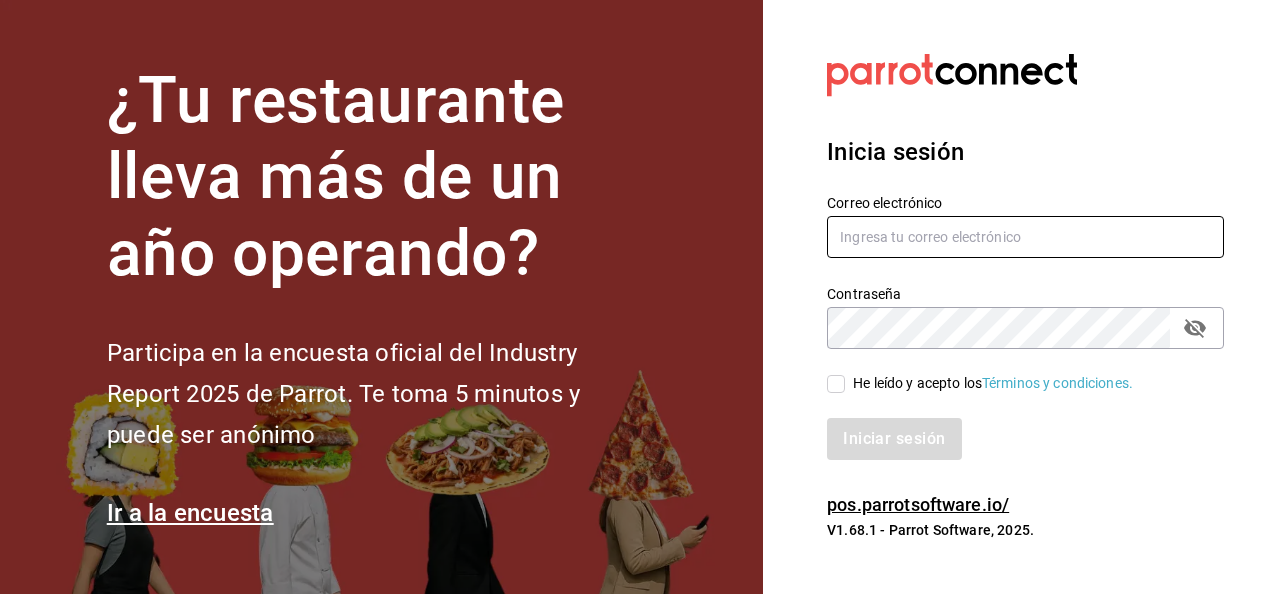 type on "[USERNAME]@example.com" 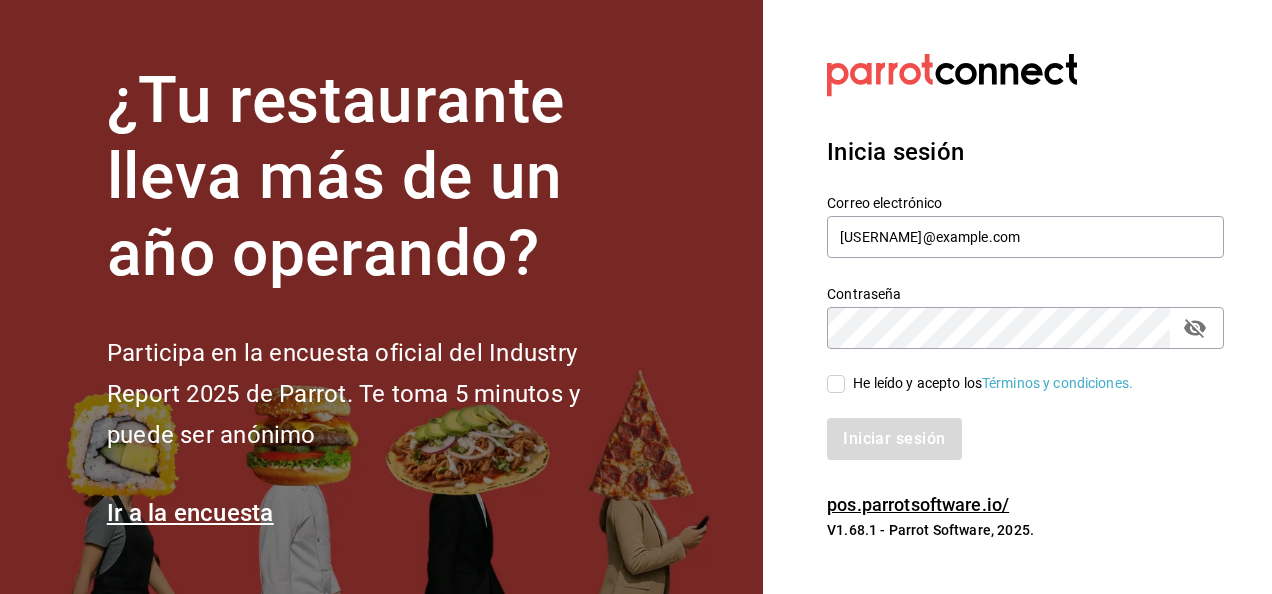 click on "He leído y acepto los  Términos y condiciones." at bounding box center [836, 384] 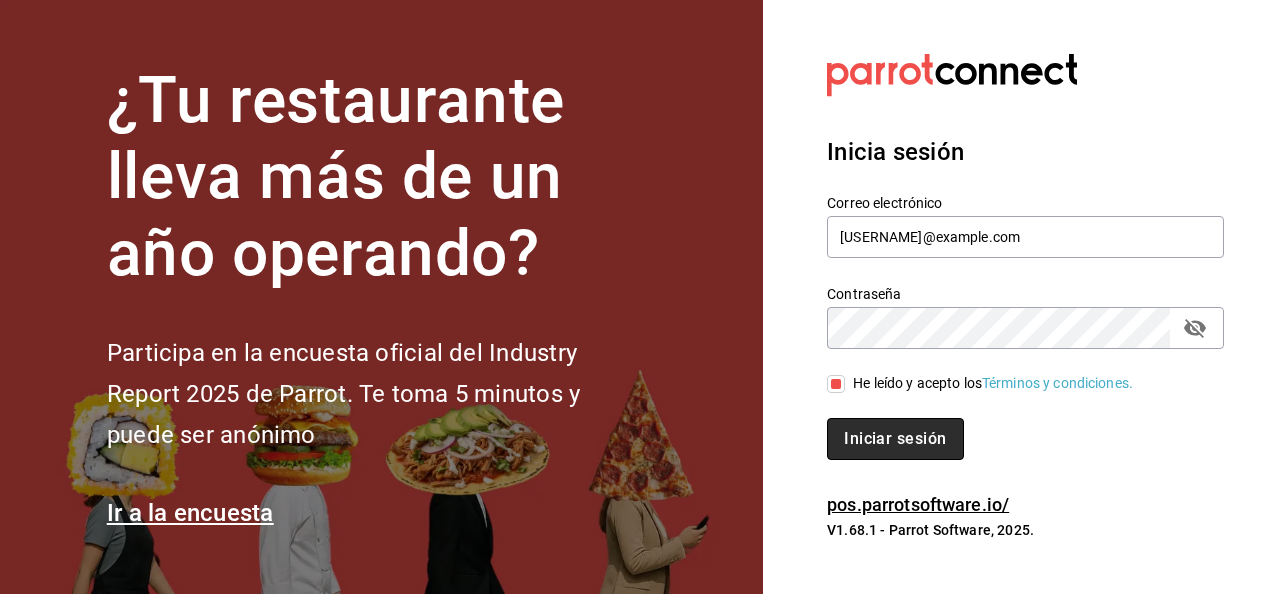 click on "Iniciar sesión" at bounding box center [895, 439] 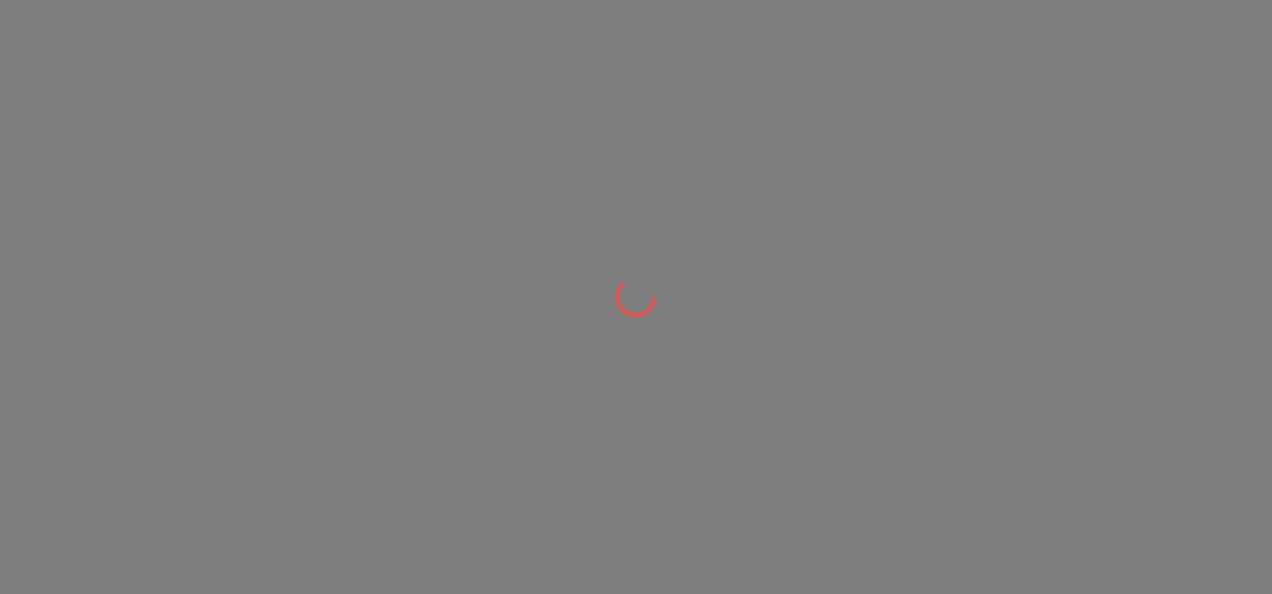 scroll, scrollTop: 0, scrollLeft: 0, axis: both 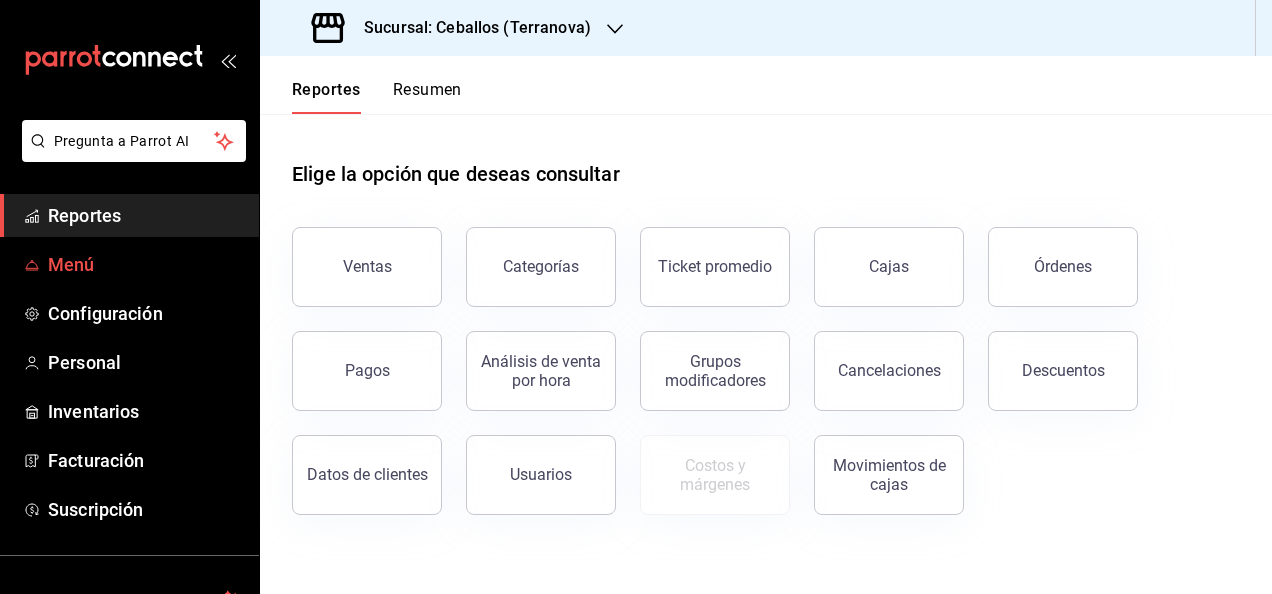 click on "Menú" at bounding box center (145, 264) 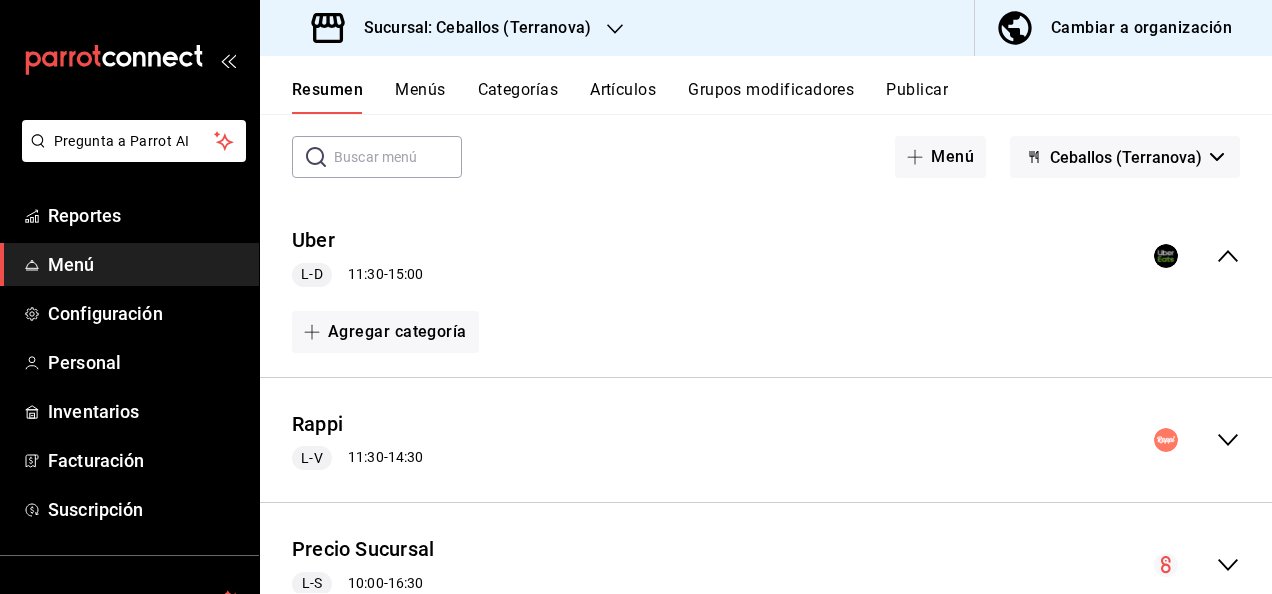 scroll, scrollTop: 167, scrollLeft: 0, axis: vertical 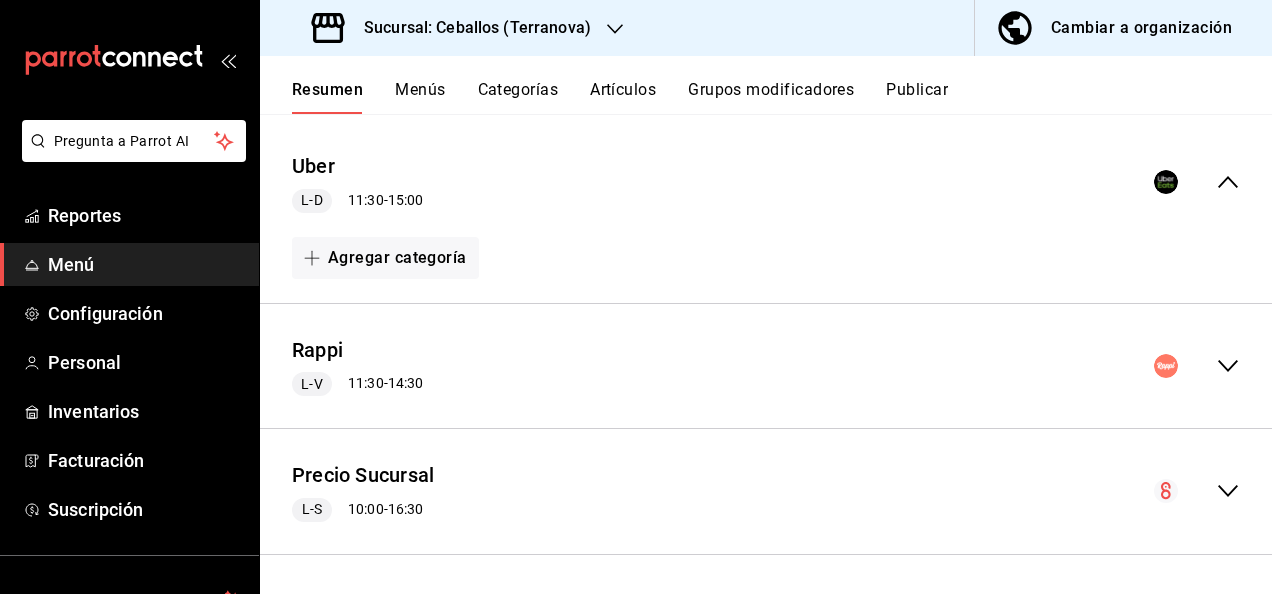 click 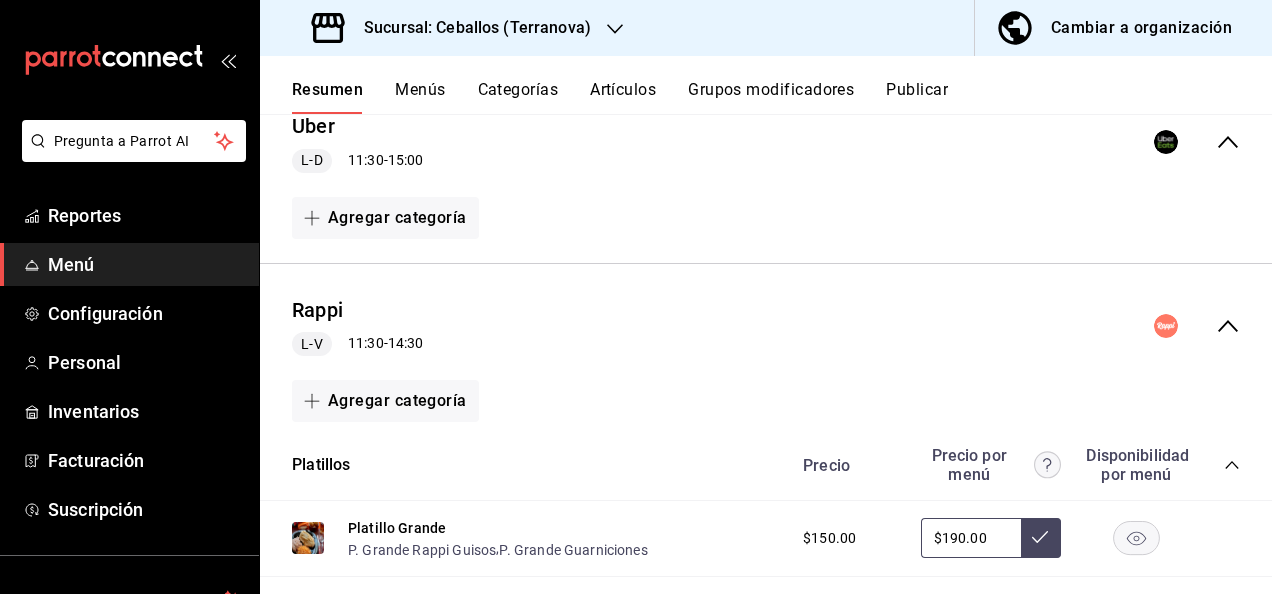 scroll, scrollTop: 314, scrollLeft: 0, axis: vertical 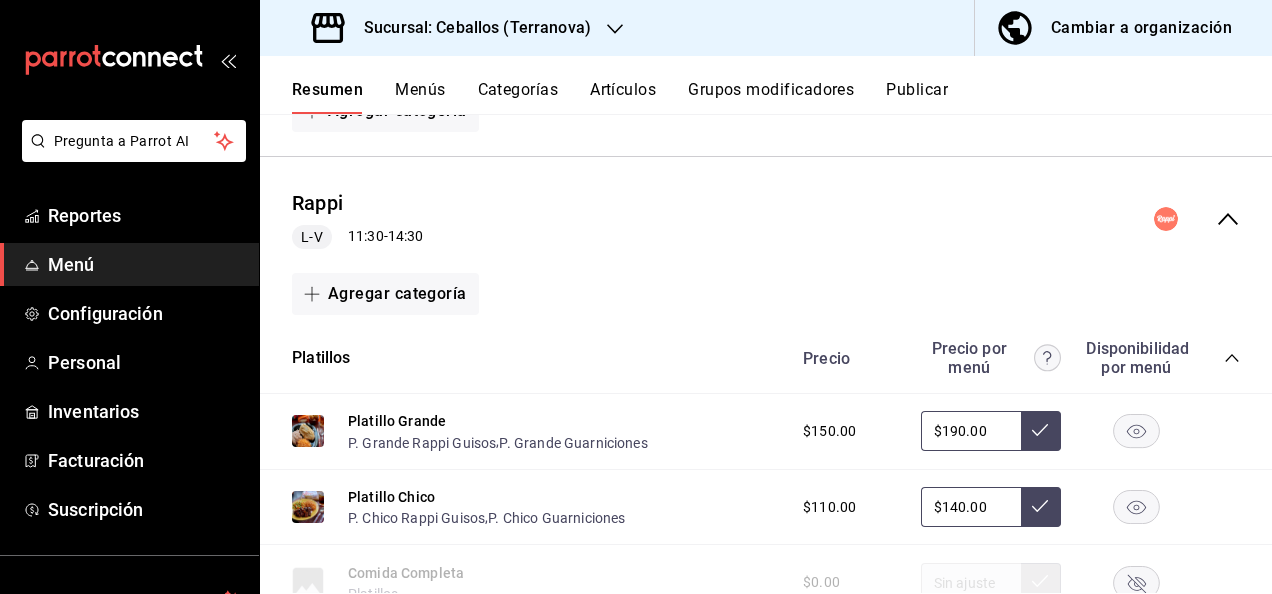 click 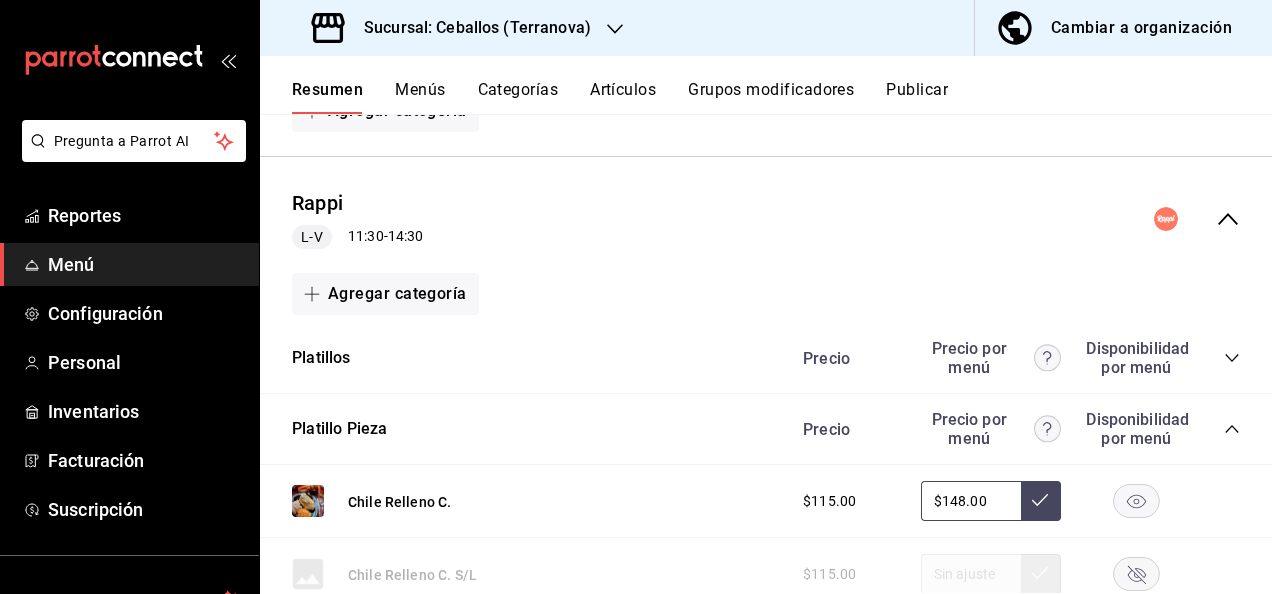 click 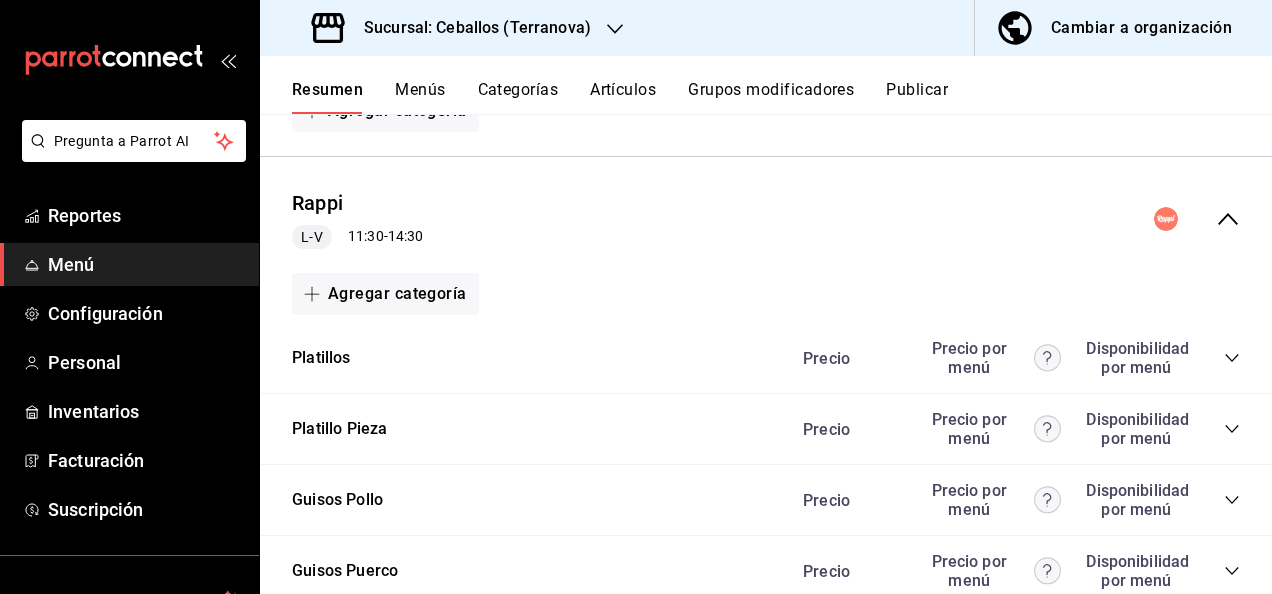 click 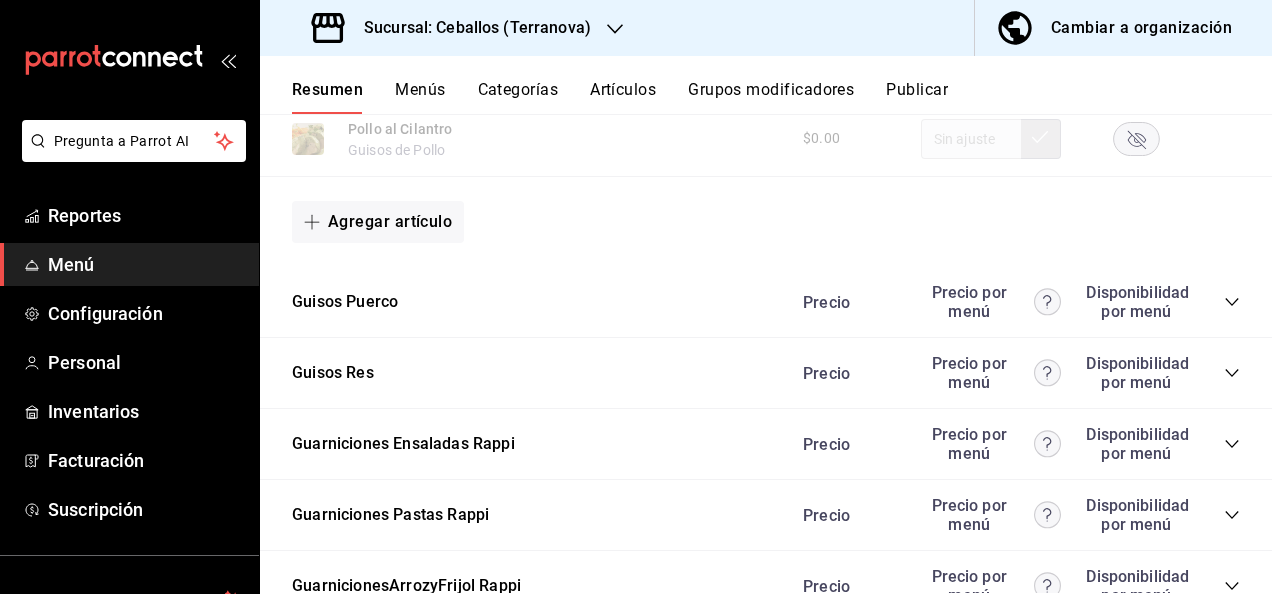 scroll, scrollTop: 1847, scrollLeft: 0, axis: vertical 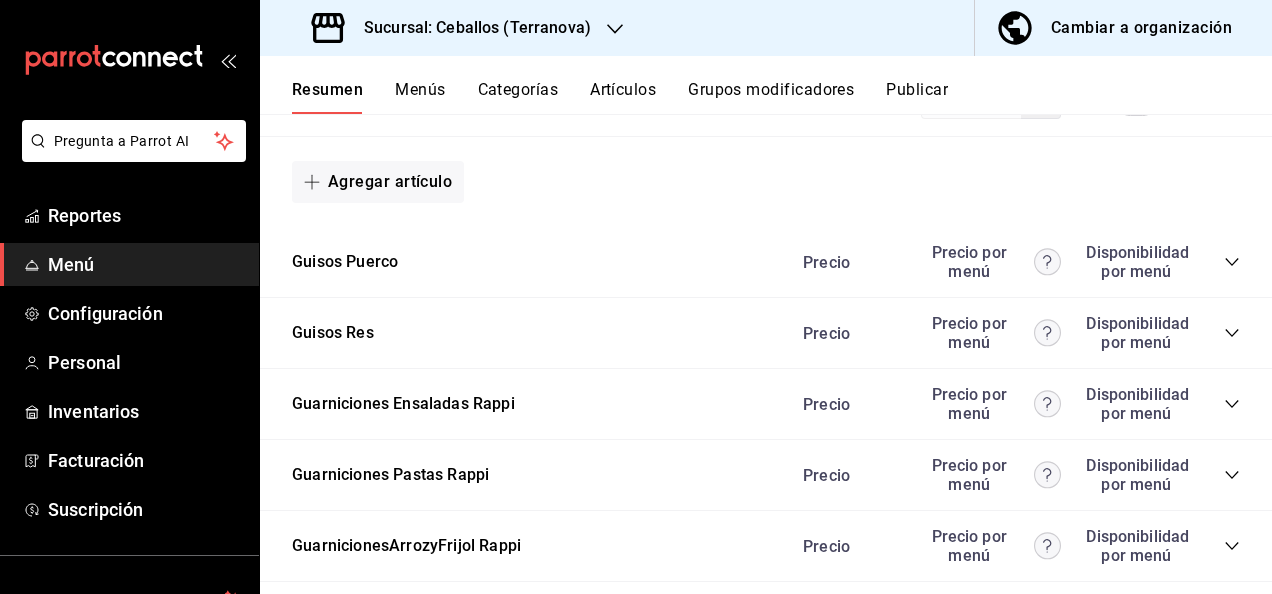 click on "Precio Precio por menú   Disponibilidad por menú" at bounding box center [1011, 262] 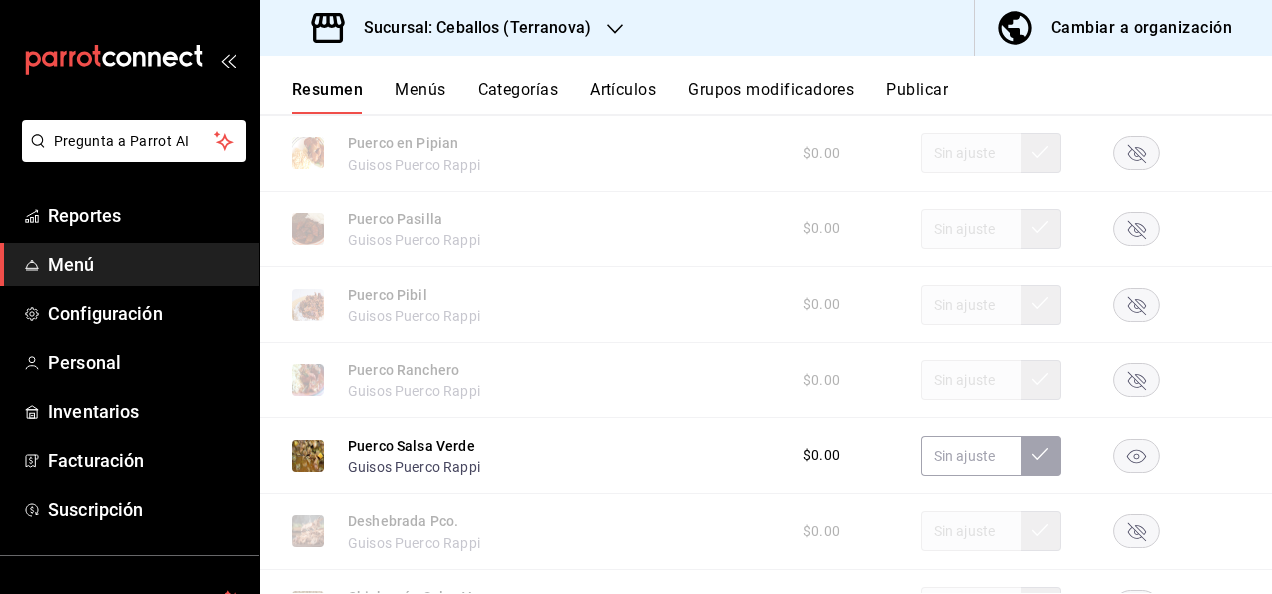 scroll, scrollTop: 2540, scrollLeft: 0, axis: vertical 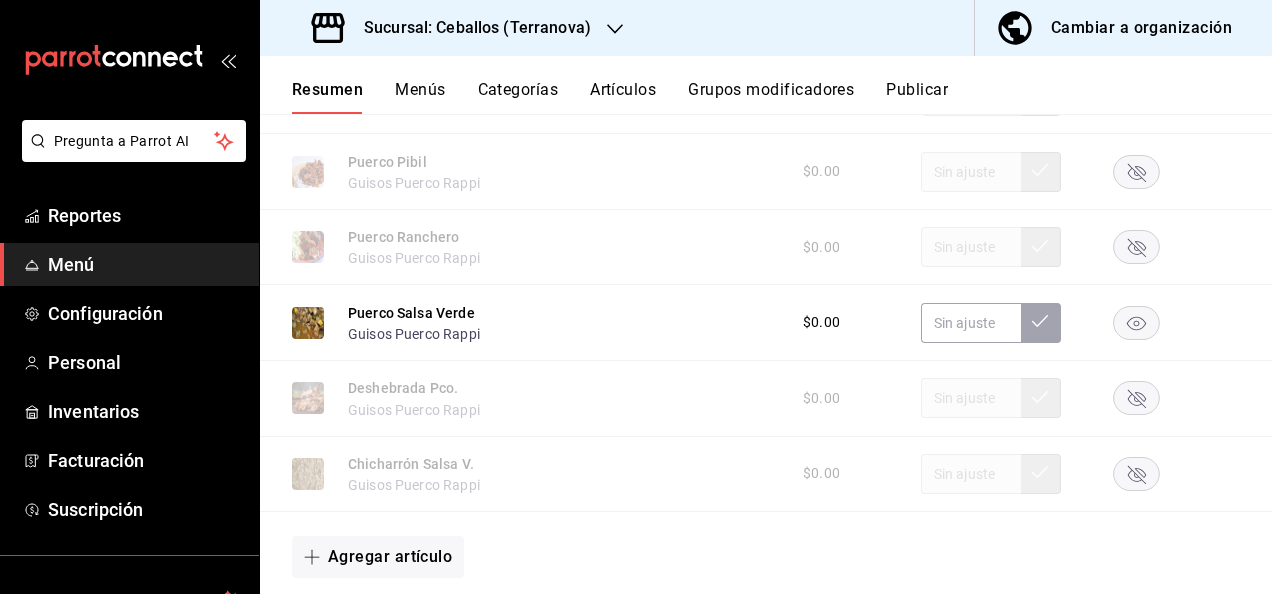 click 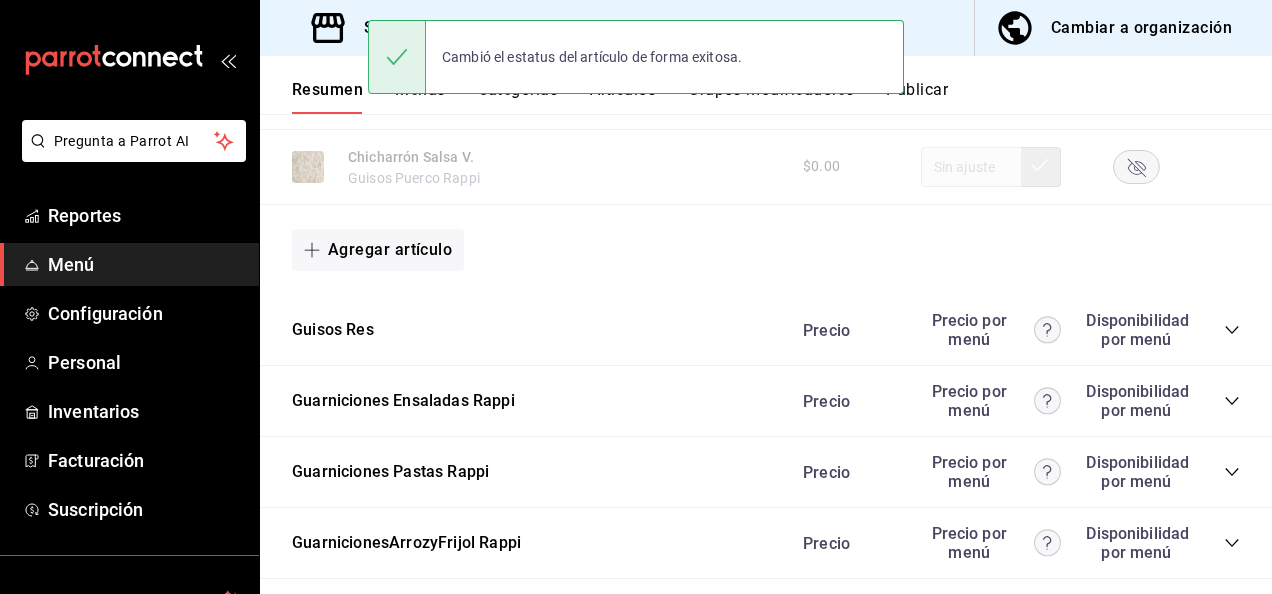 scroll, scrollTop: 2900, scrollLeft: 0, axis: vertical 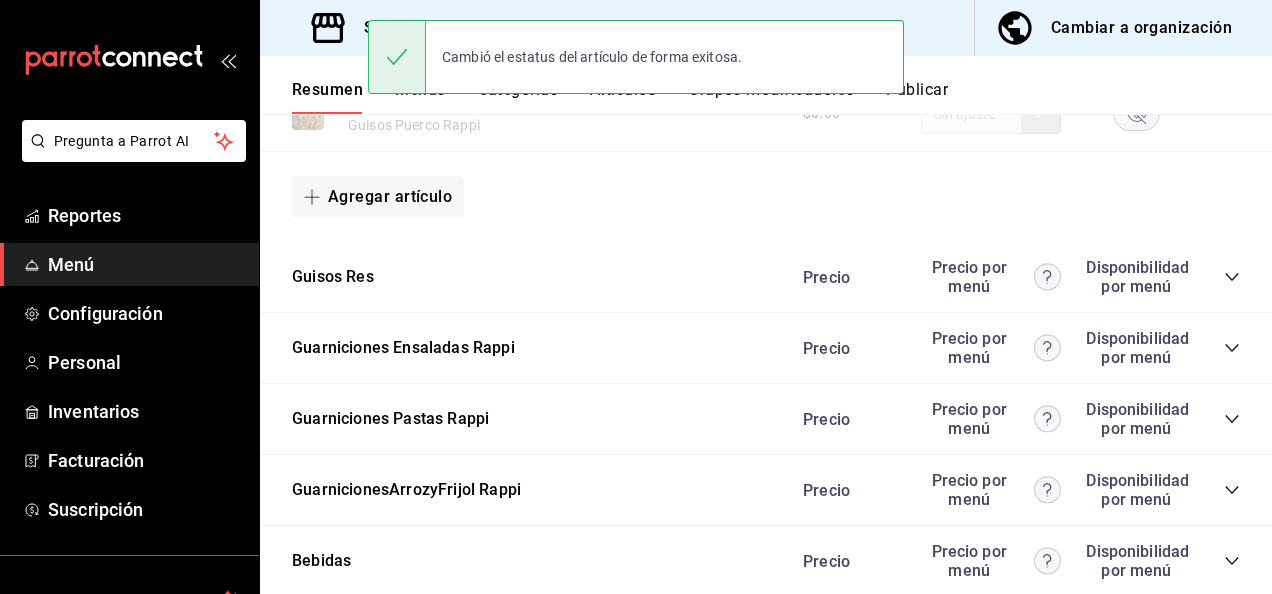 click 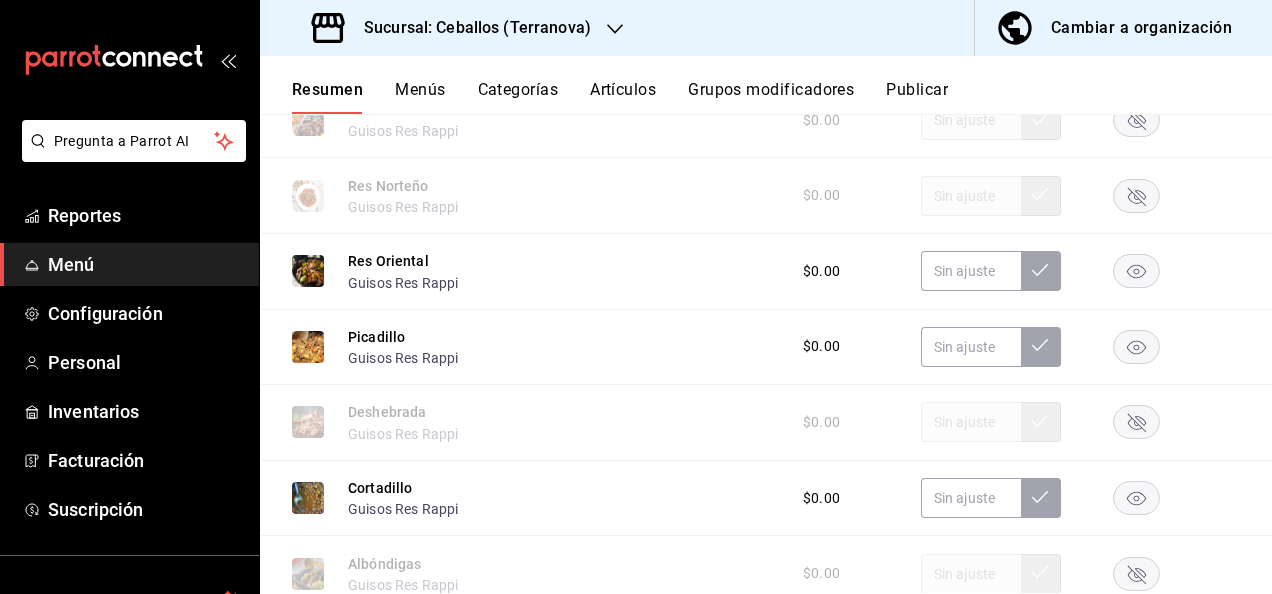 scroll, scrollTop: 3594, scrollLeft: 0, axis: vertical 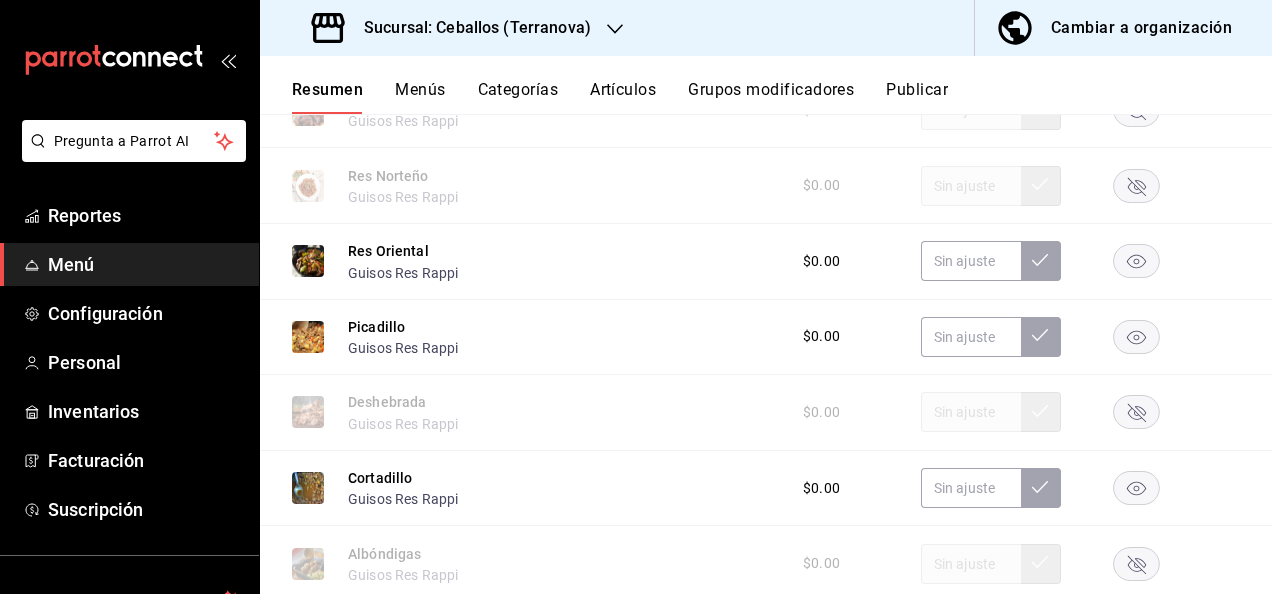 click 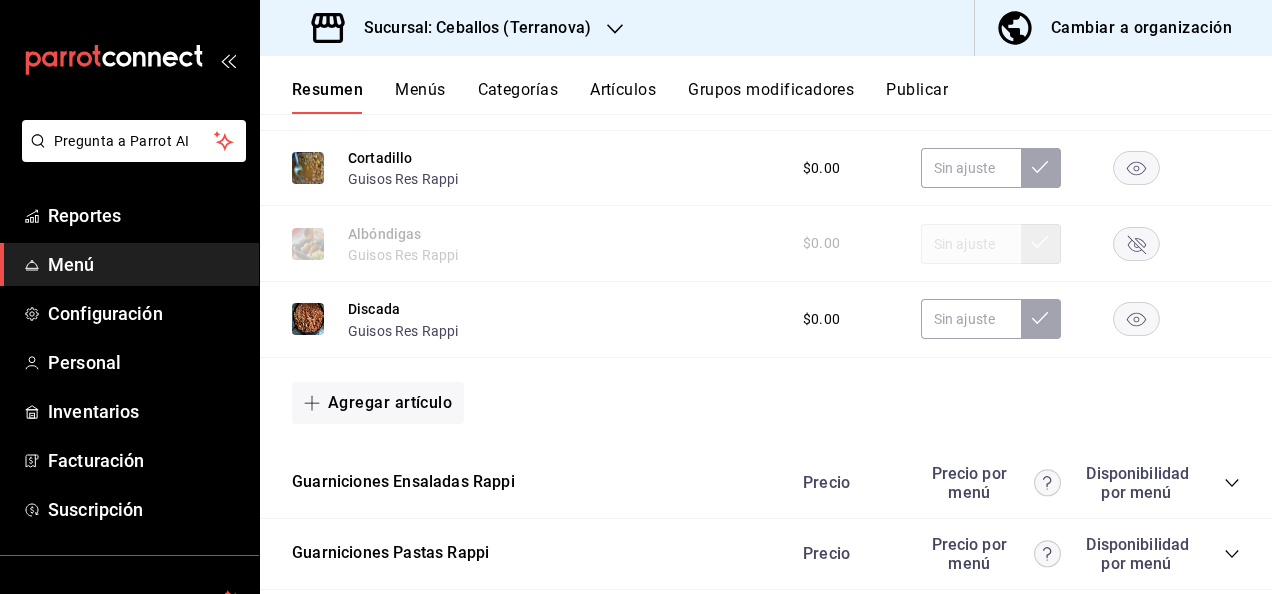 scroll, scrollTop: 4007, scrollLeft: 0, axis: vertical 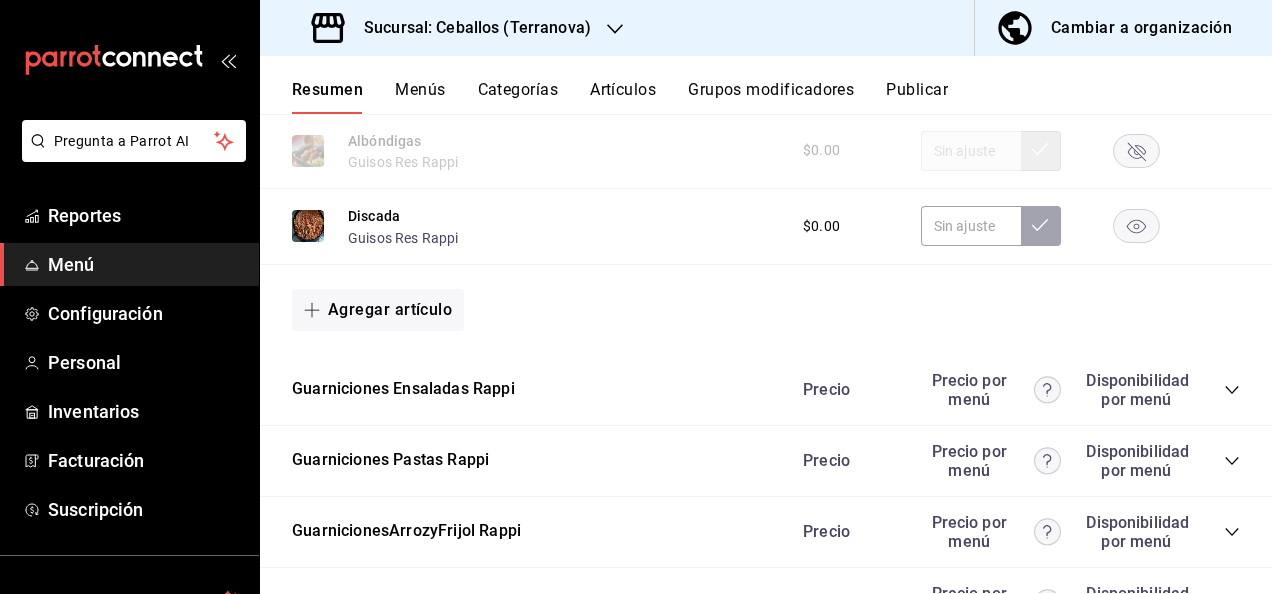 click 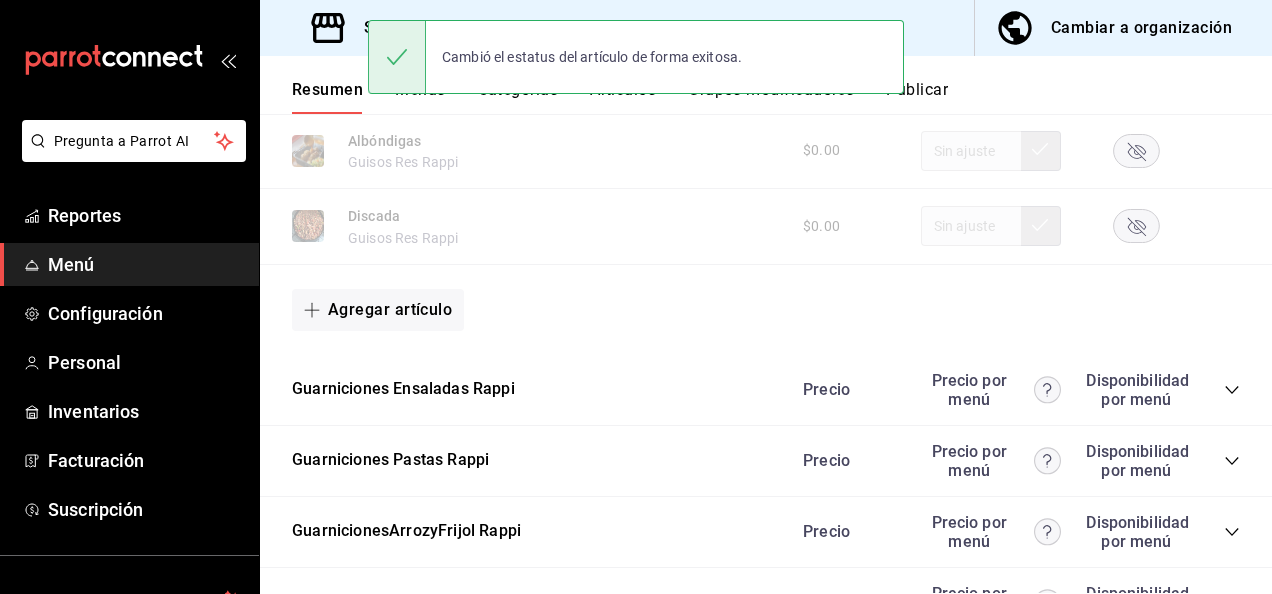 click 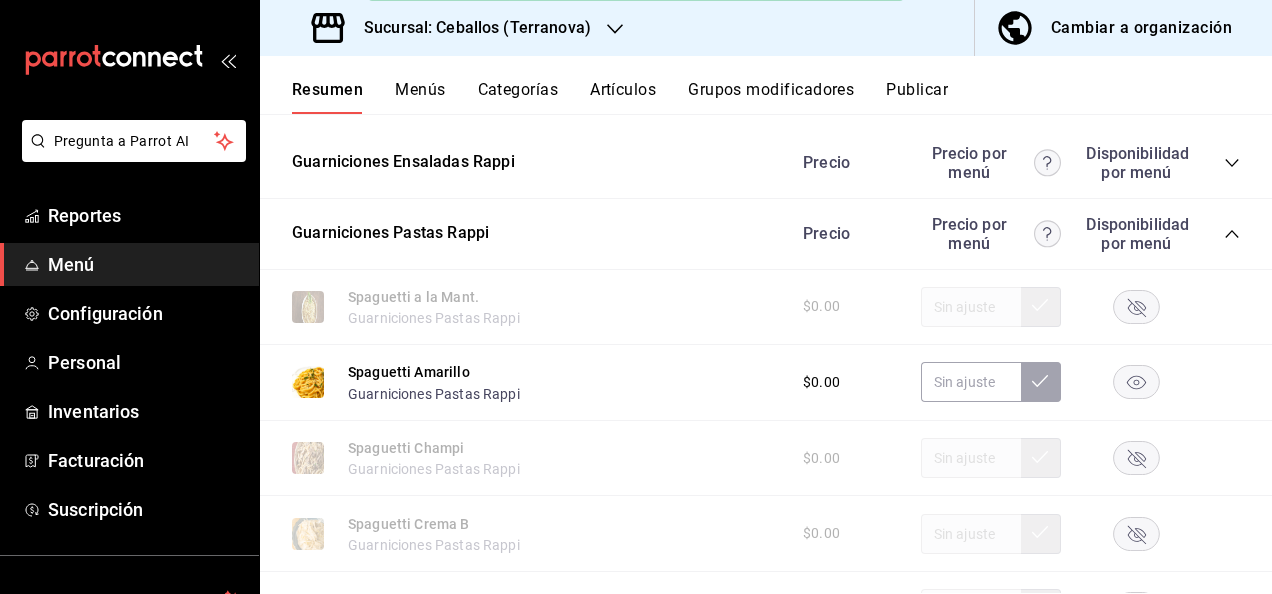 scroll, scrollTop: 4314, scrollLeft: 0, axis: vertical 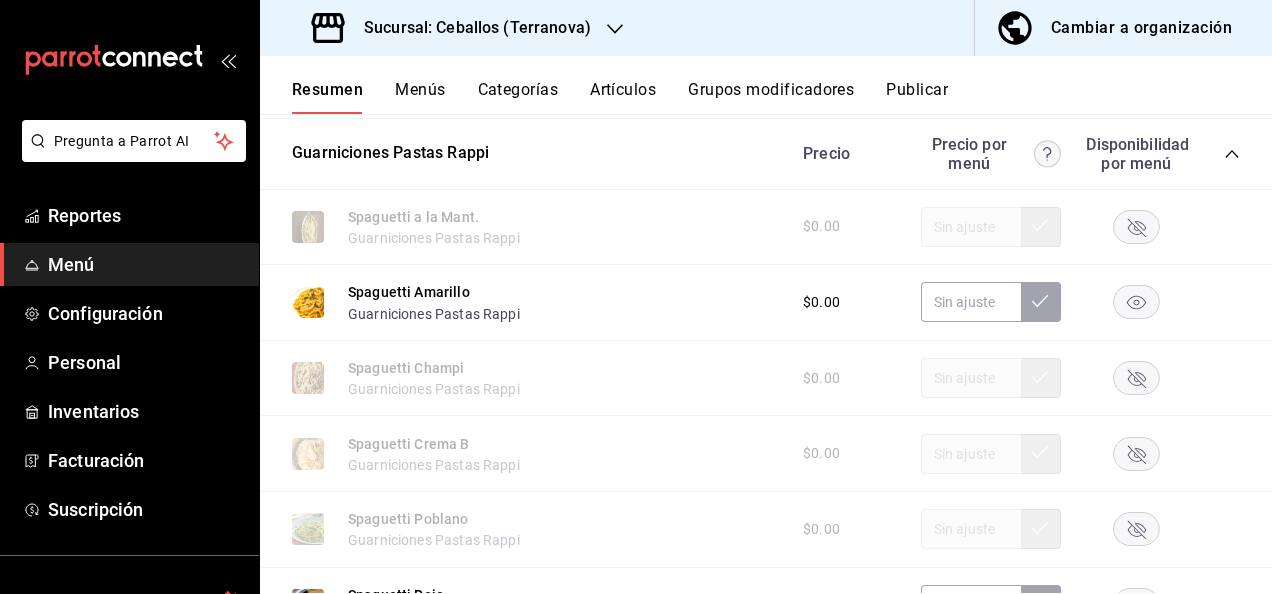click 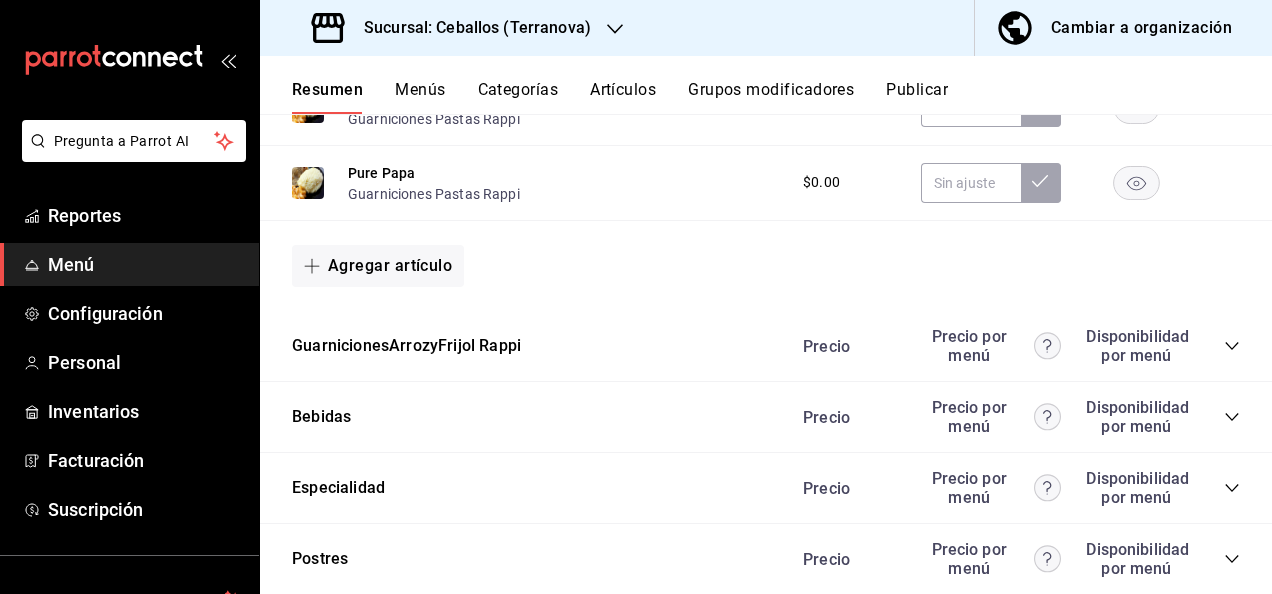 scroll, scrollTop: 4967, scrollLeft: 0, axis: vertical 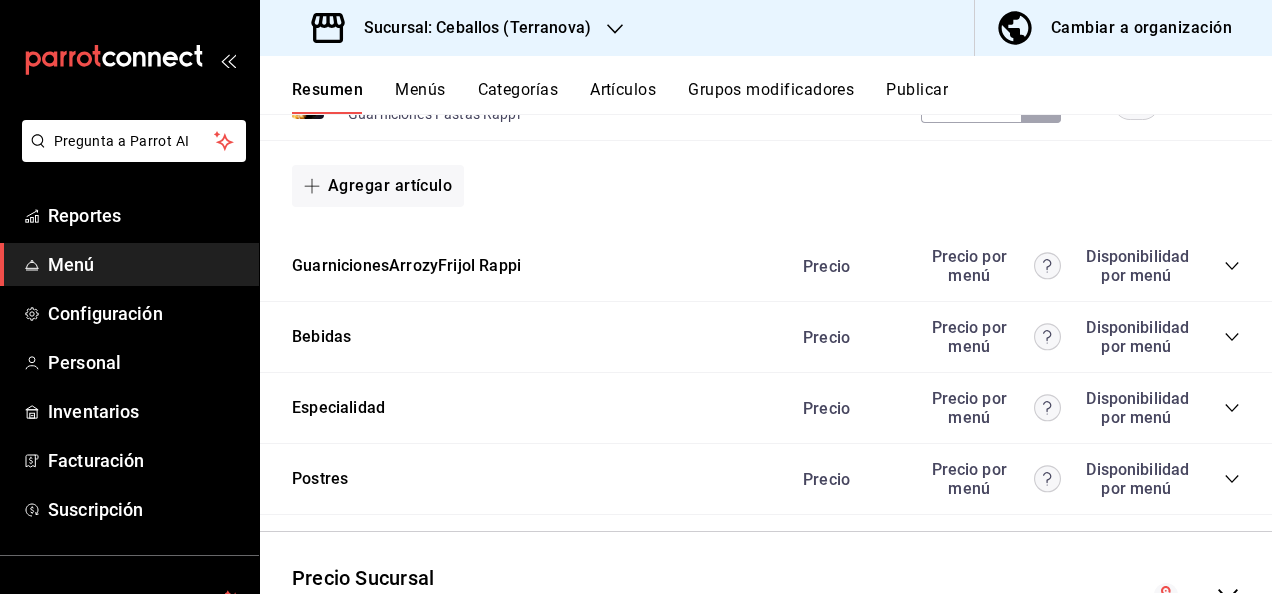 click on "Publicar" at bounding box center (917, 97) 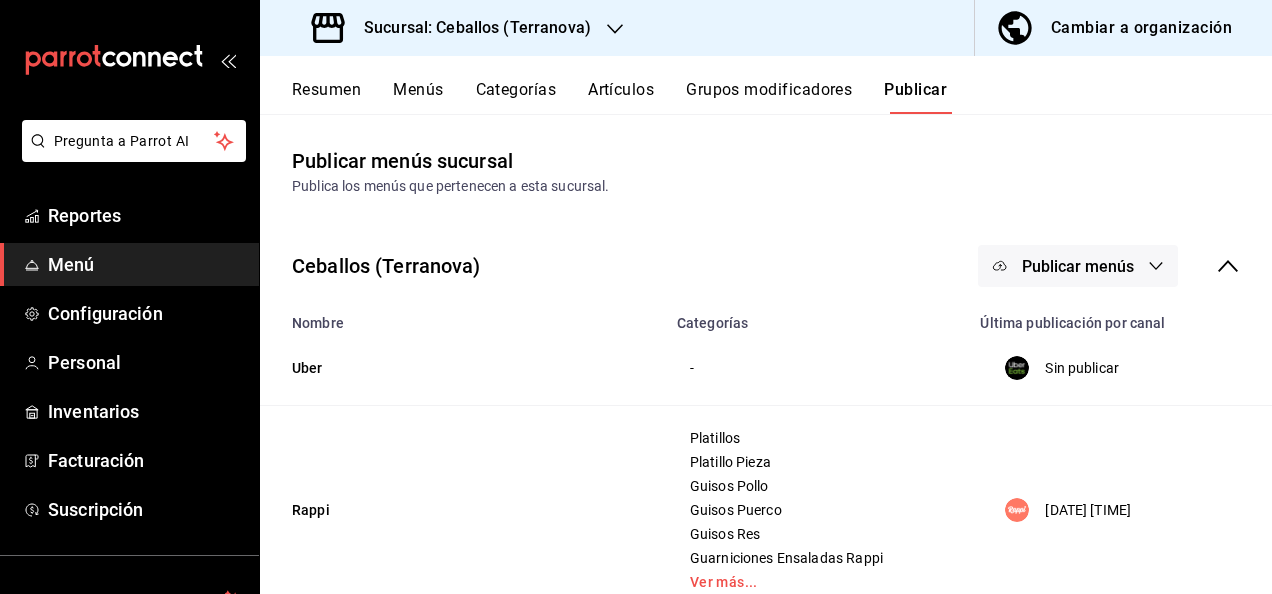 click on "Publicar menús" at bounding box center (1078, 266) 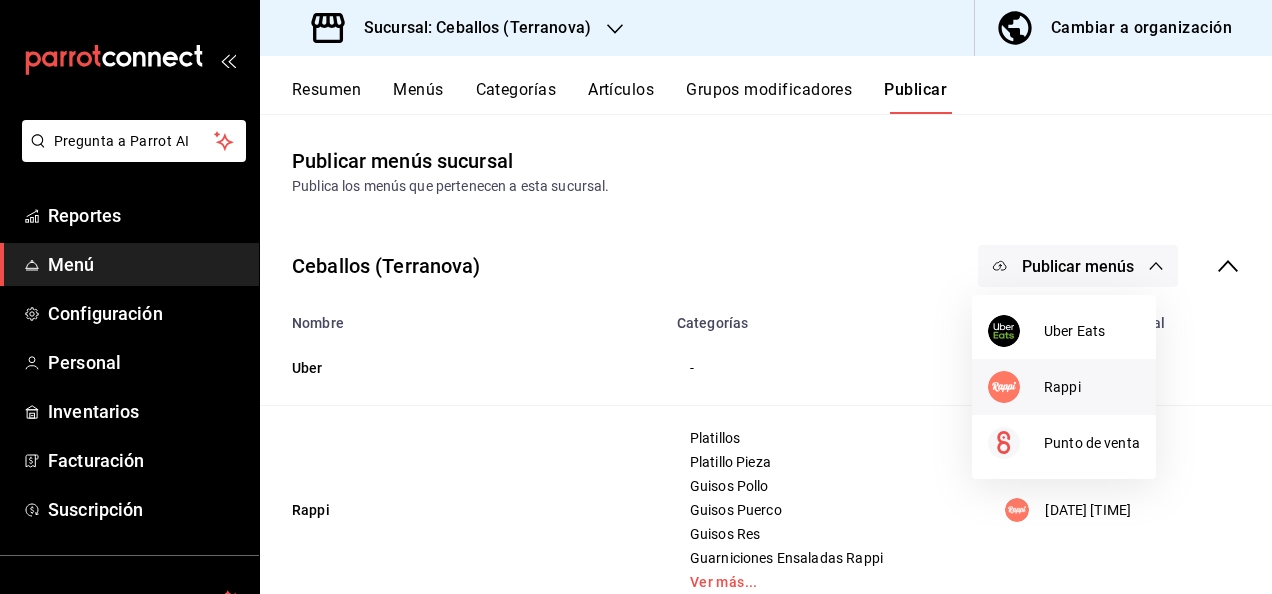 click at bounding box center (1016, 387) 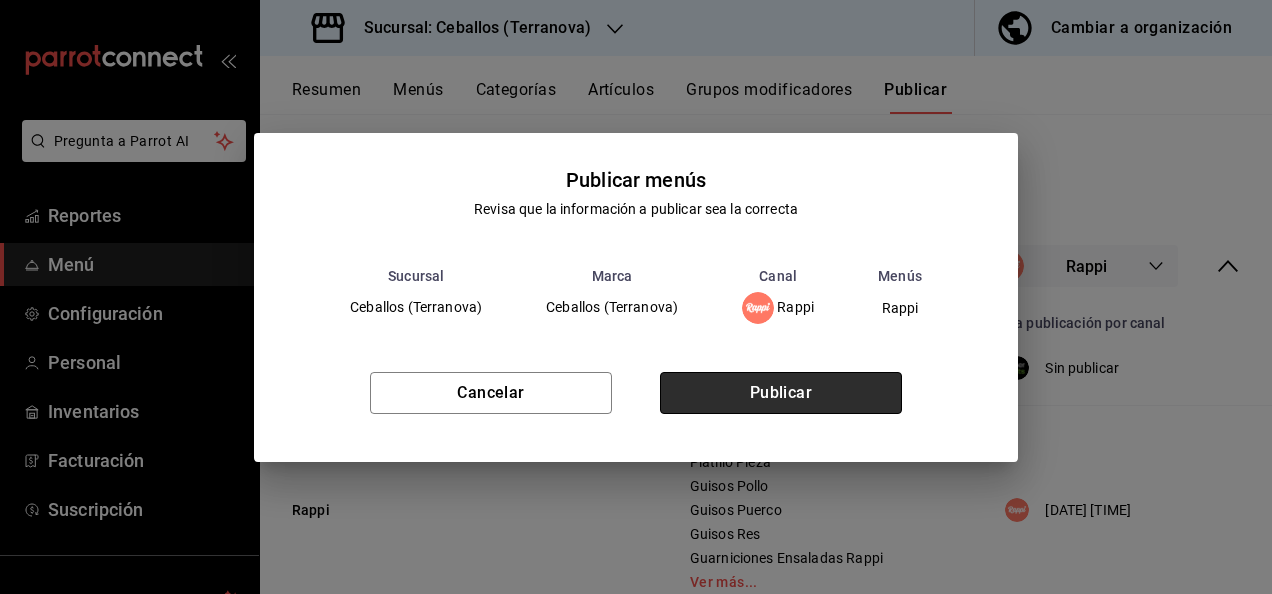 click on "Publicar" at bounding box center [781, 393] 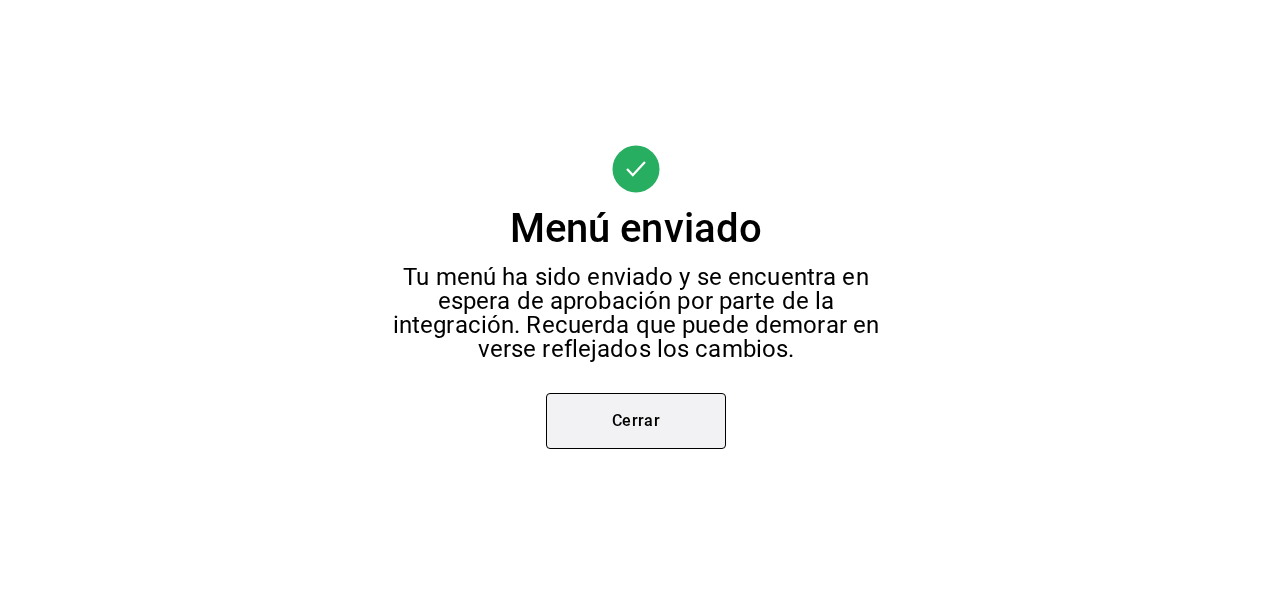 click on "Cerrar" at bounding box center [636, 421] 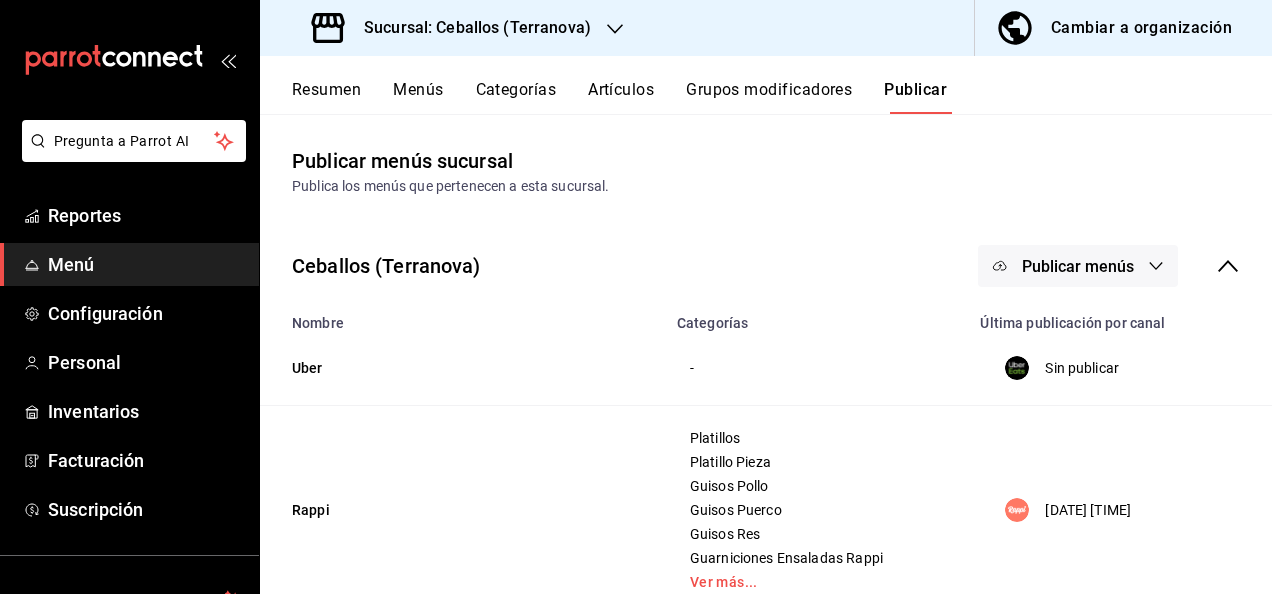 click 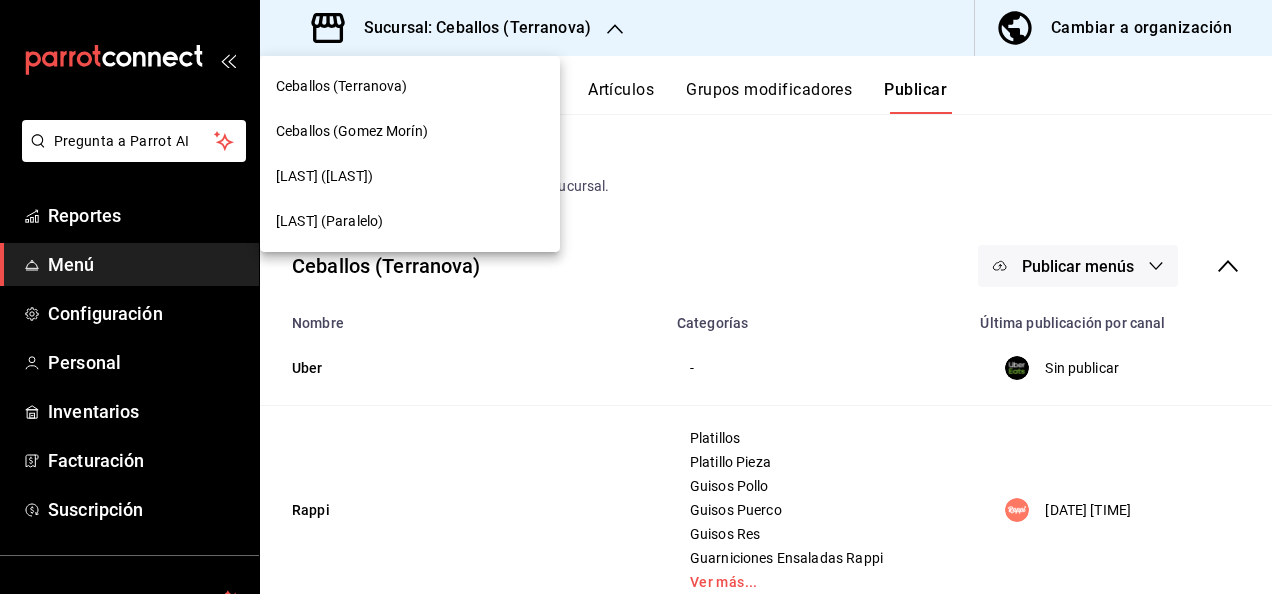 click on "Ceballos (Paralelo)" at bounding box center (329, 221) 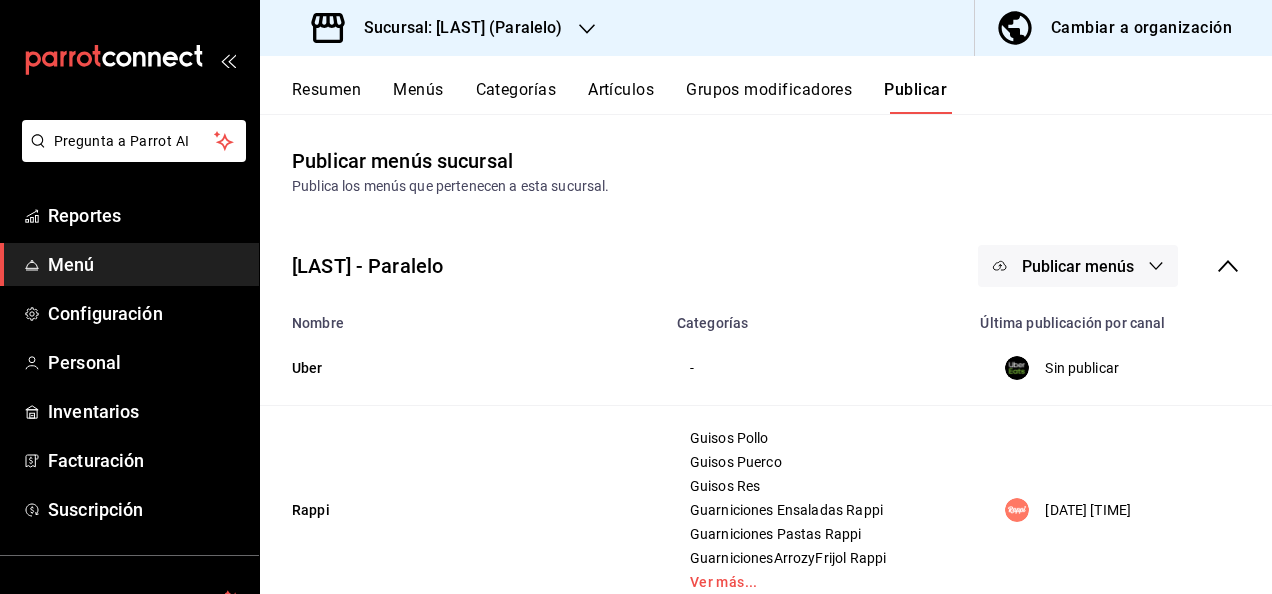 click on "Resumen Menús Categorías Artículos Grupos modificadores Publicar" at bounding box center [766, 85] 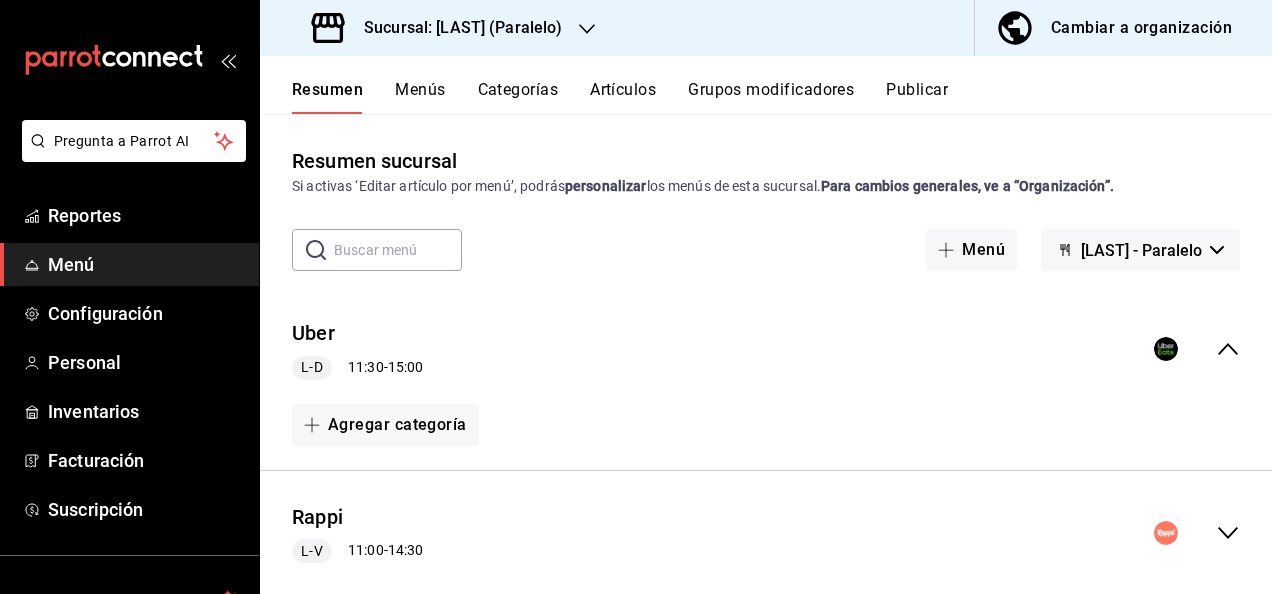 click 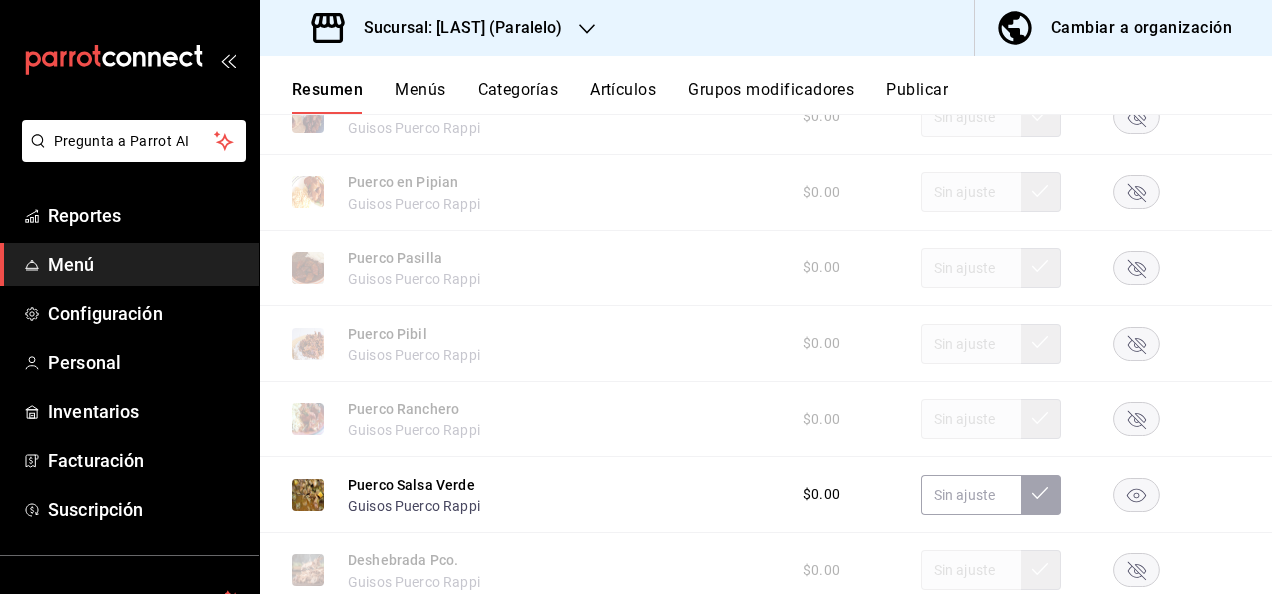 scroll, scrollTop: 2373, scrollLeft: 0, axis: vertical 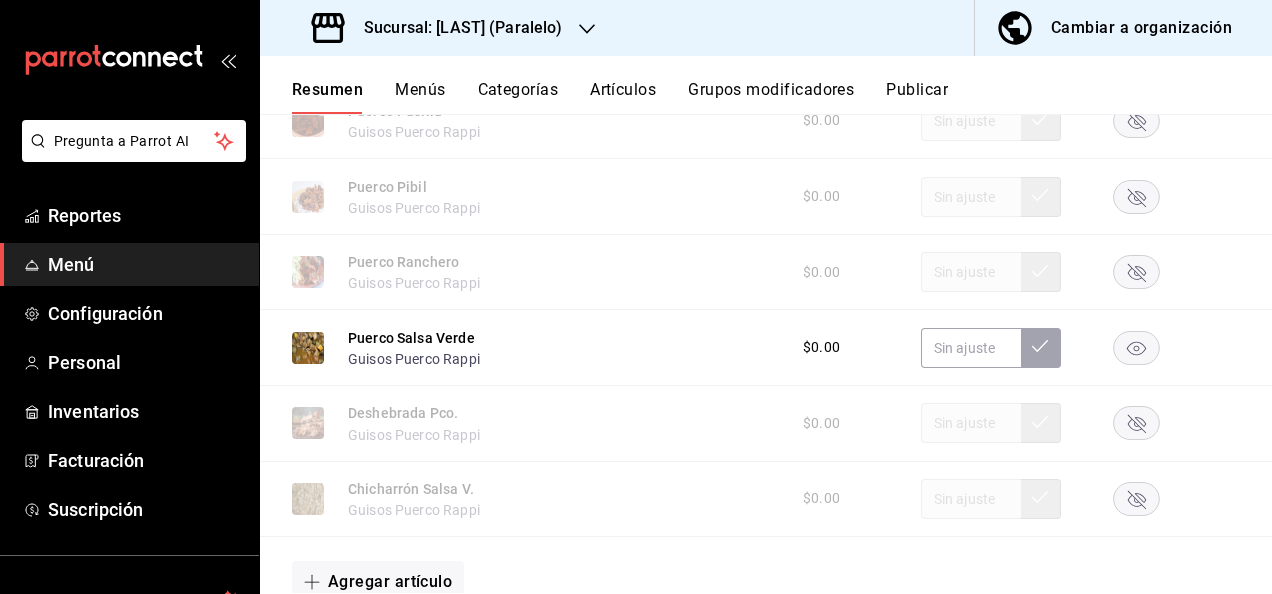 click 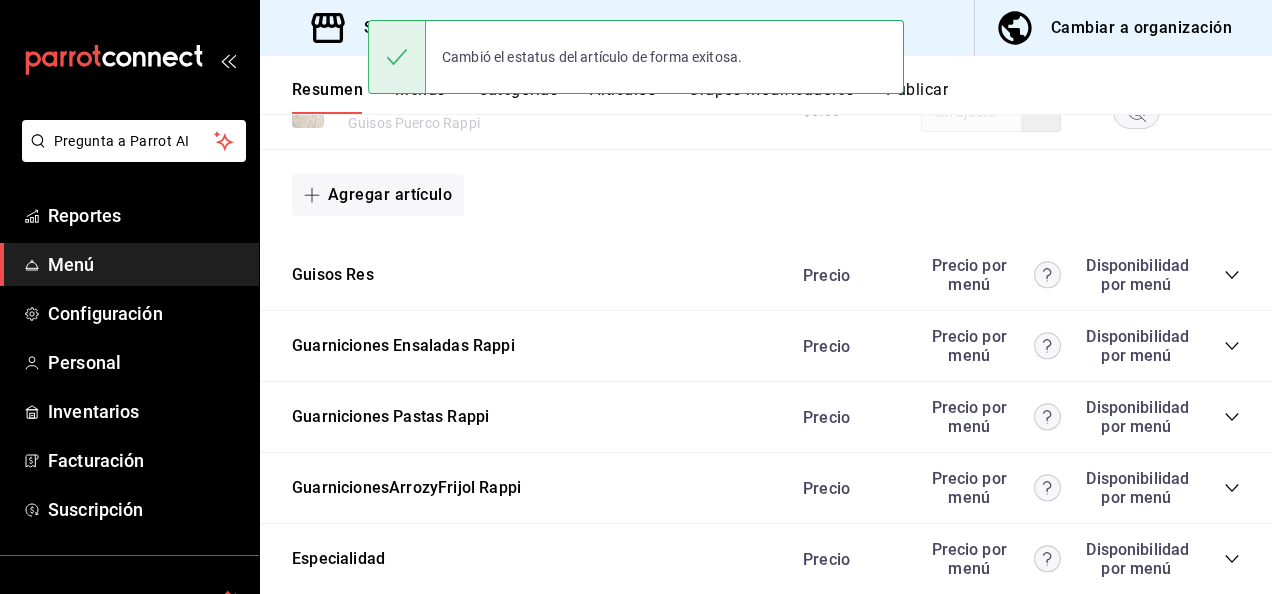 scroll, scrollTop: 2880, scrollLeft: 0, axis: vertical 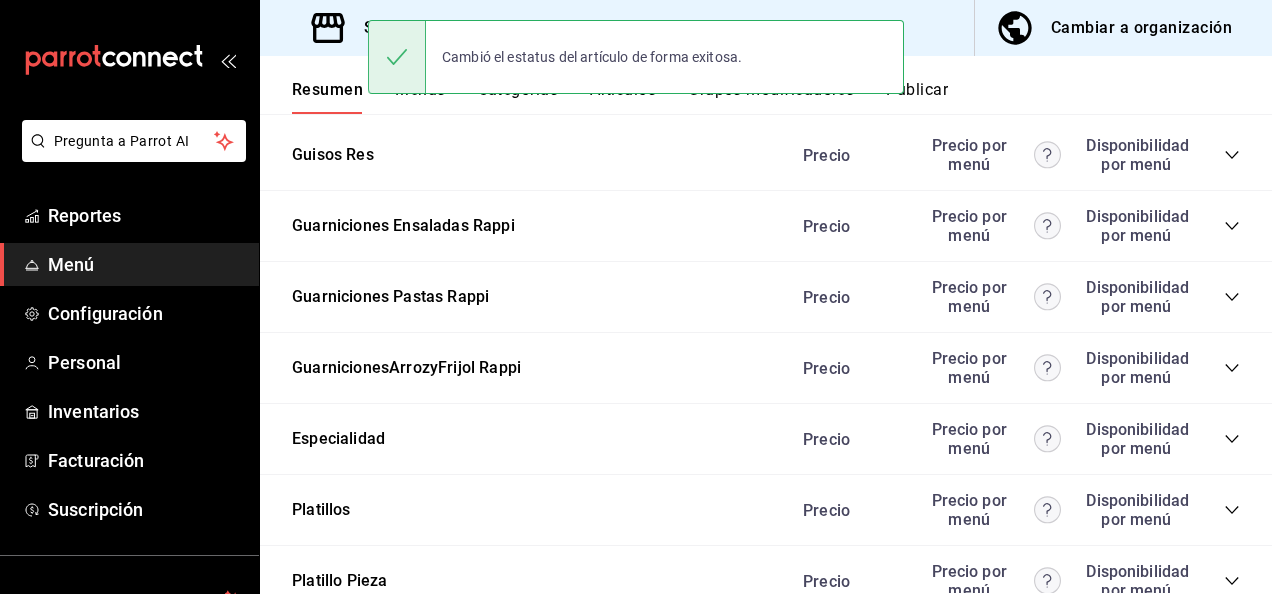 click 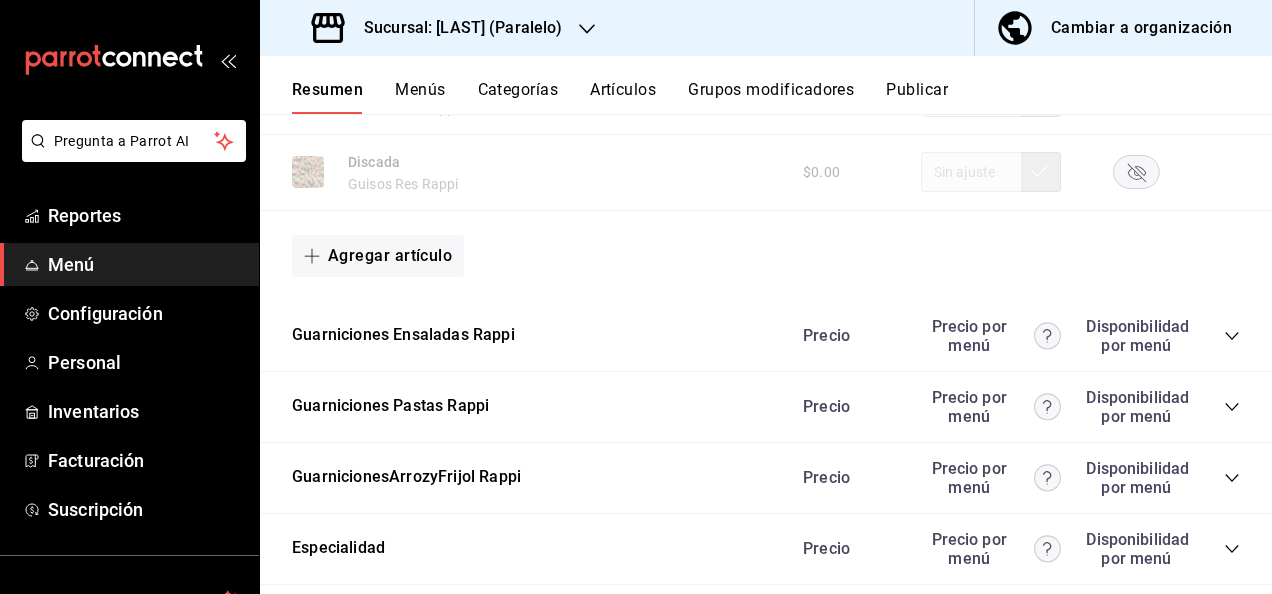 scroll, scrollTop: 3946, scrollLeft: 0, axis: vertical 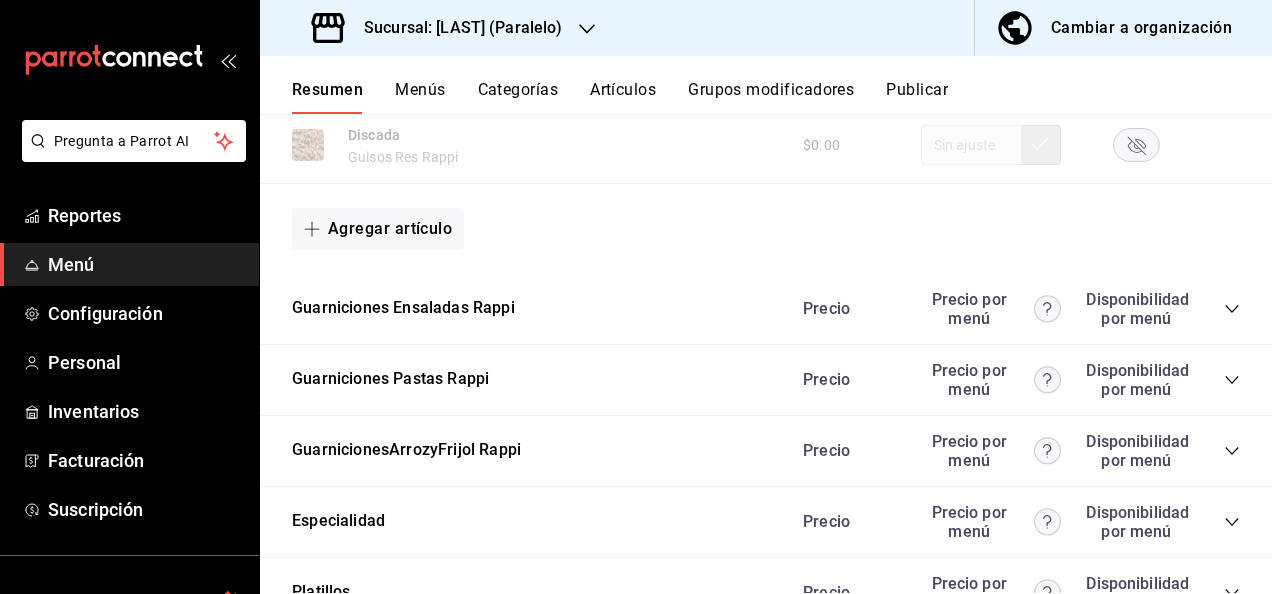 click 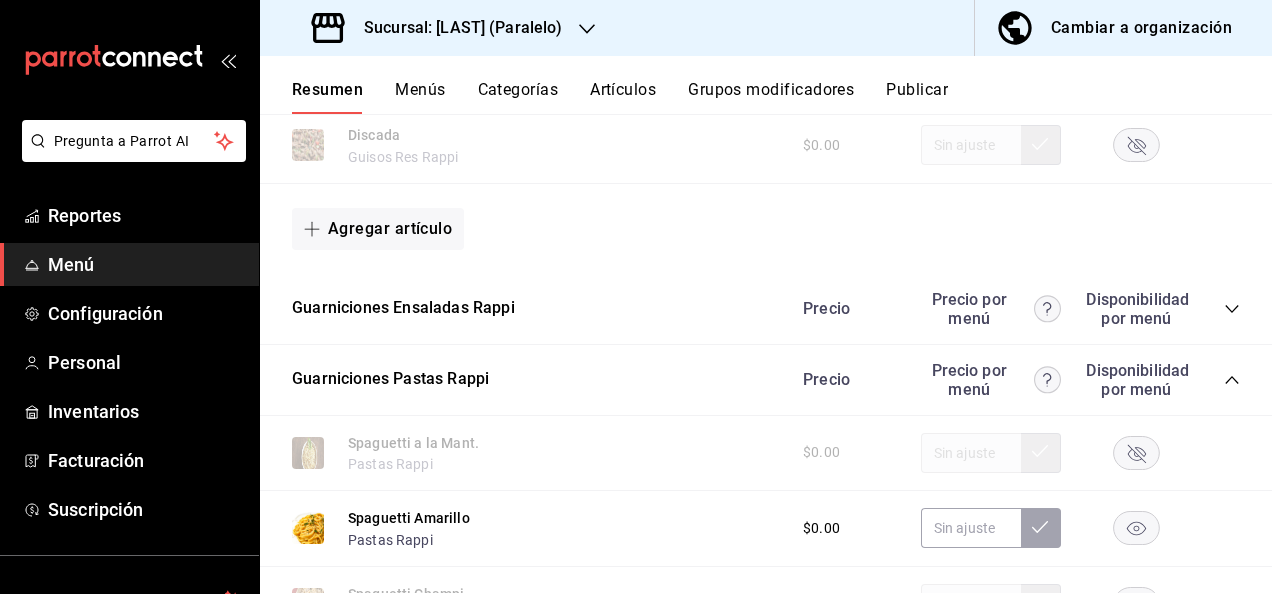 click 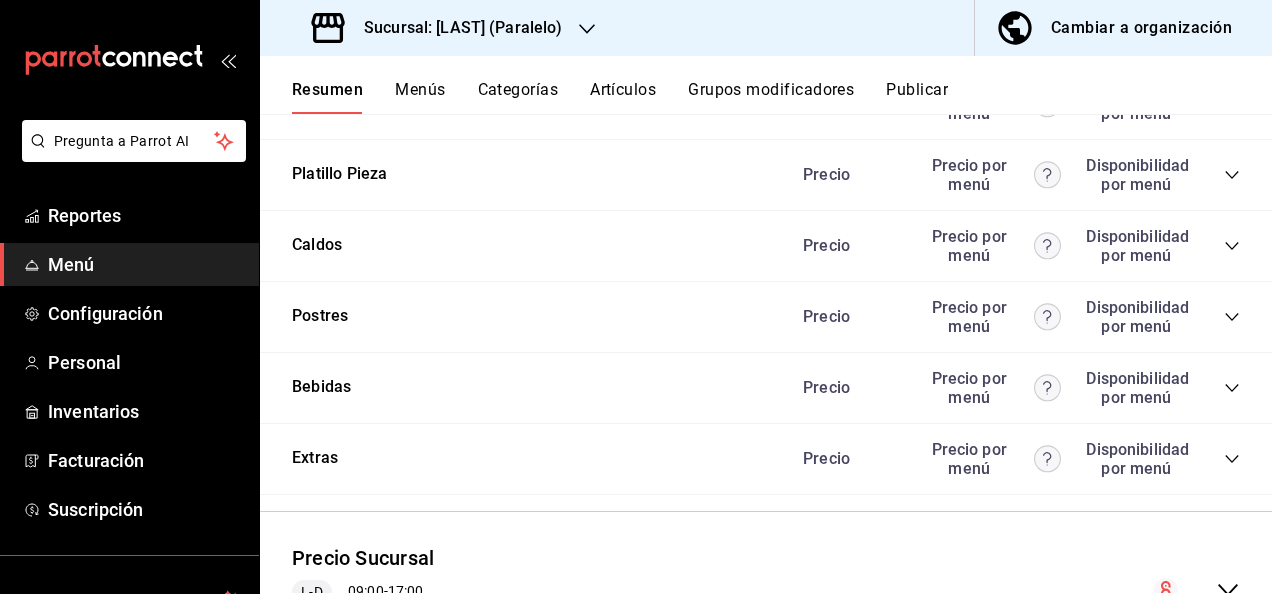 scroll, scrollTop: 5079, scrollLeft: 0, axis: vertical 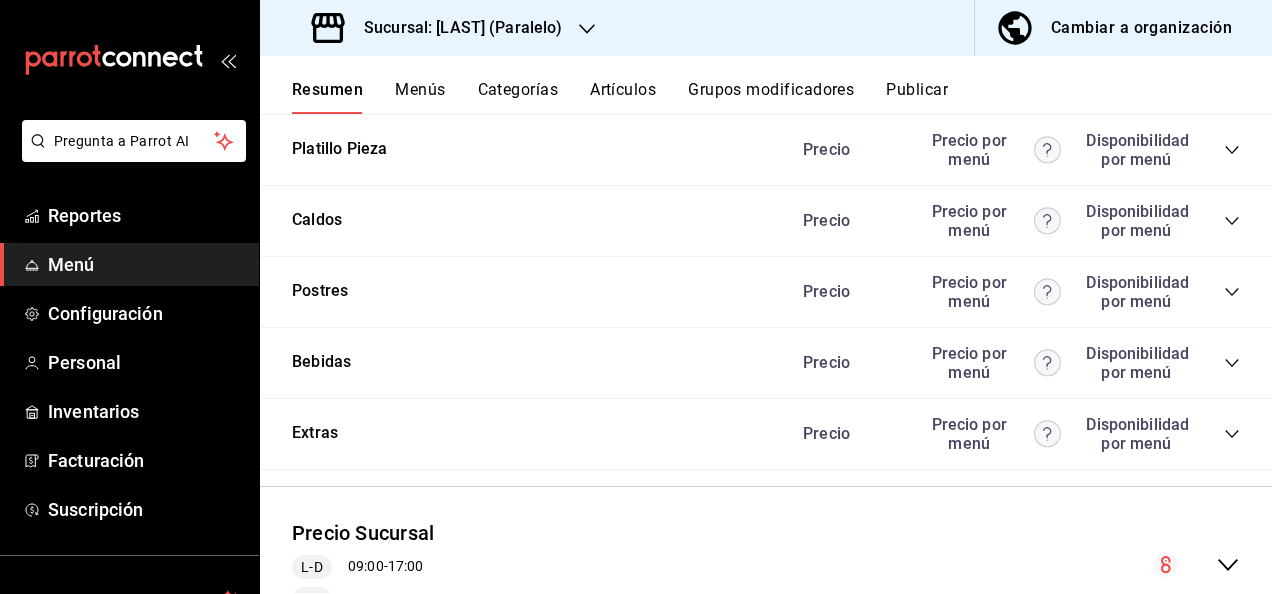 click on "Publicar" at bounding box center [917, 97] 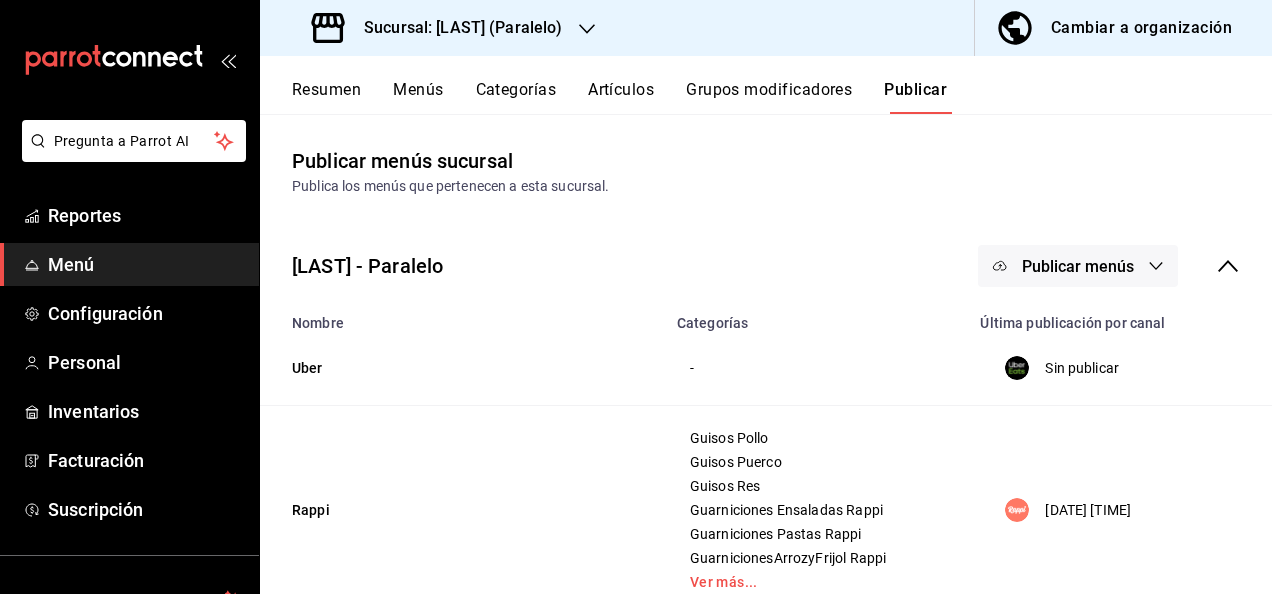 click on "Publicar menús" at bounding box center (1078, 266) 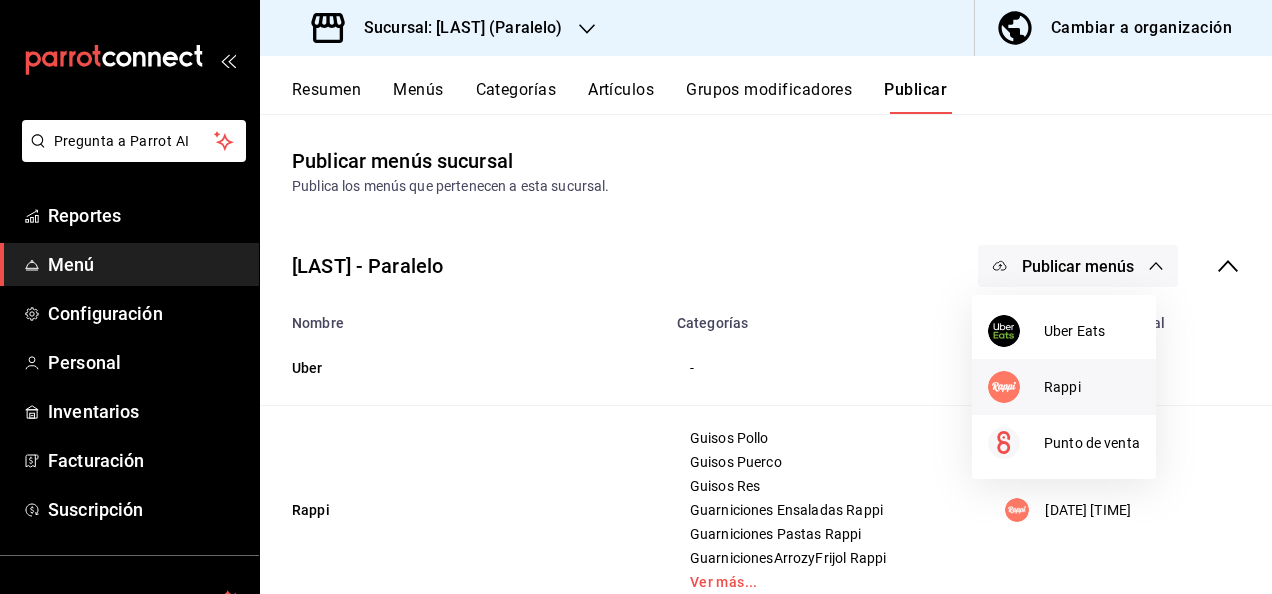 click on "Rappi" at bounding box center [1092, 387] 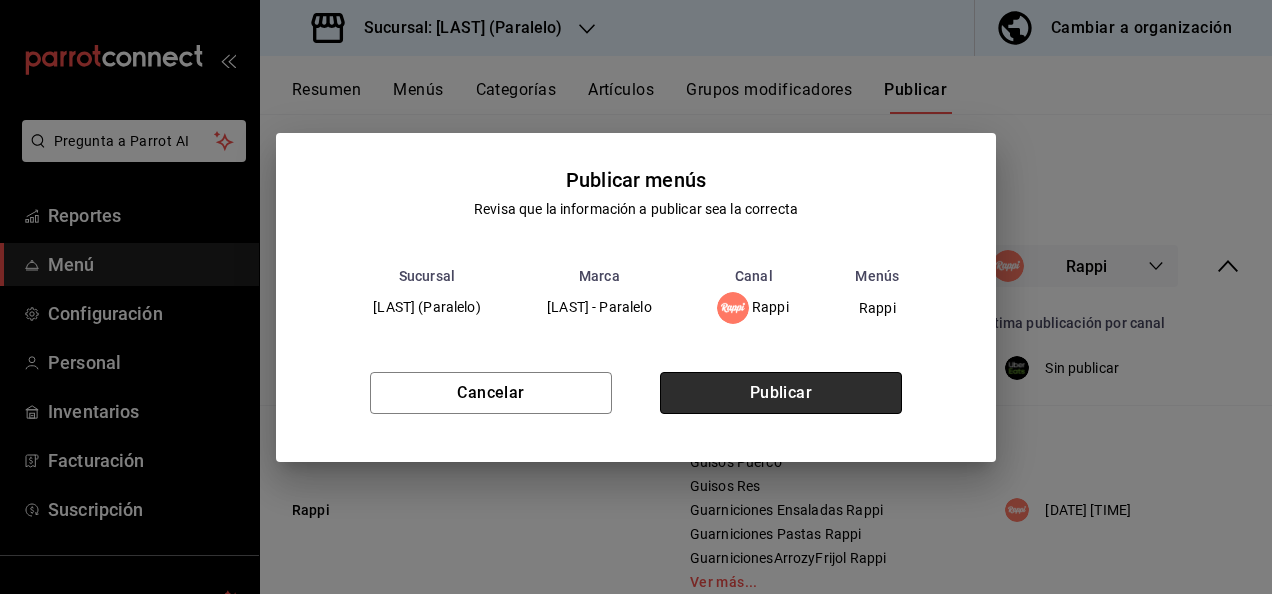 click on "Publicar" at bounding box center (781, 393) 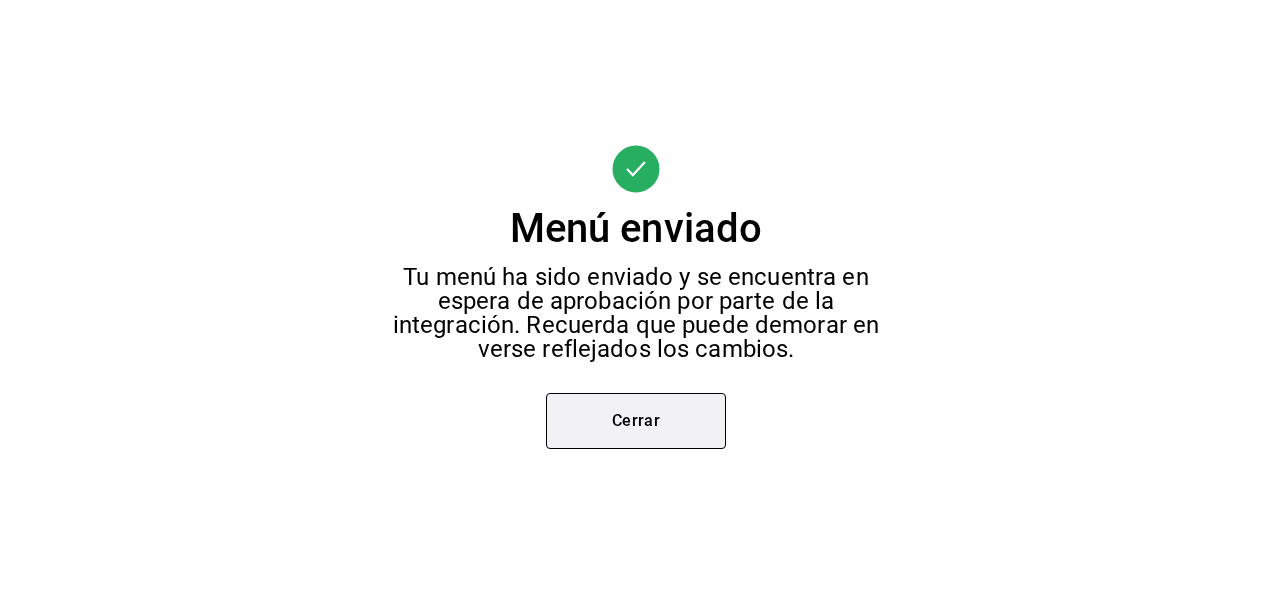 click on "Cerrar" at bounding box center [636, 421] 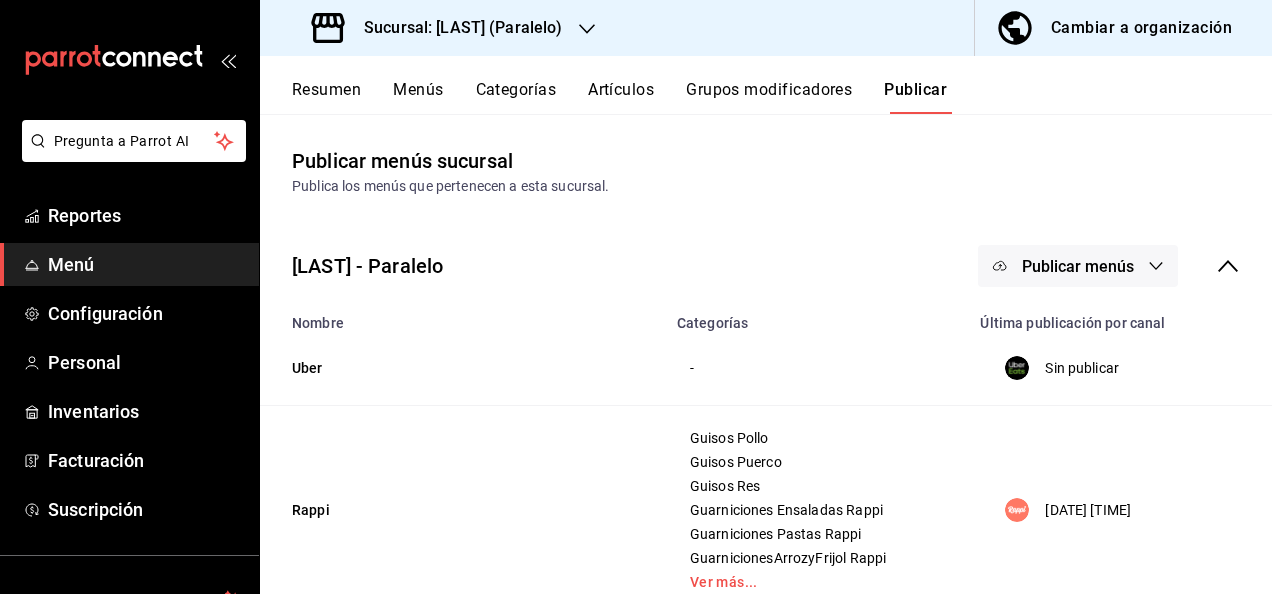 click on "Sucursal: Ceballos (Paralelo)" at bounding box center [455, 28] 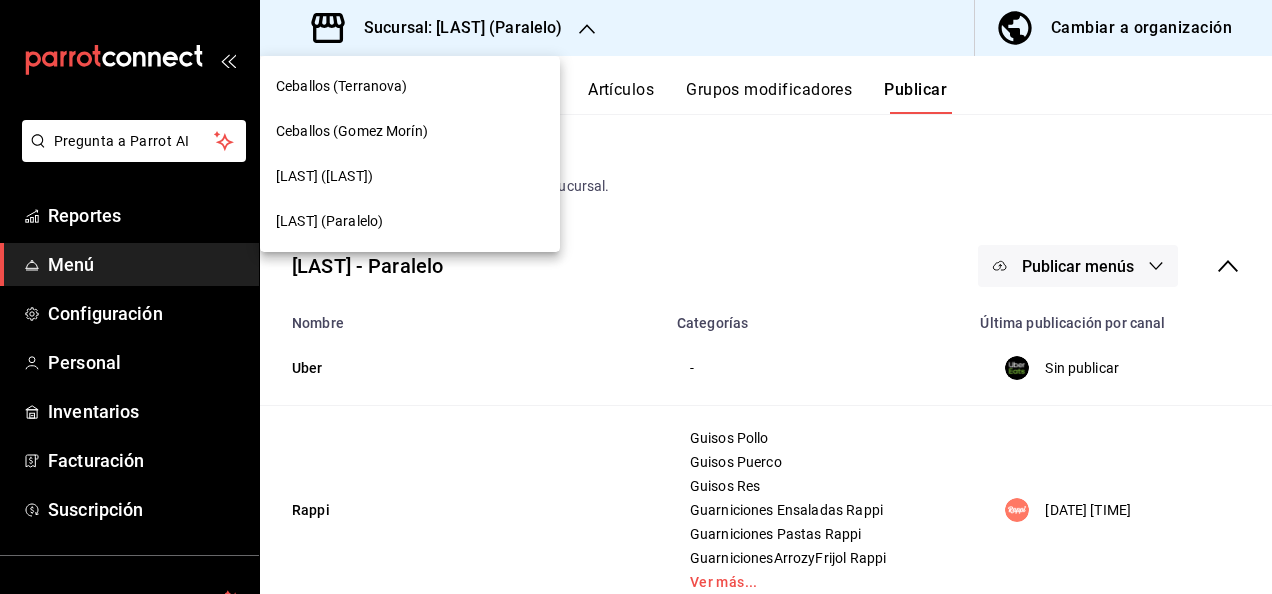 click on "Ceballos (Vasconcelos)" at bounding box center [324, 176] 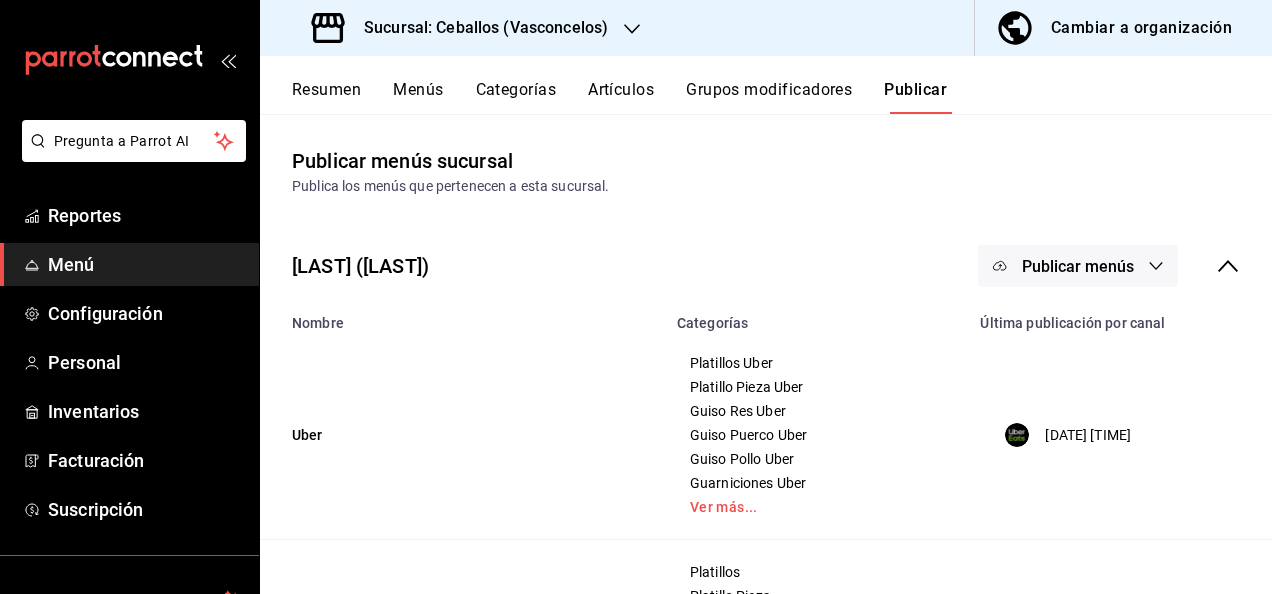 click on "Resumen" at bounding box center [326, 97] 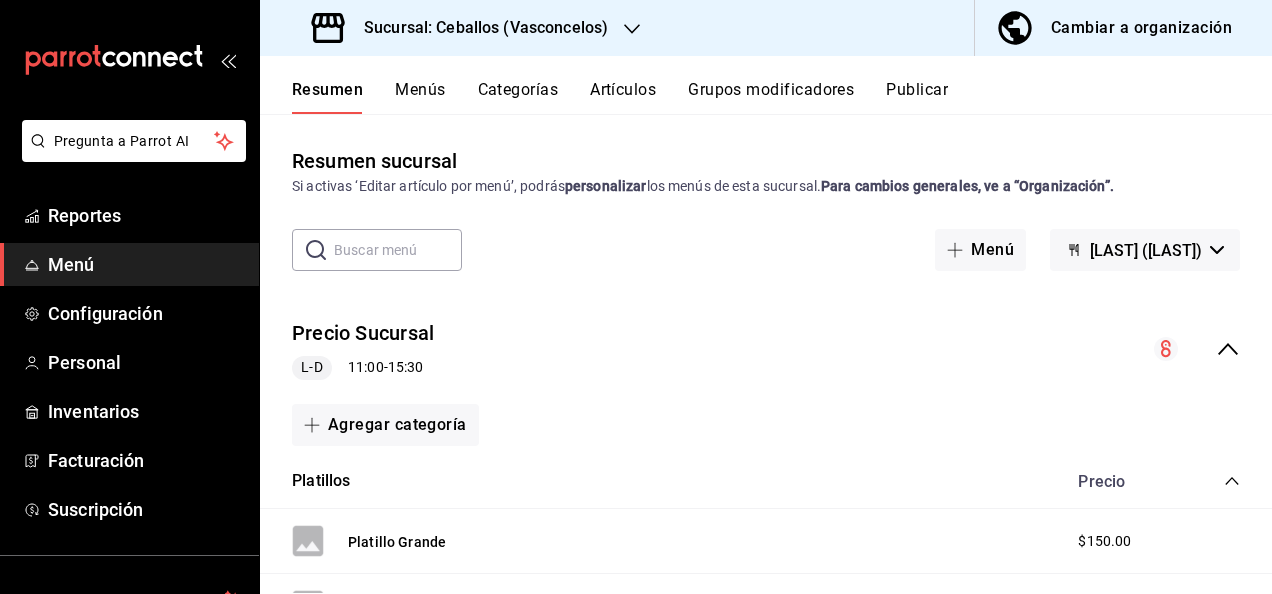 click 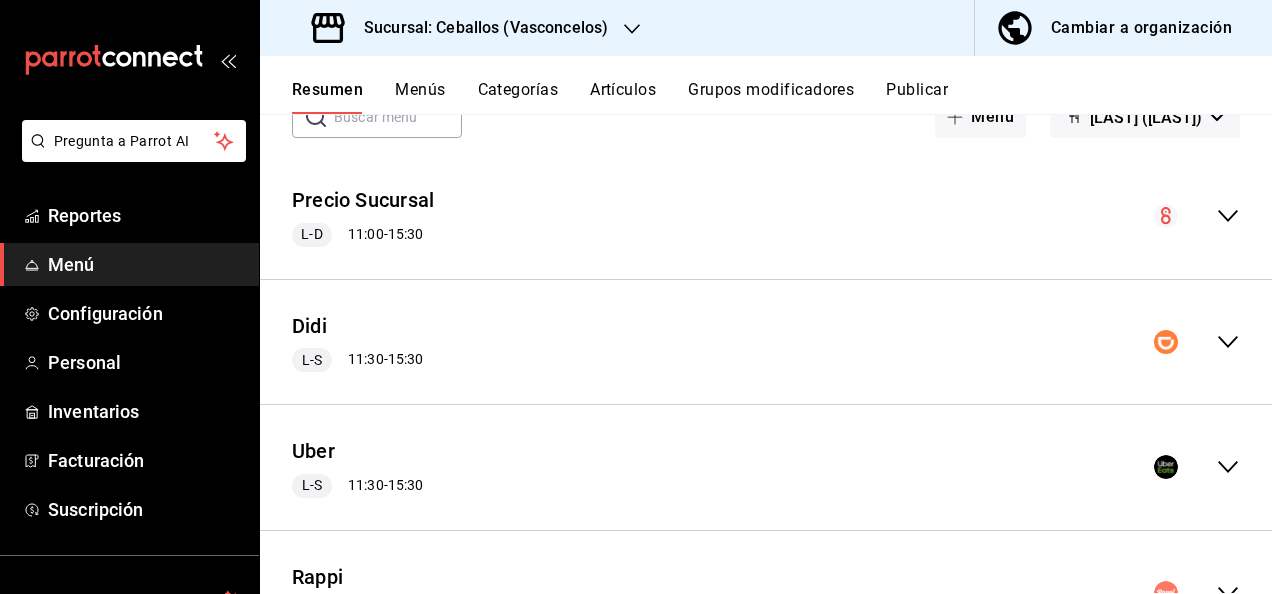 scroll, scrollTop: 186, scrollLeft: 0, axis: vertical 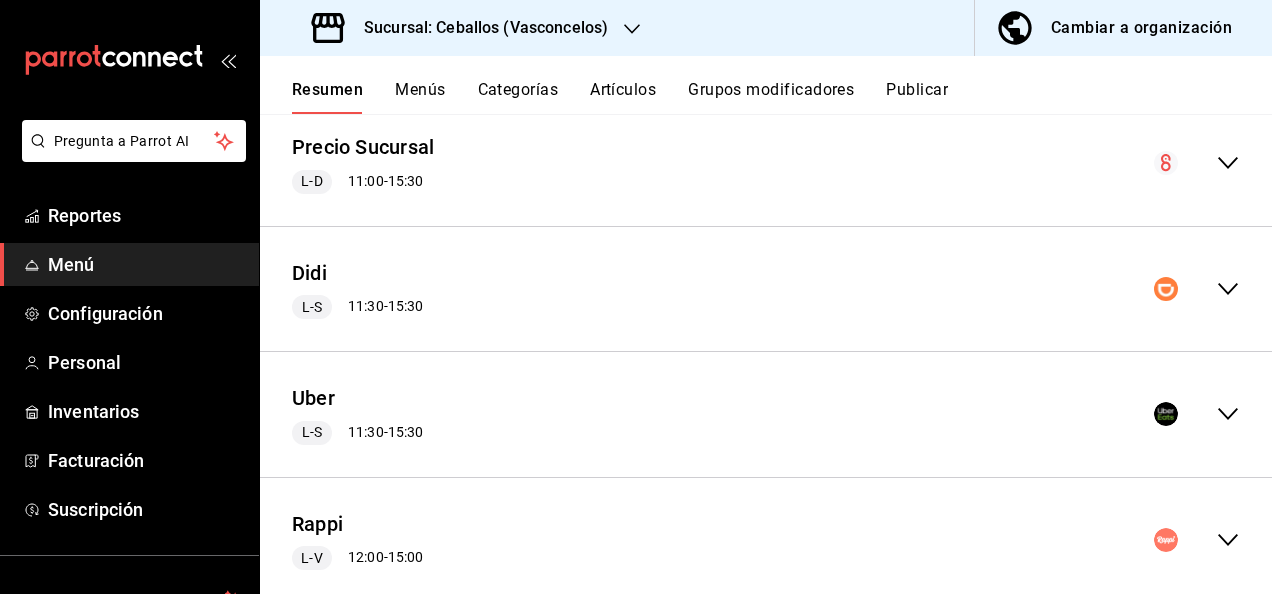 click 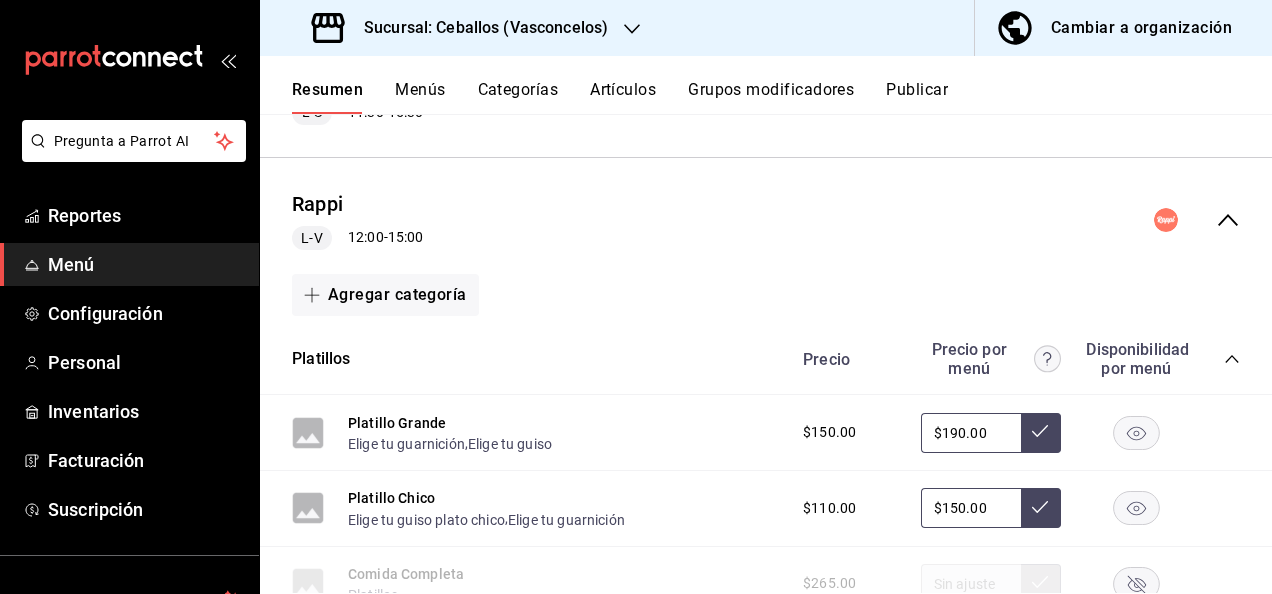 scroll, scrollTop: 533, scrollLeft: 0, axis: vertical 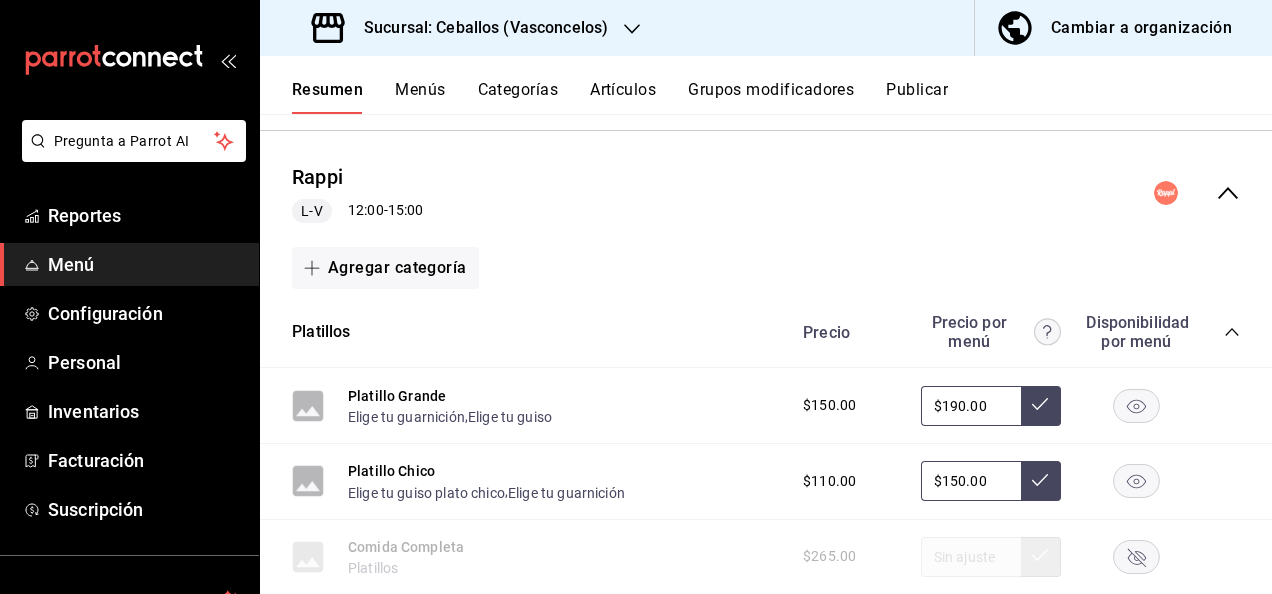 click 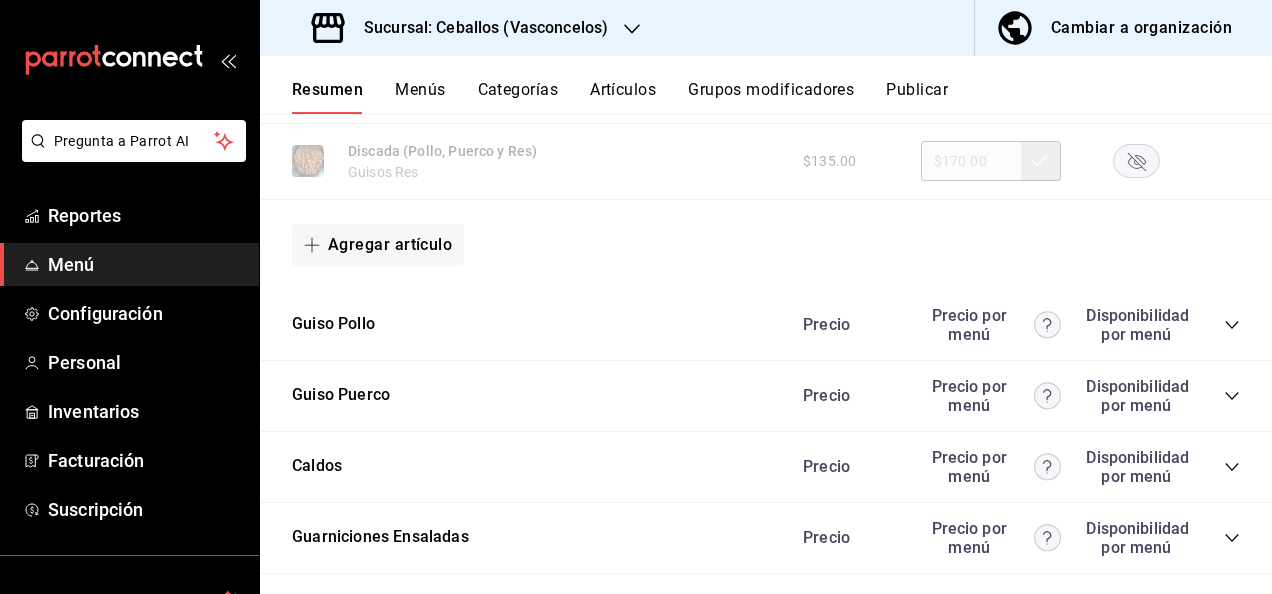 scroll, scrollTop: 1707, scrollLeft: 0, axis: vertical 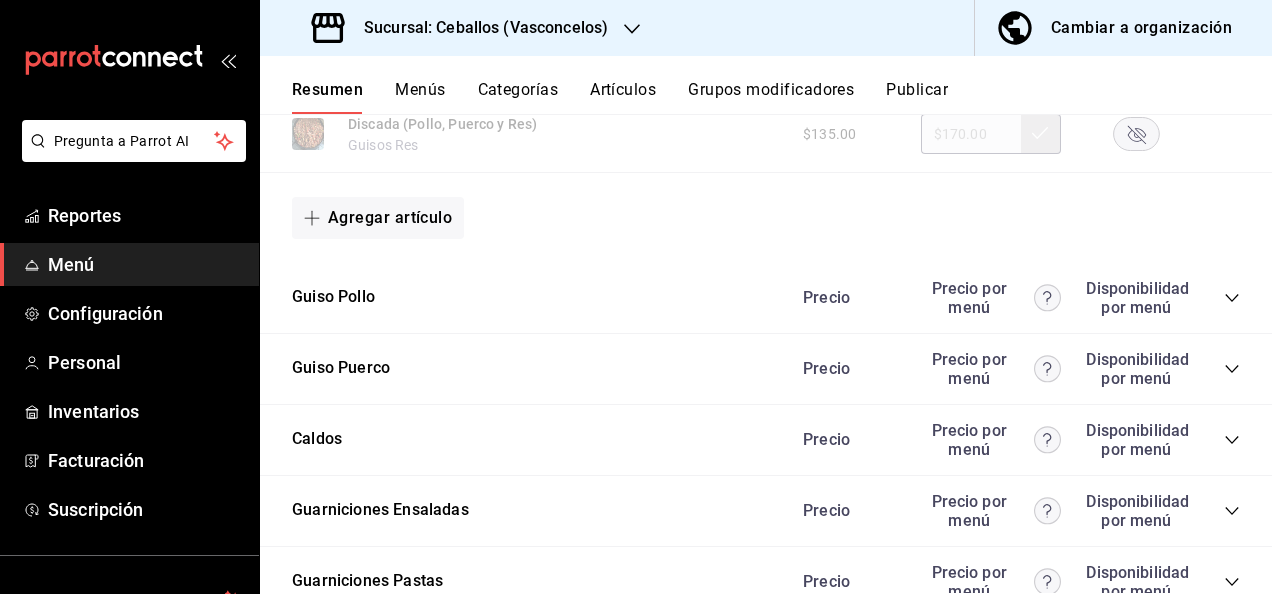 click 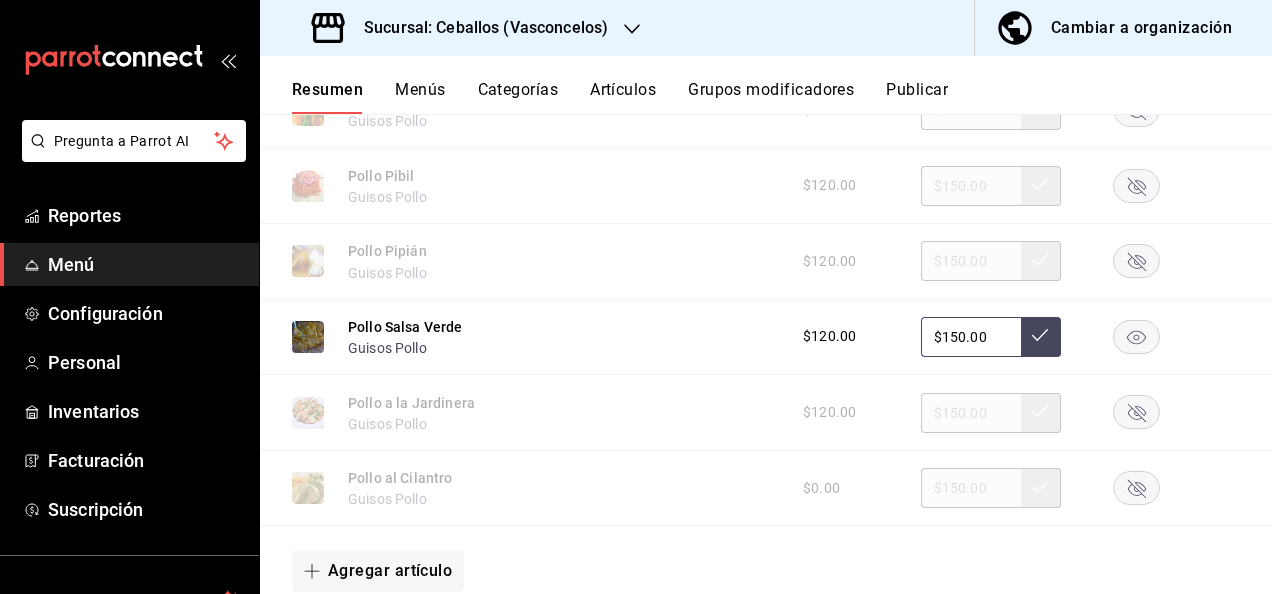 scroll, scrollTop: 2654, scrollLeft: 0, axis: vertical 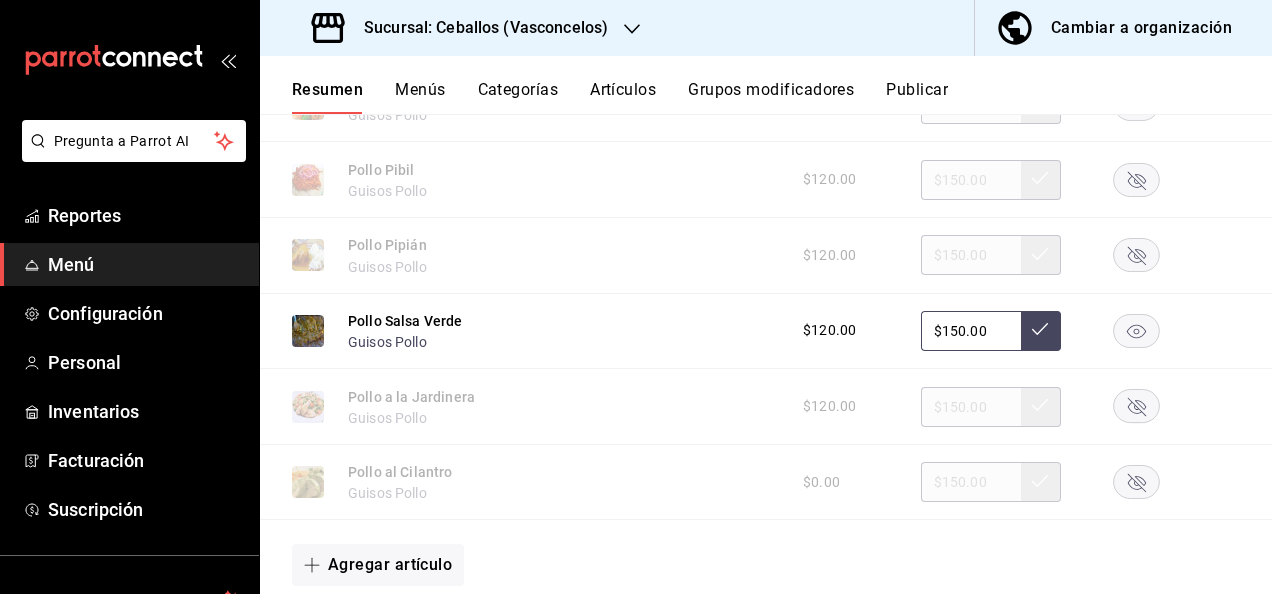 click 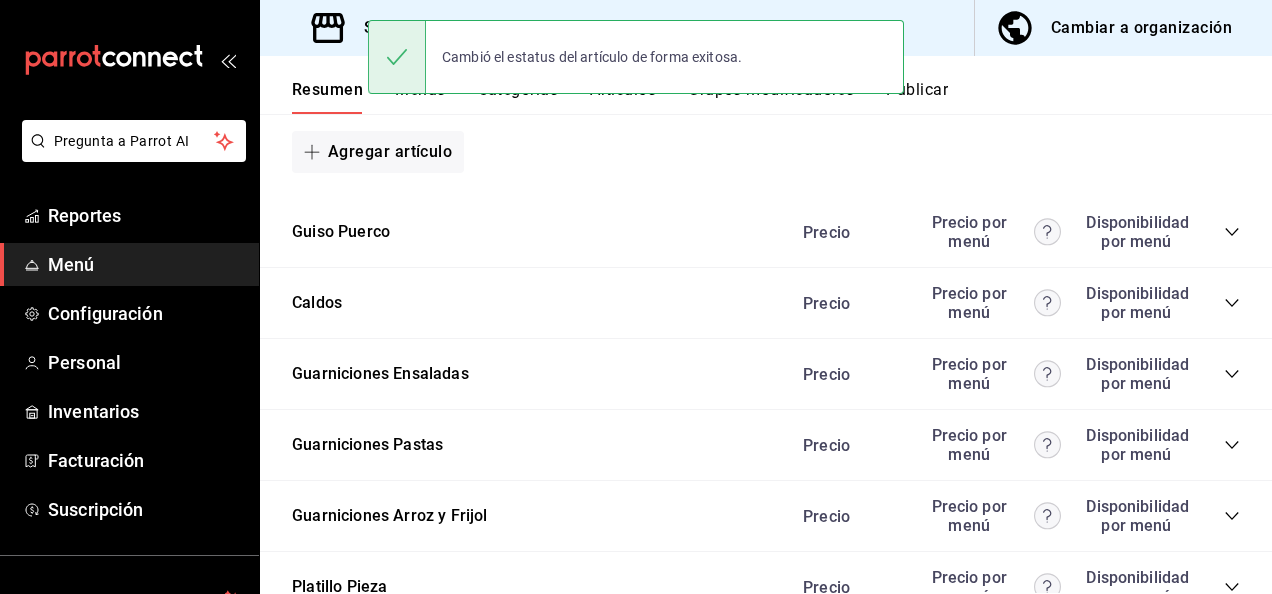 scroll, scrollTop: 3094, scrollLeft: 0, axis: vertical 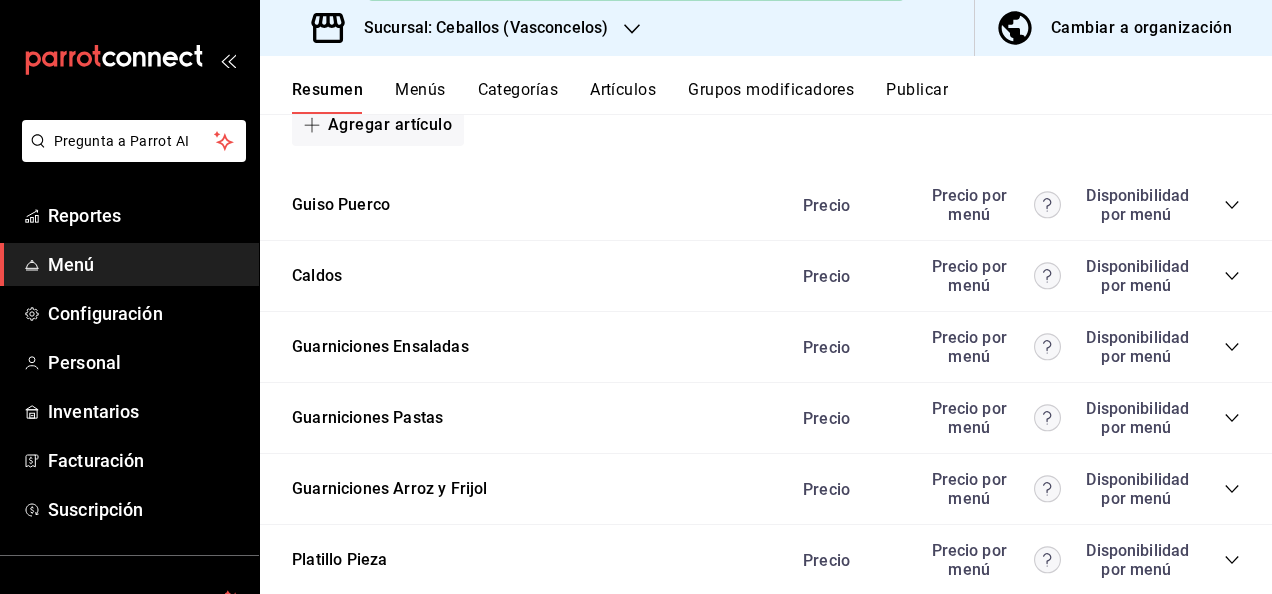 click 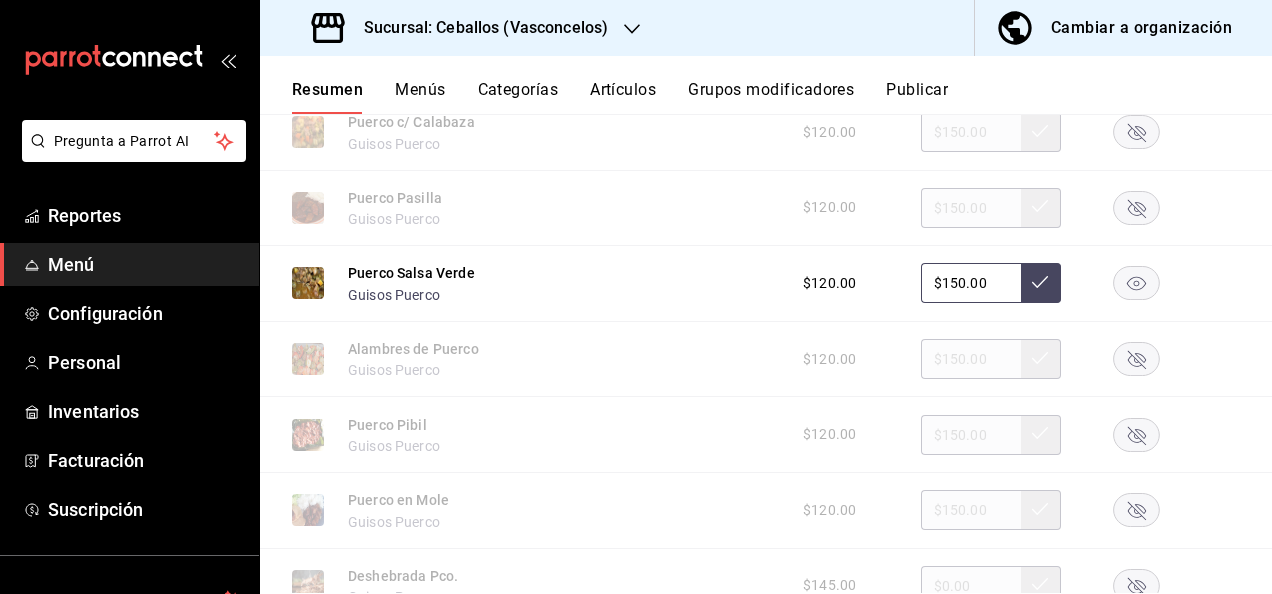 scroll, scrollTop: 3707, scrollLeft: 0, axis: vertical 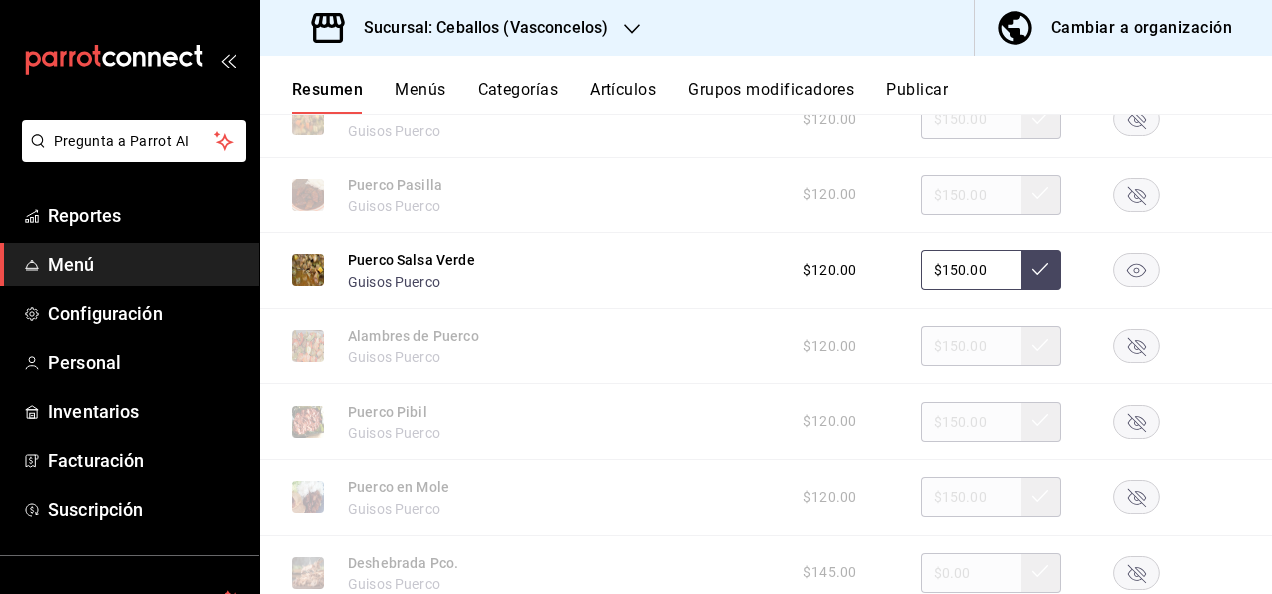 click 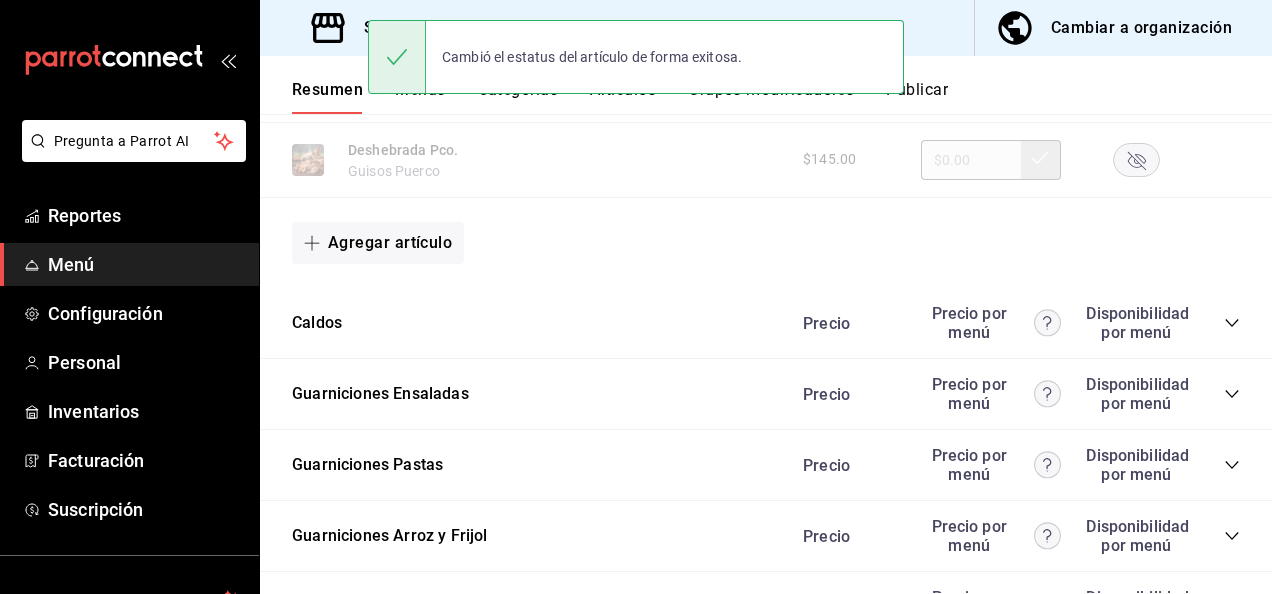 scroll, scrollTop: 4134, scrollLeft: 0, axis: vertical 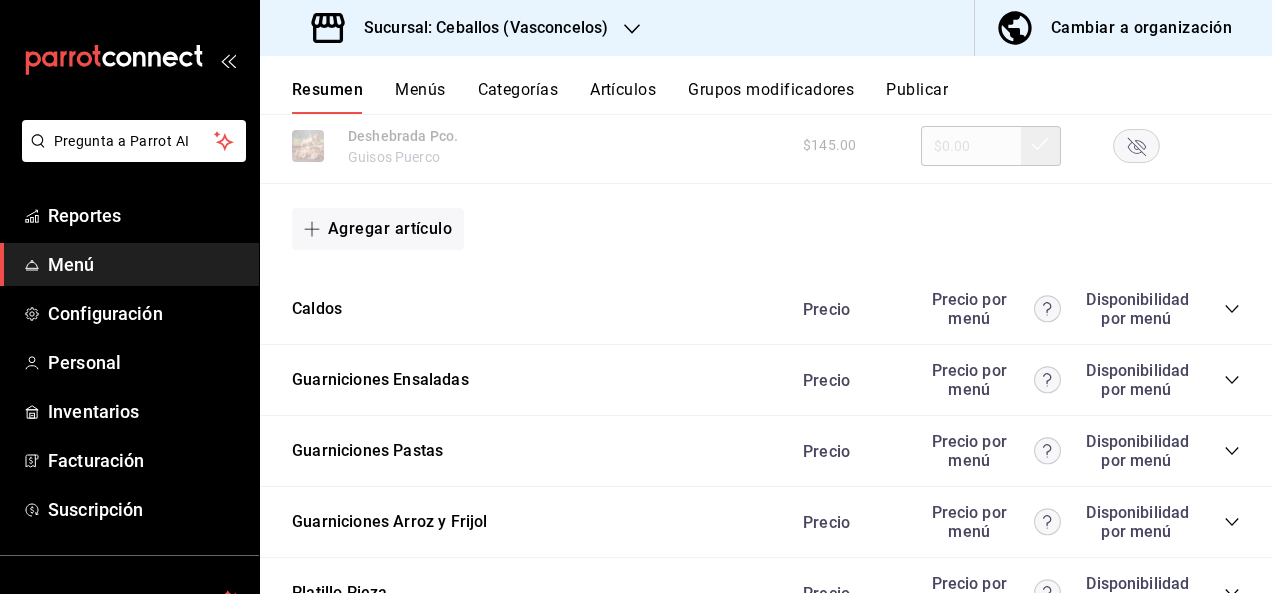 click 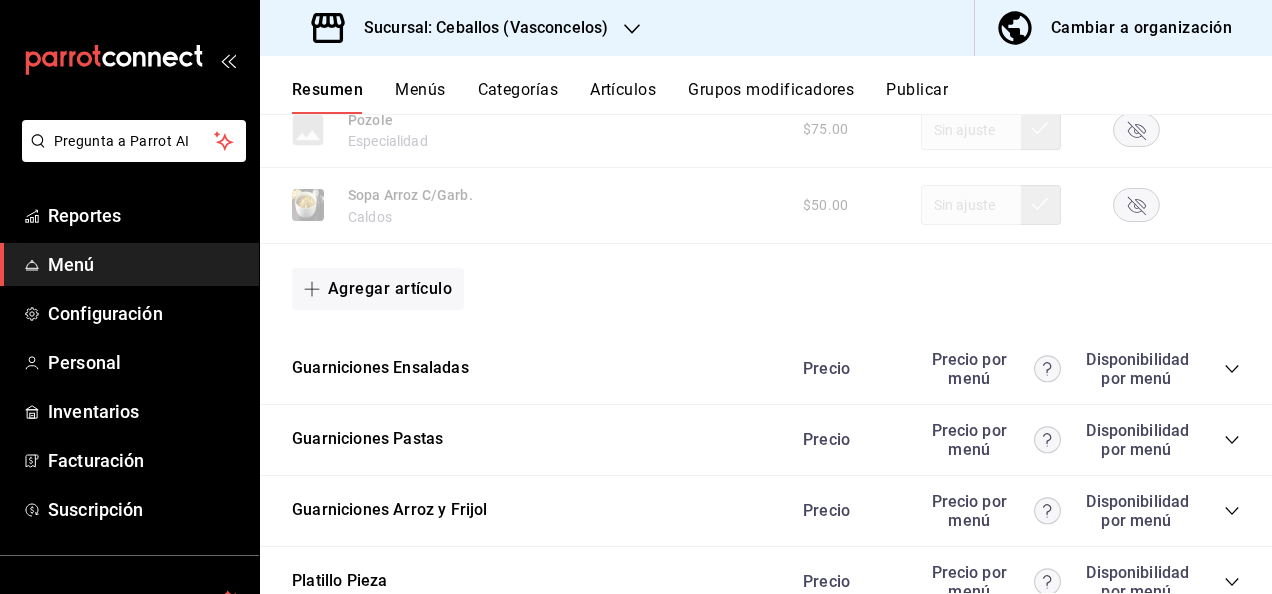 scroll, scrollTop: 6254, scrollLeft: 0, axis: vertical 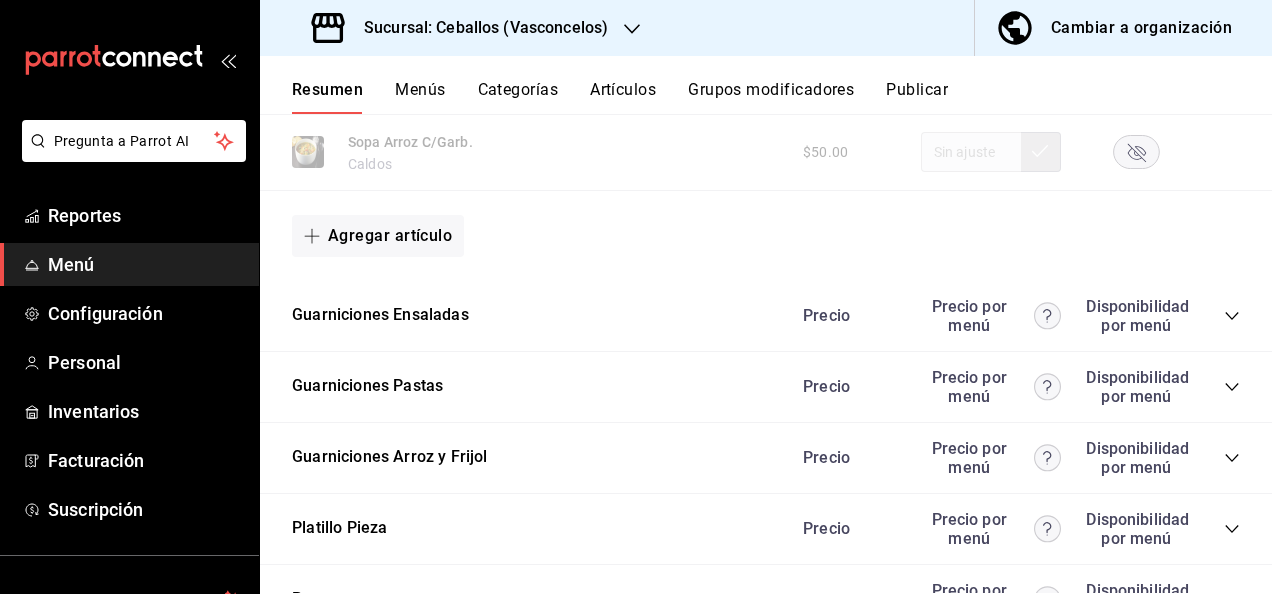 click 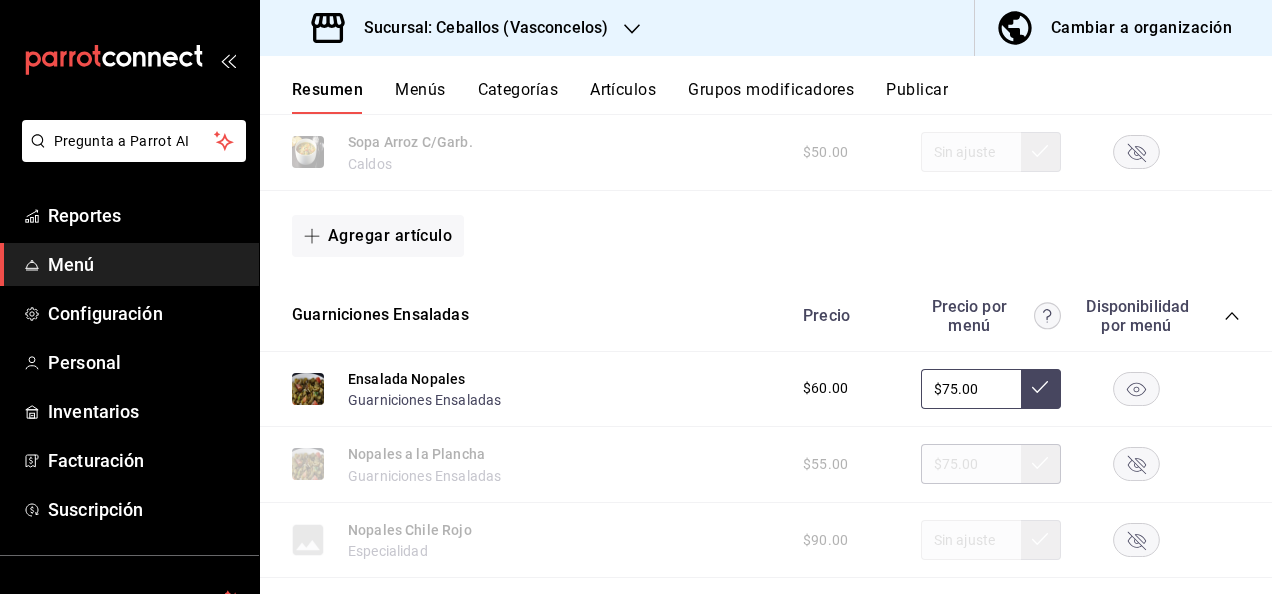 click 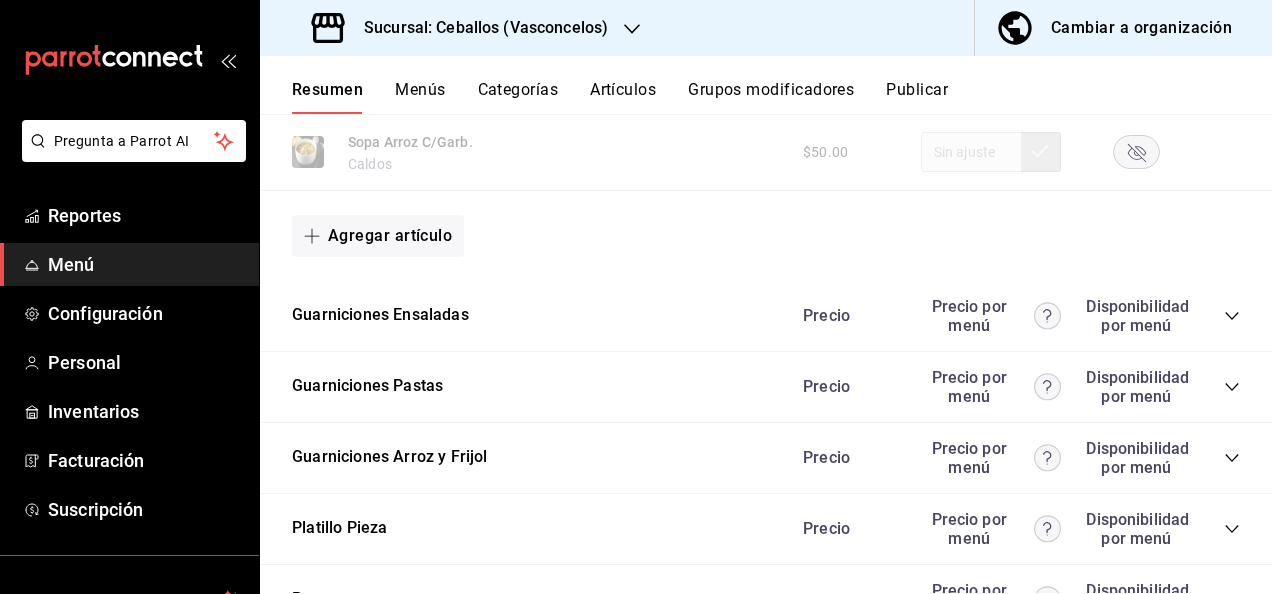 click 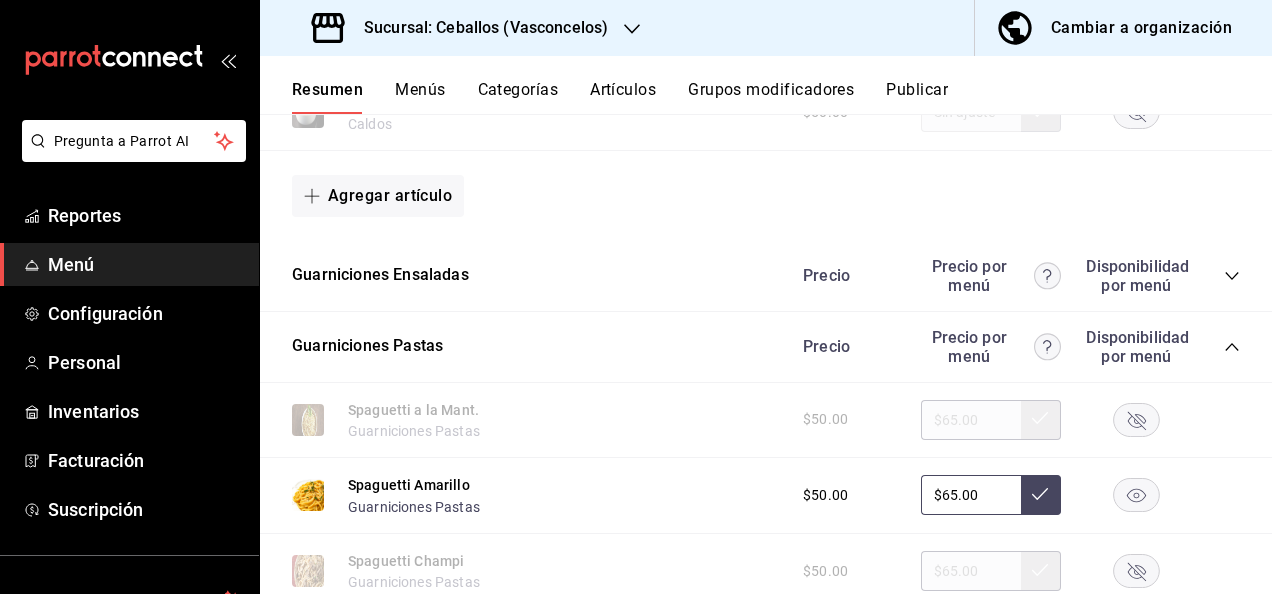 scroll, scrollTop: 6454, scrollLeft: 0, axis: vertical 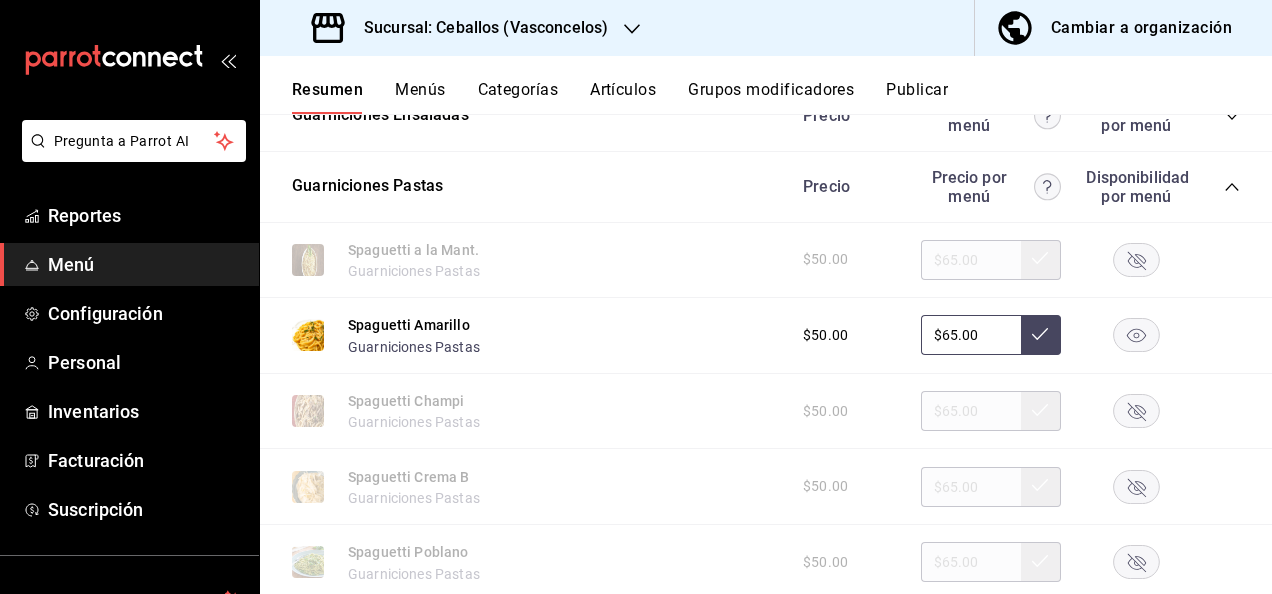 click 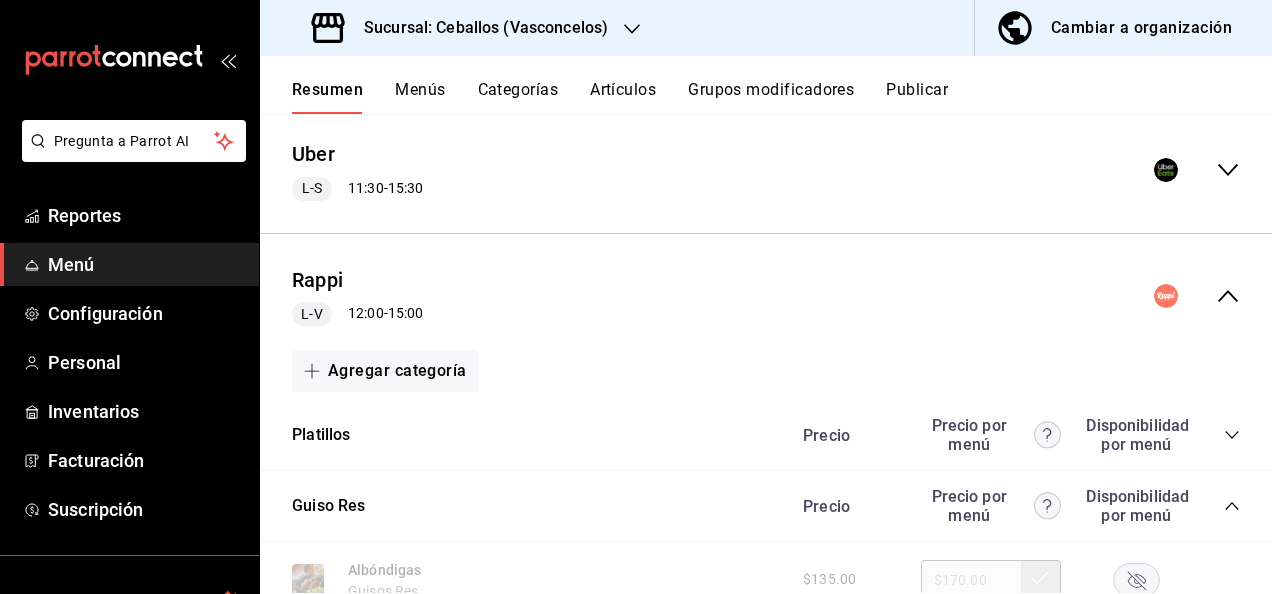 scroll, scrollTop: 336, scrollLeft: 0, axis: vertical 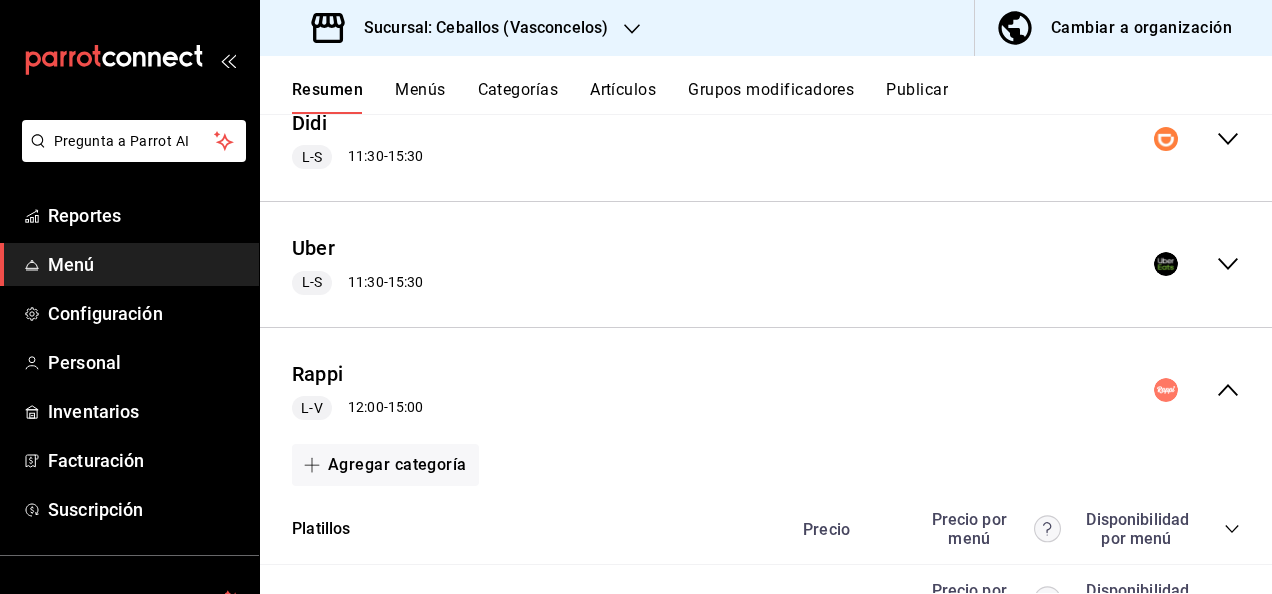click on "Publicar" at bounding box center (917, 97) 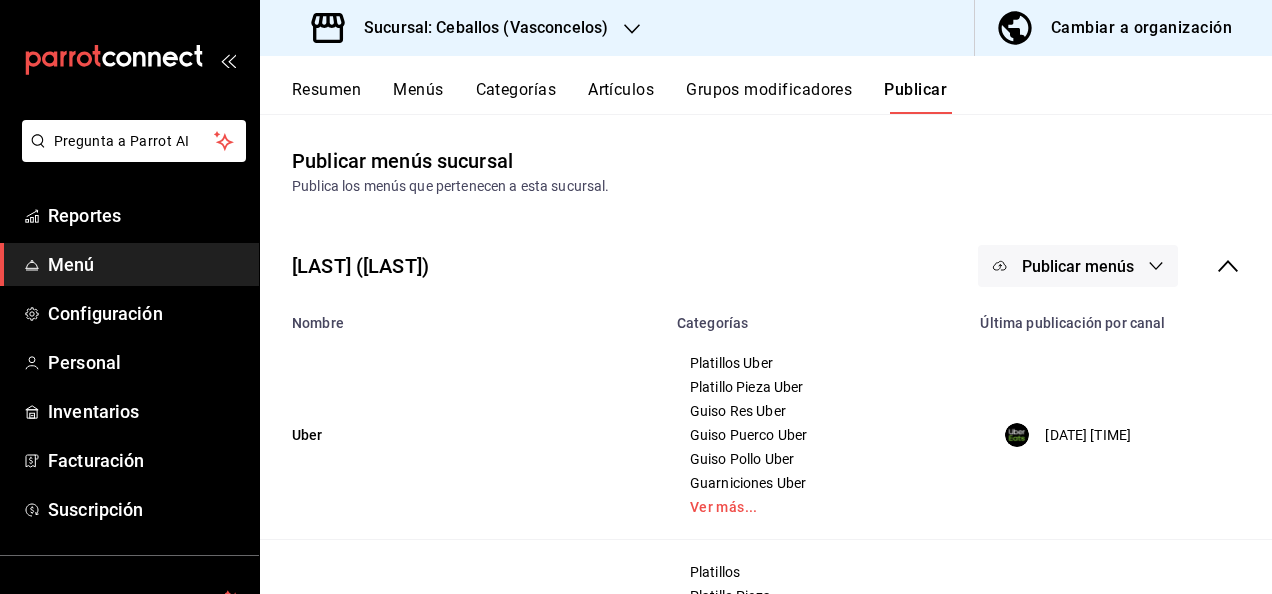 click on "Publicar menús" at bounding box center [1078, 266] 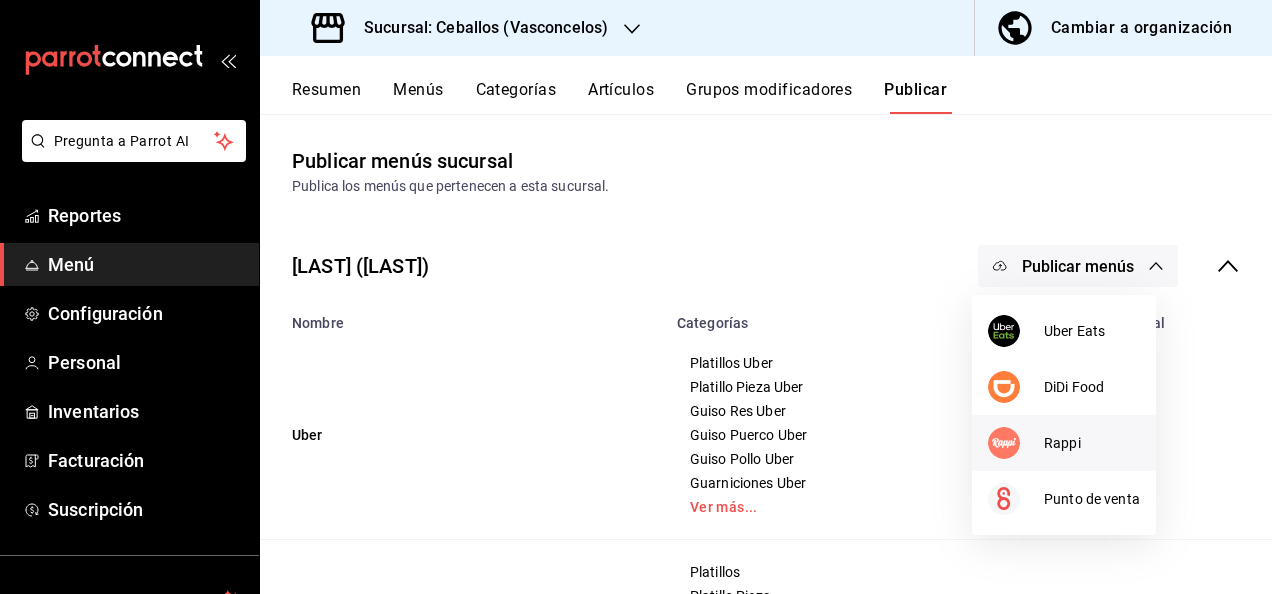 click on "Rappi" at bounding box center (1092, 443) 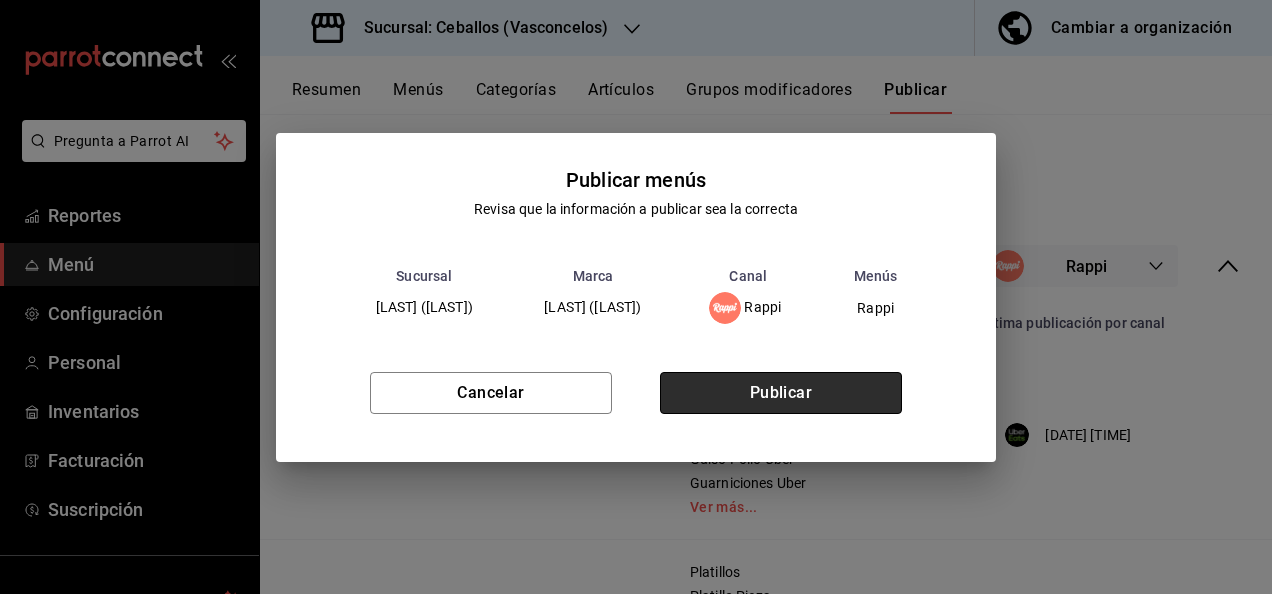 click on "Publicar" at bounding box center [781, 393] 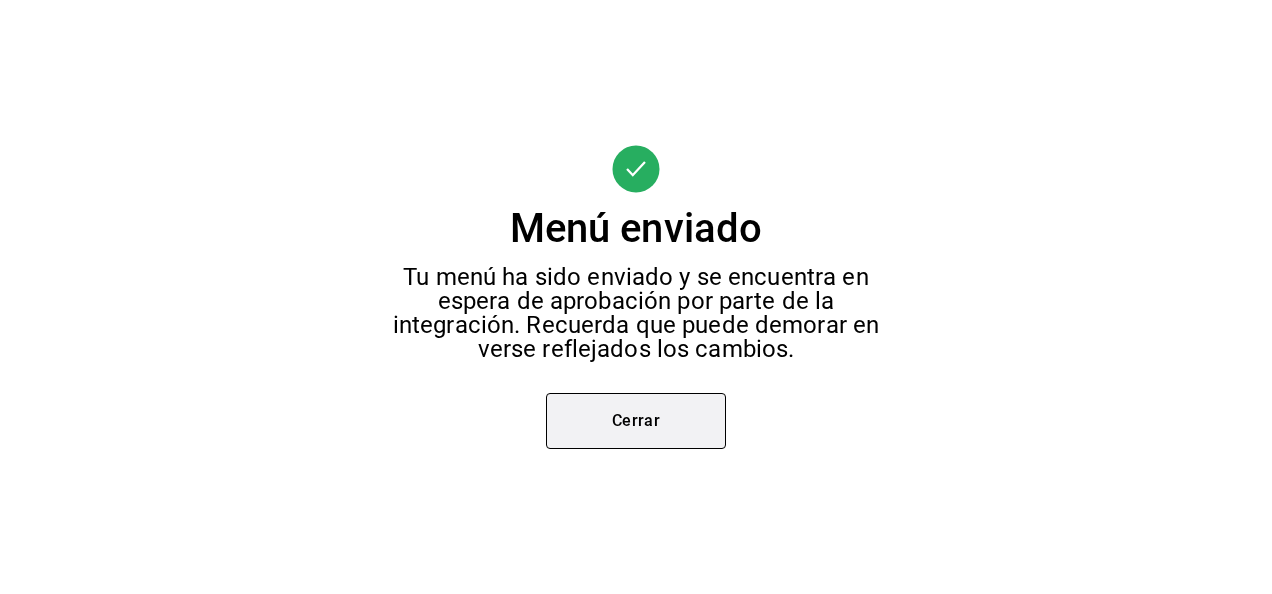 click on "Cerrar" at bounding box center [636, 421] 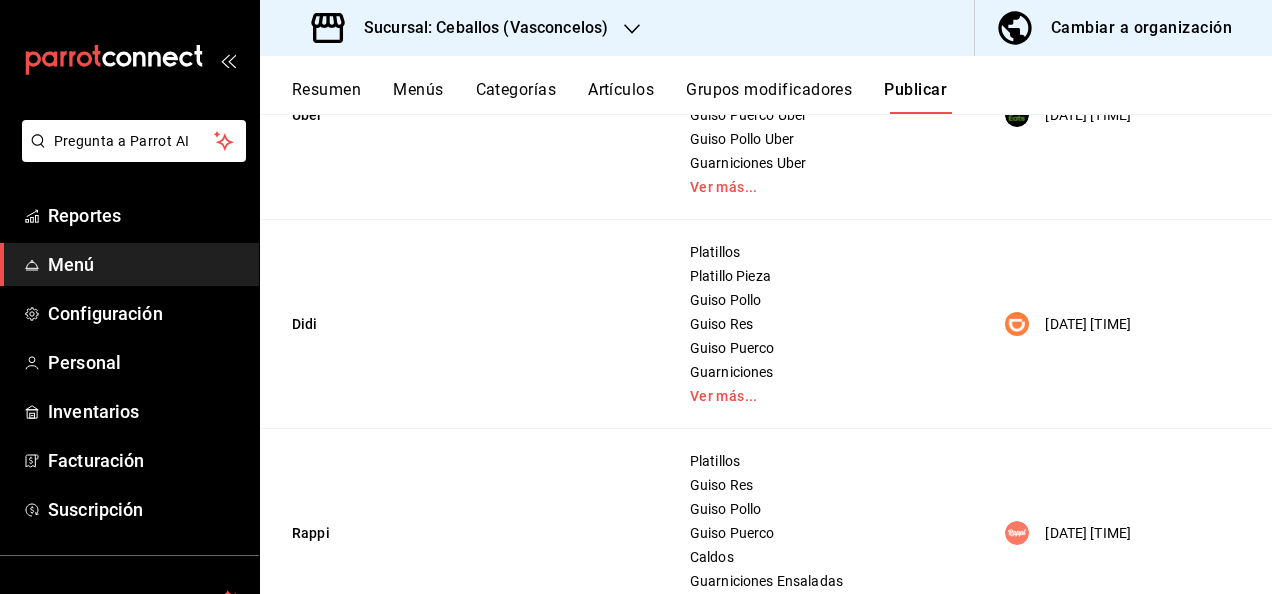 scroll, scrollTop: 413, scrollLeft: 0, axis: vertical 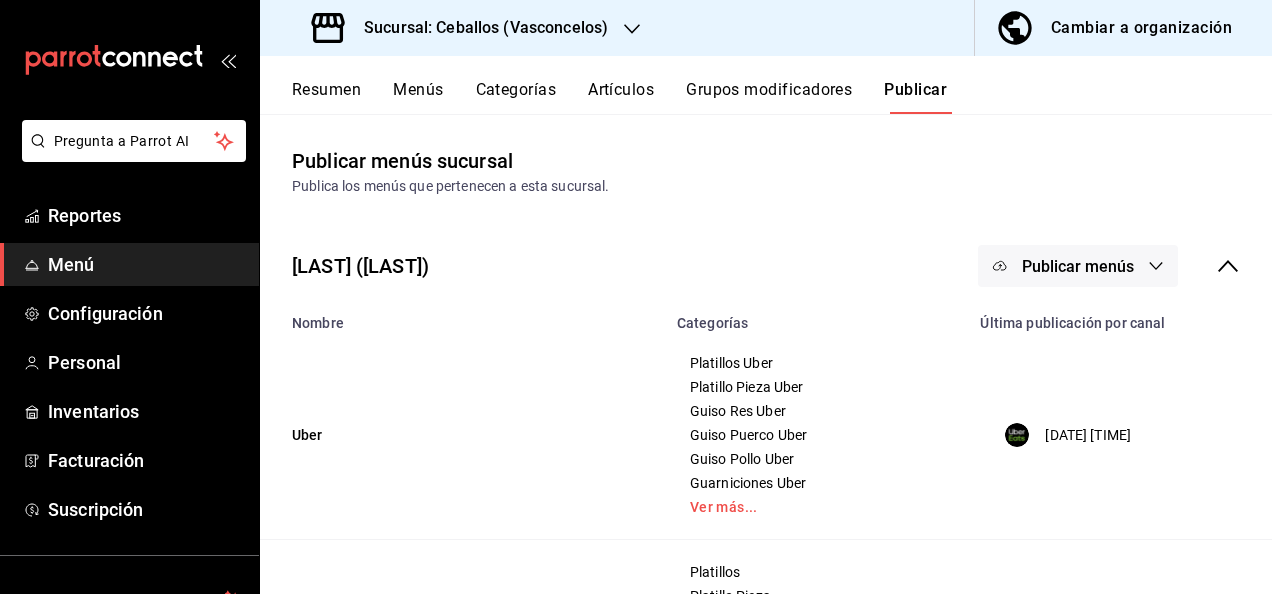 click on "Resumen" at bounding box center (326, 97) 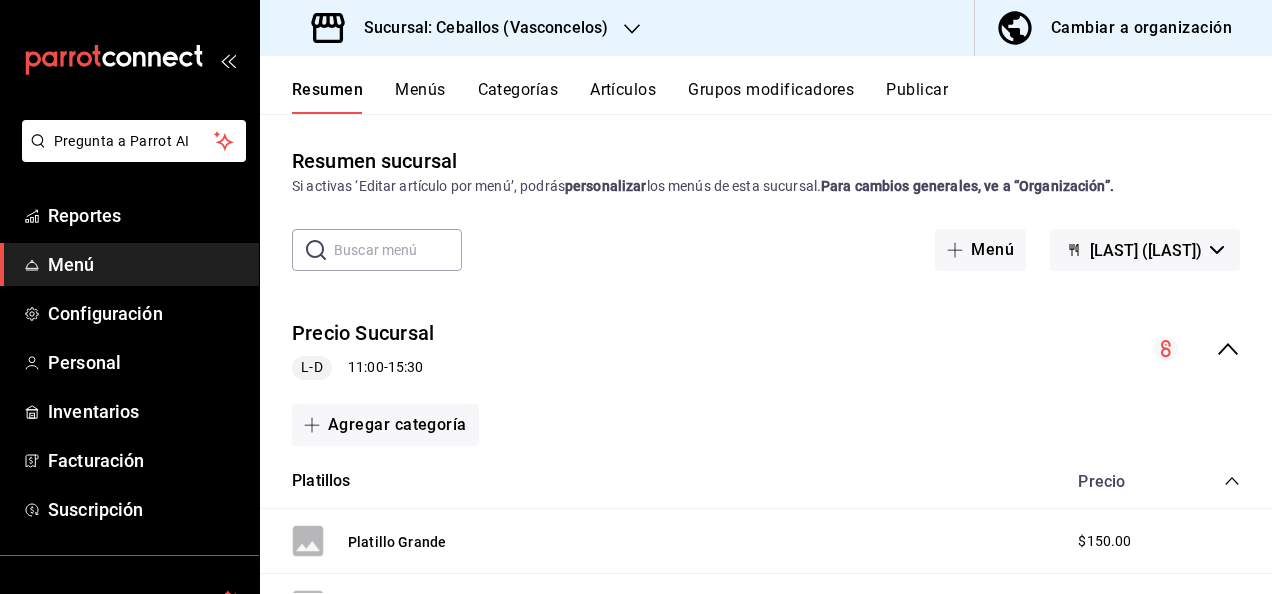 click 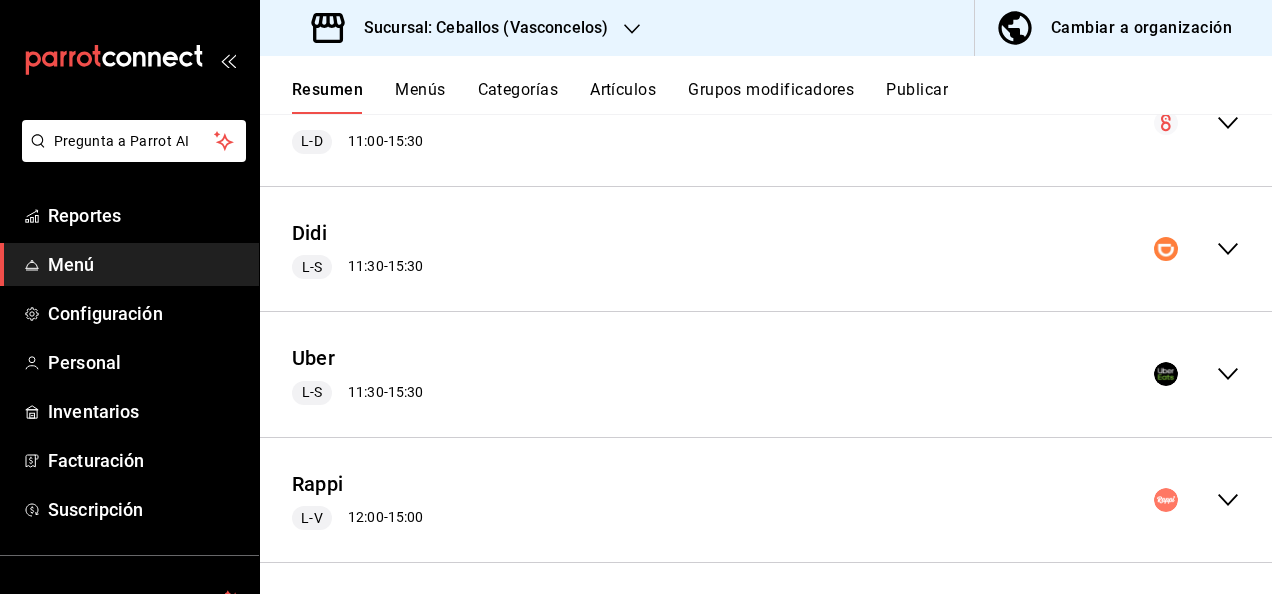 scroll, scrollTop: 234, scrollLeft: 0, axis: vertical 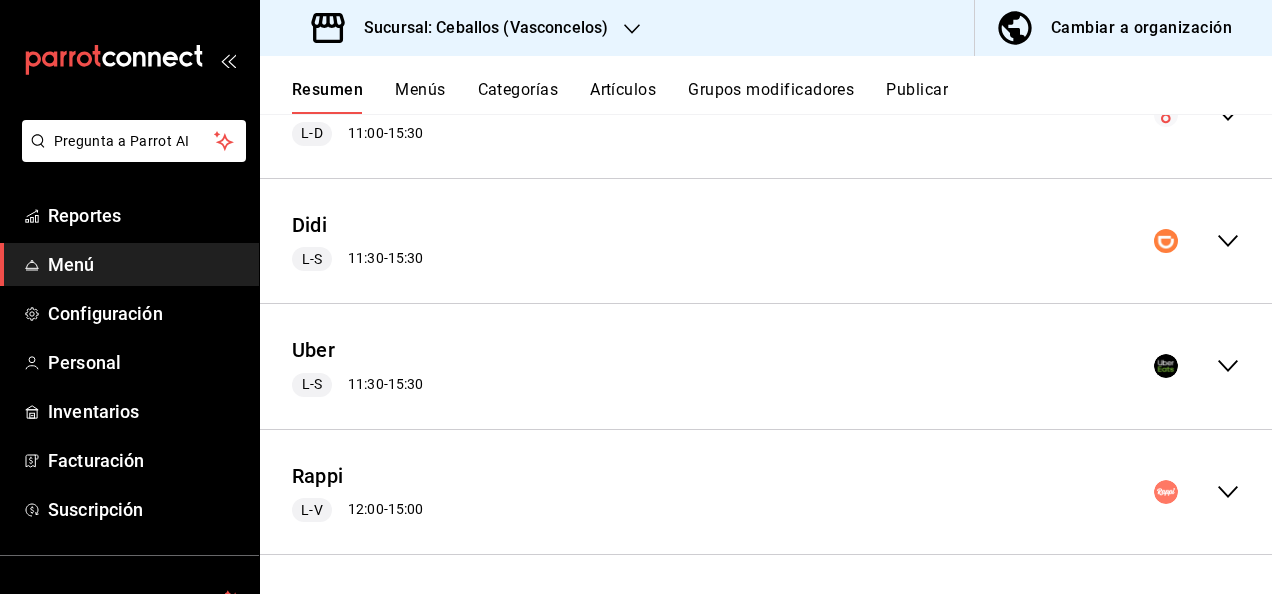 click 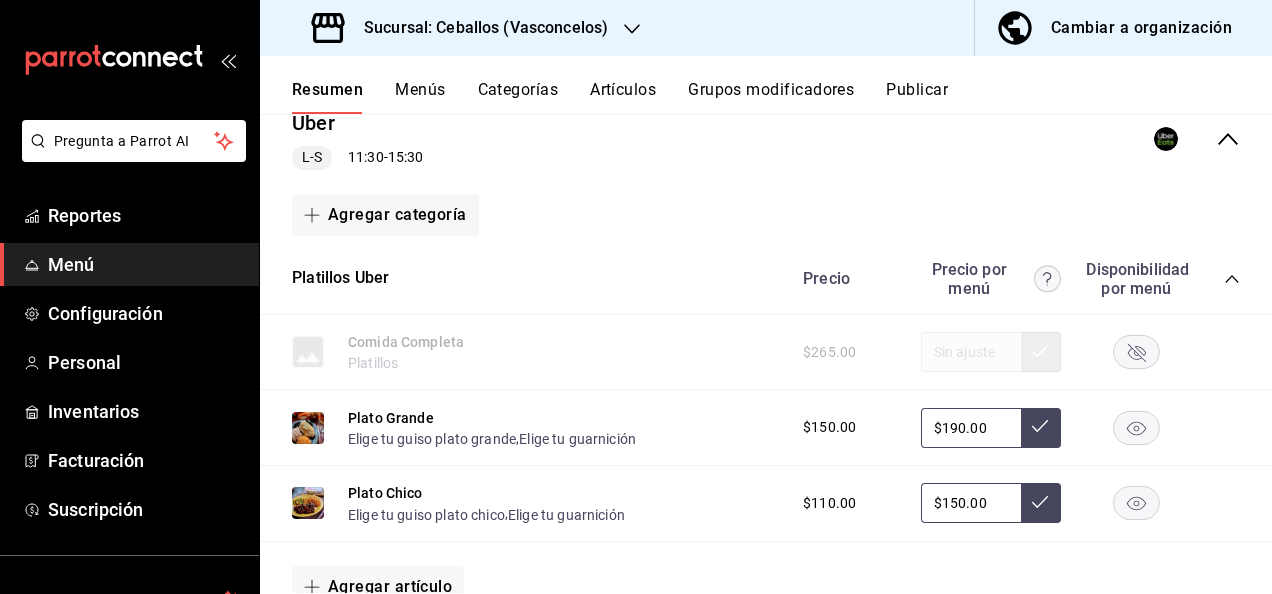 scroll, scrollTop: 541, scrollLeft: 0, axis: vertical 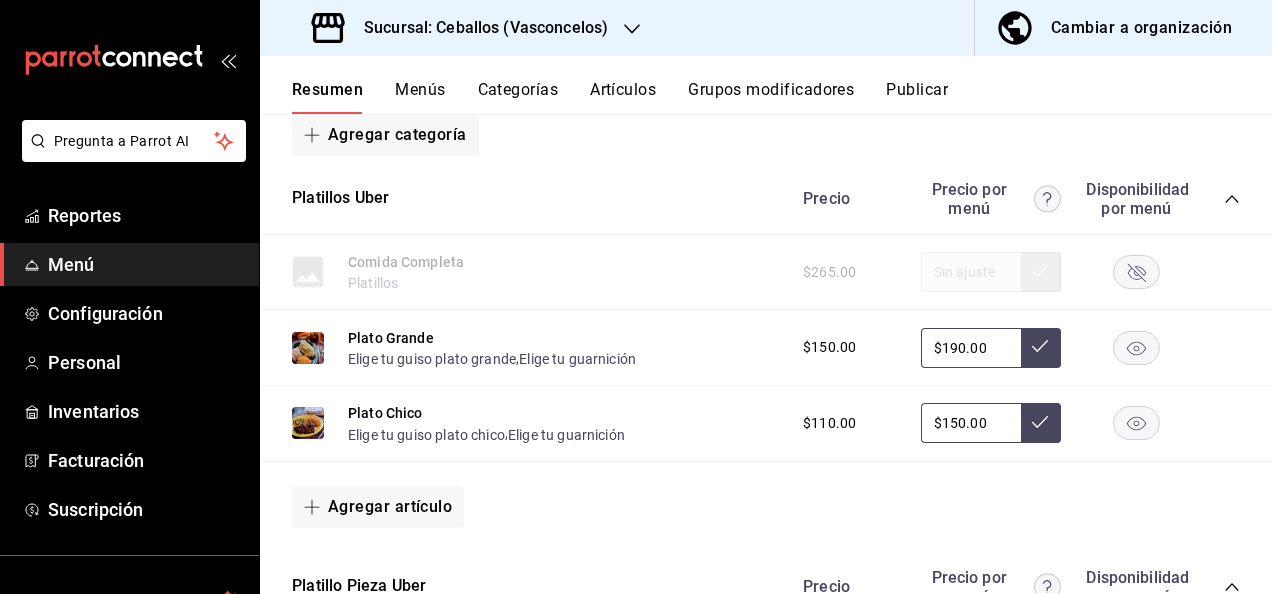 click 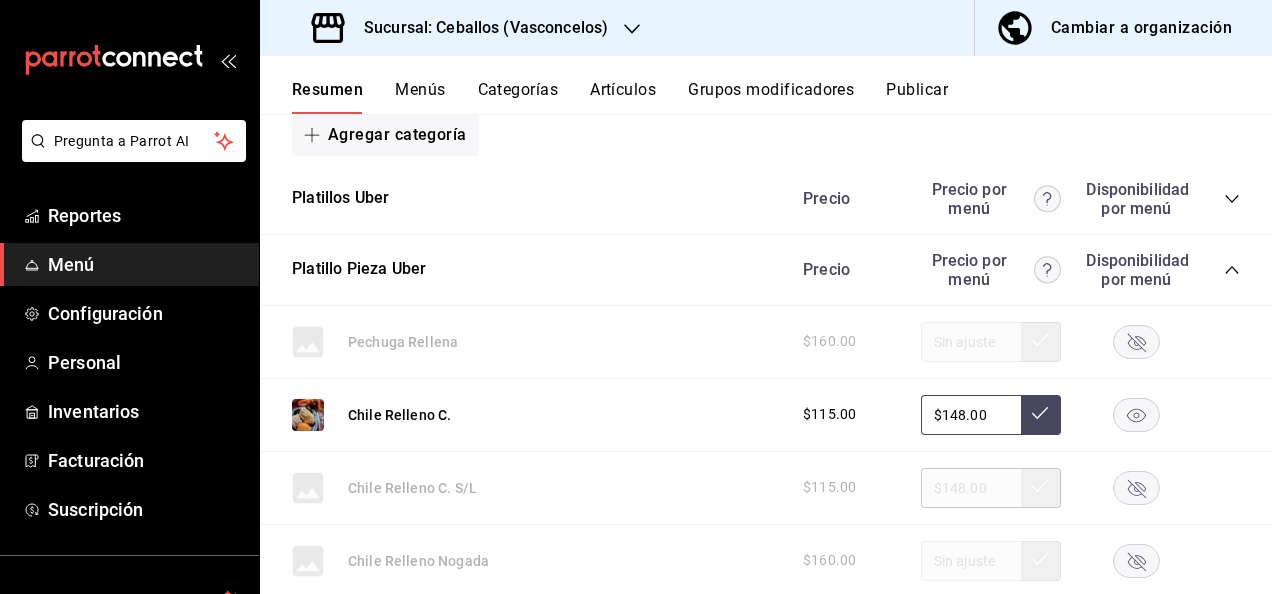 click 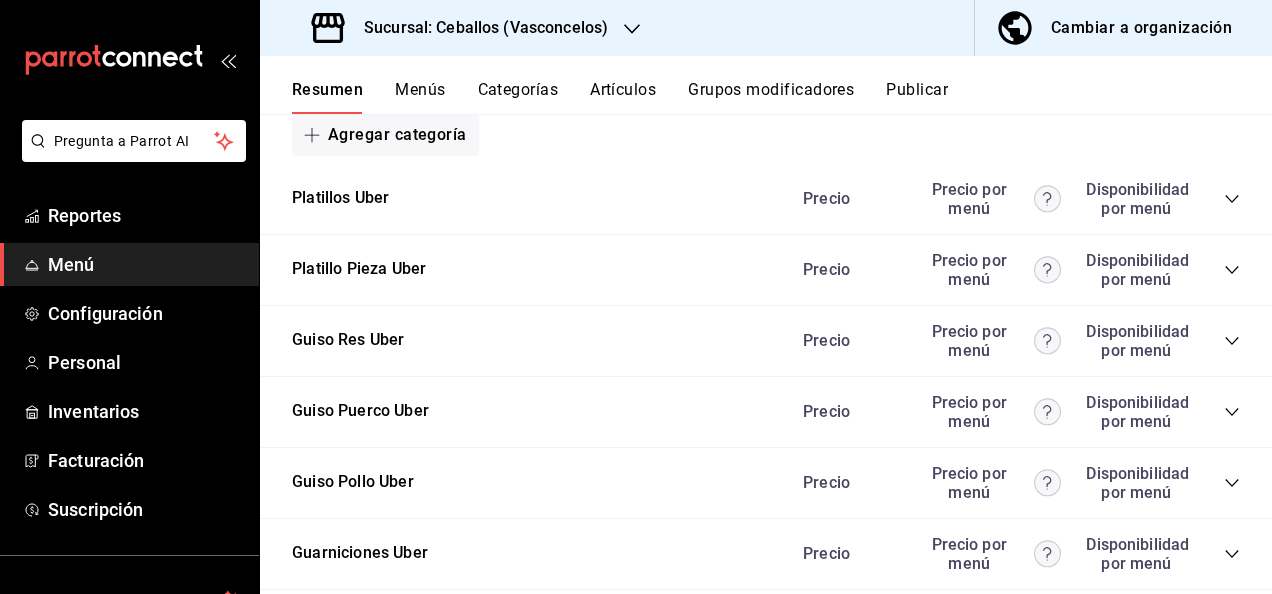 click 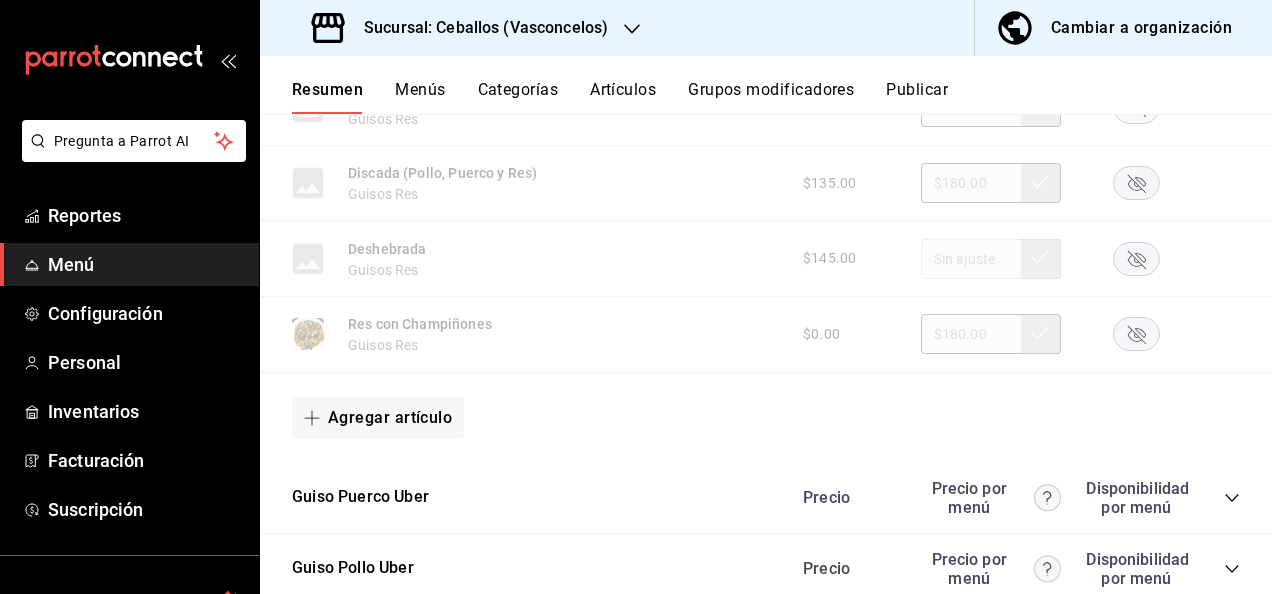 scroll, scrollTop: 1701, scrollLeft: 0, axis: vertical 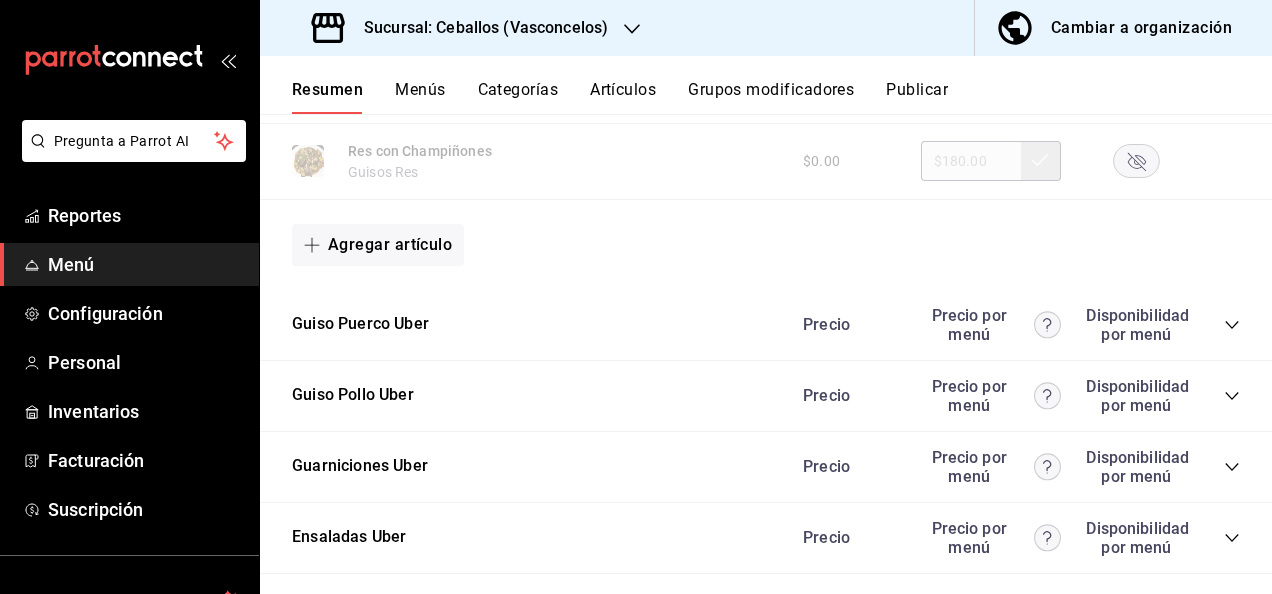 click 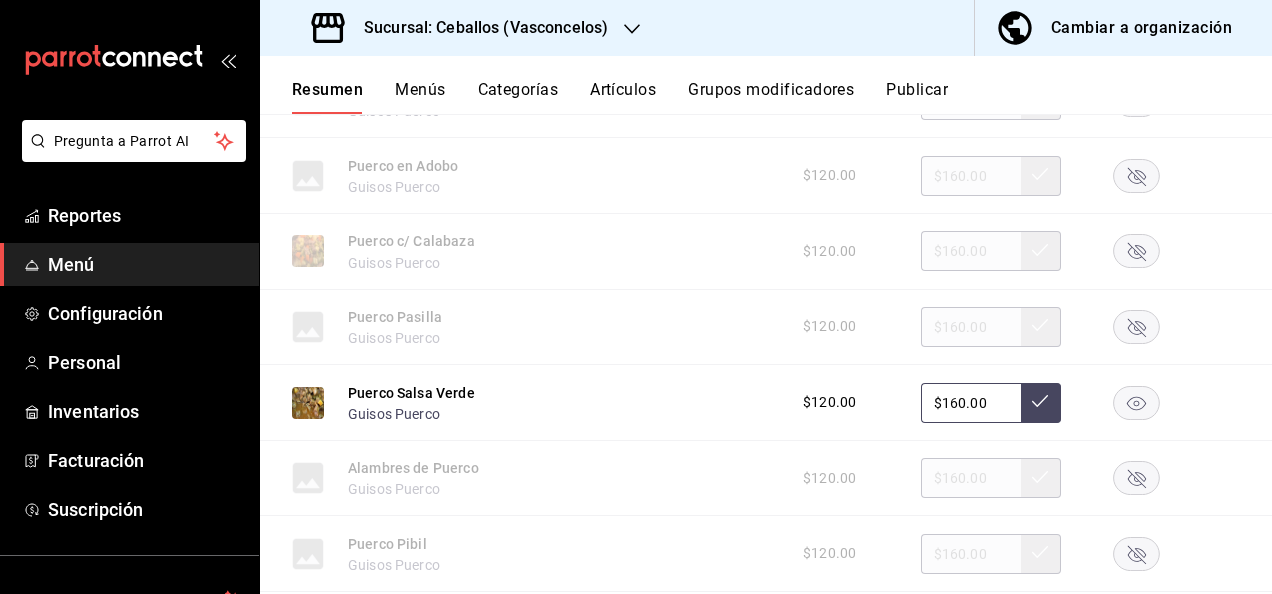 scroll, scrollTop: 2408, scrollLeft: 0, axis: vertical 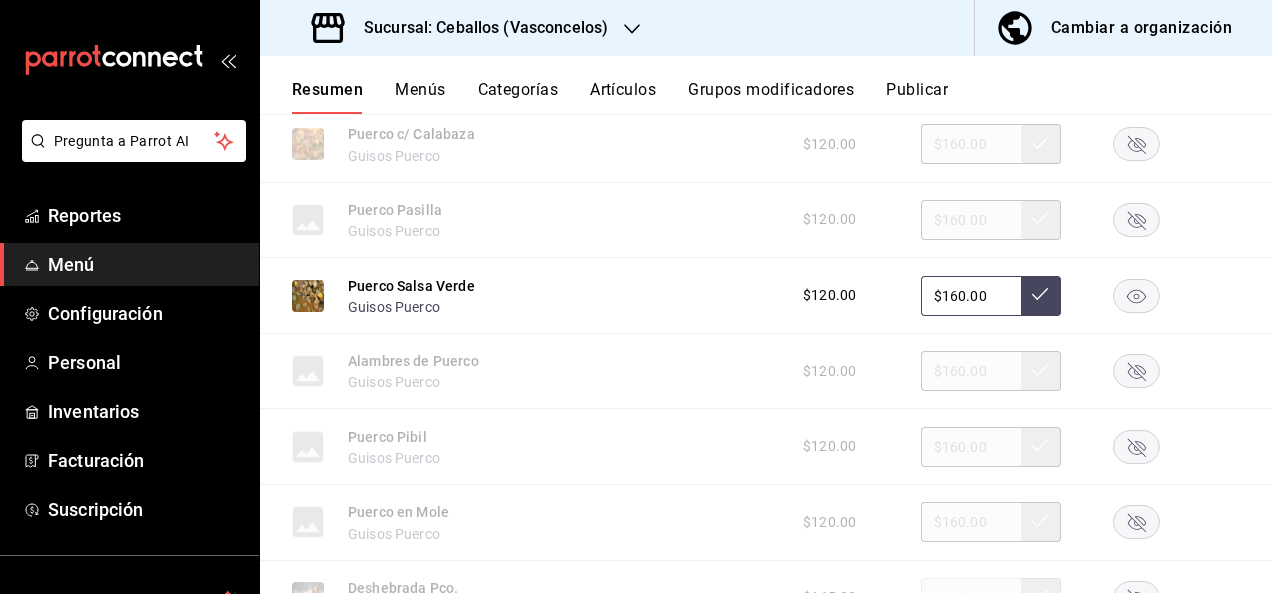 click 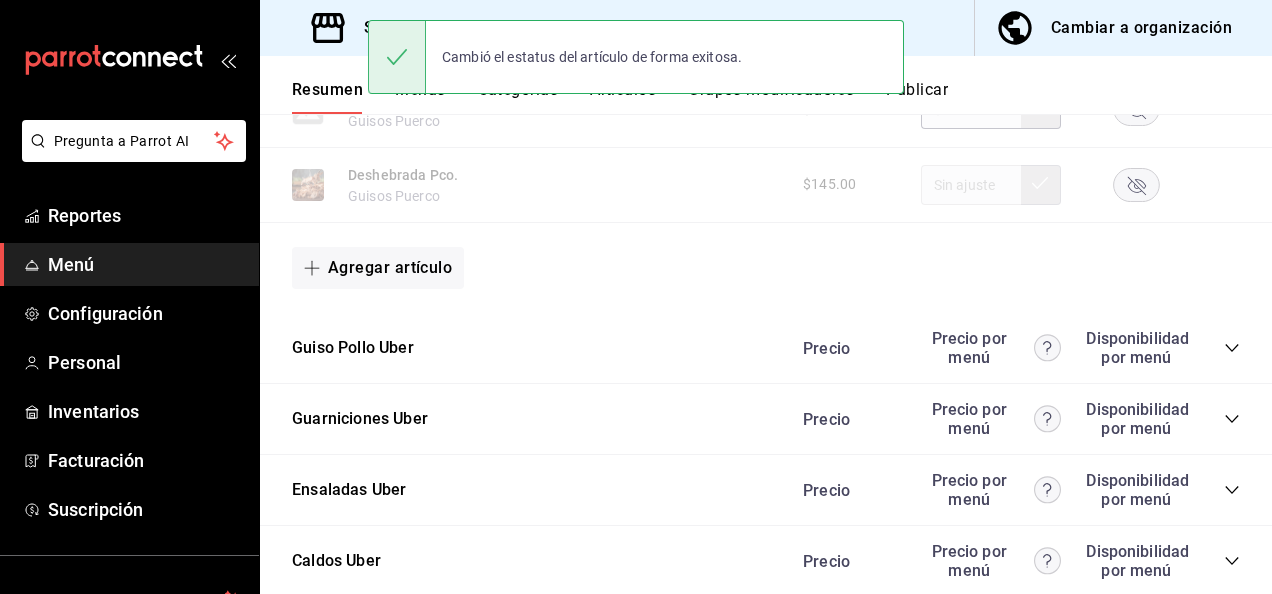 scroll, scrollTop: 2861, scrollLeft: 0, axis: vertical 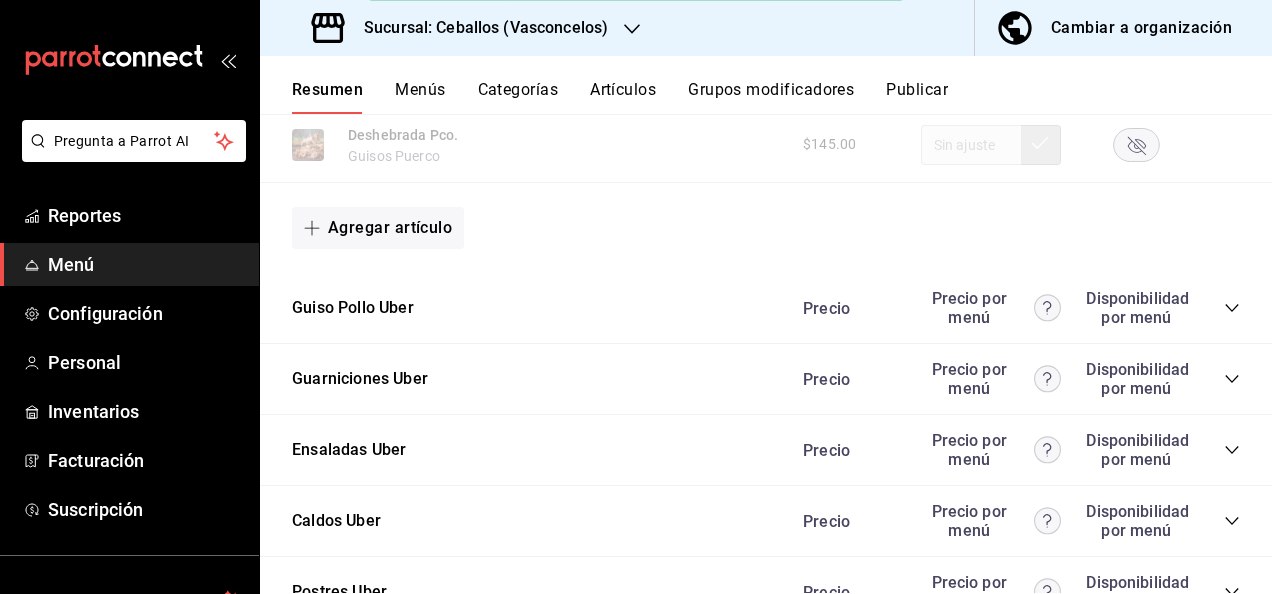 click 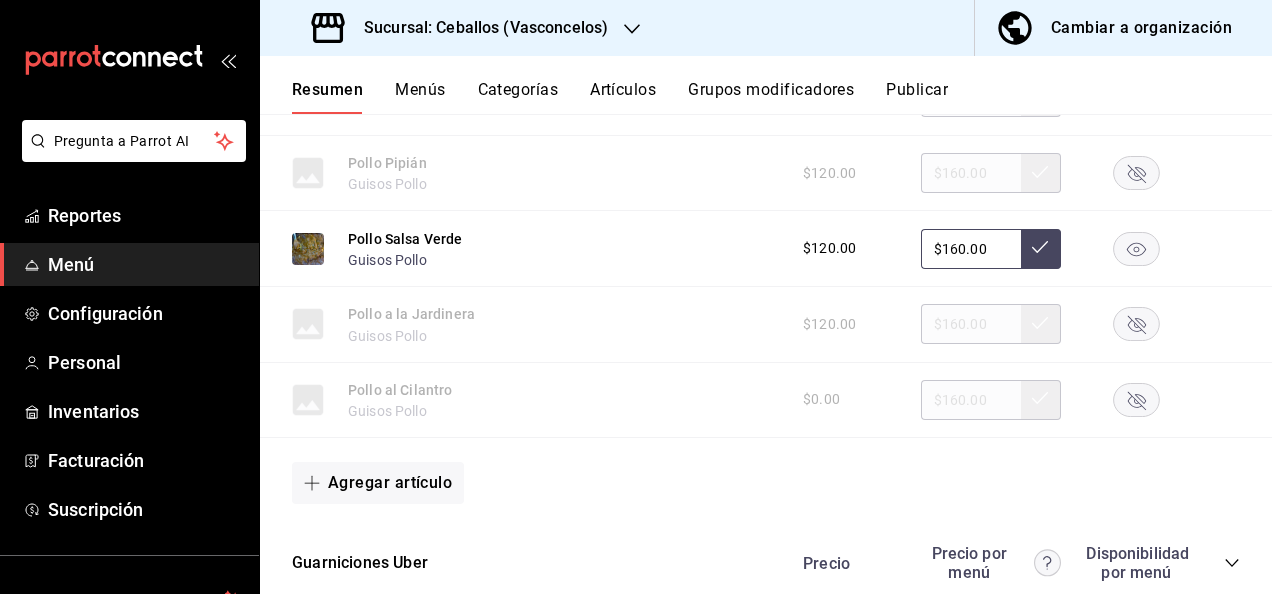 scroll, scrollTop: 3954, scrollLeft: 0, axis: vertical 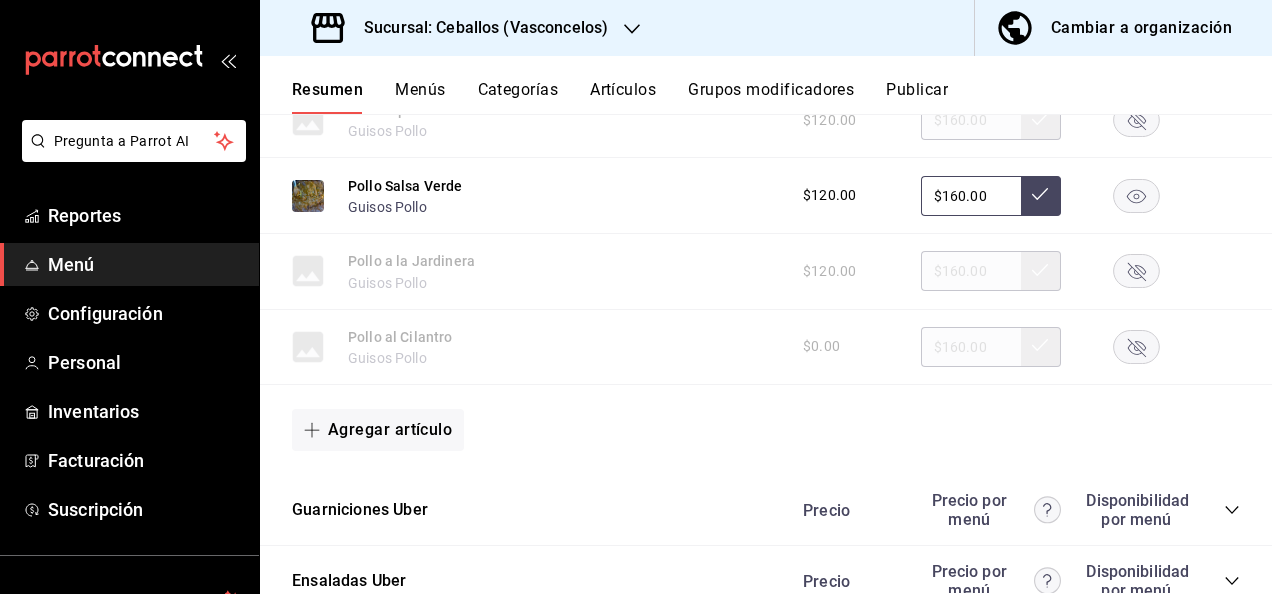 click 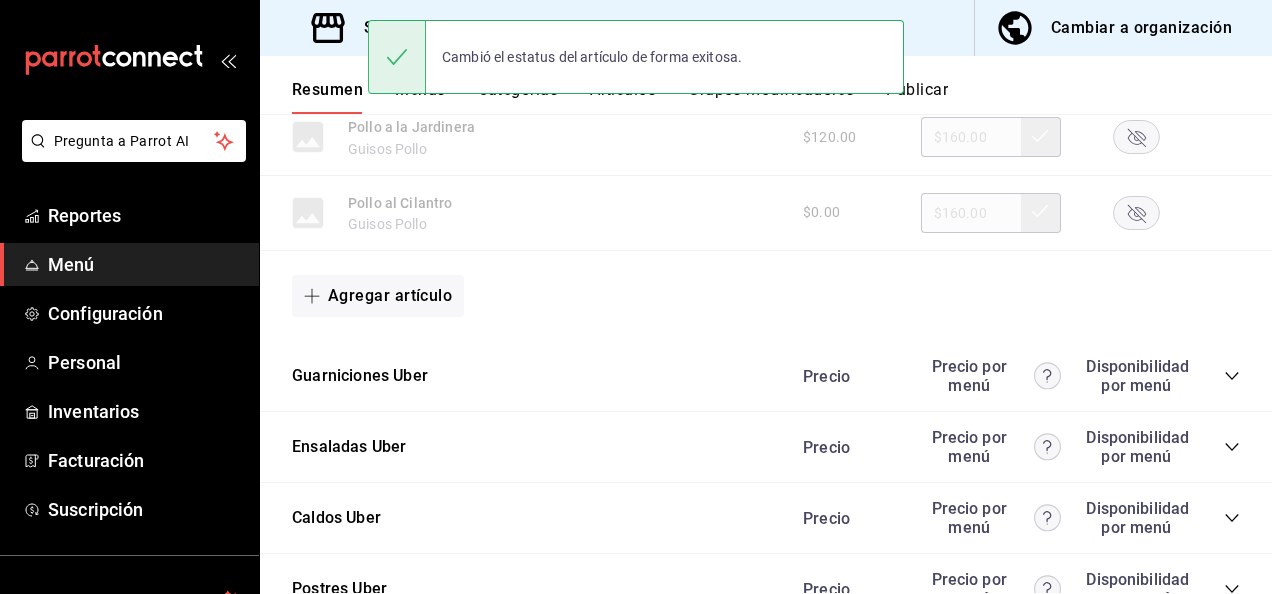 scroll, scrollTop: 4168, scrollLeft: 0, axis: vertical 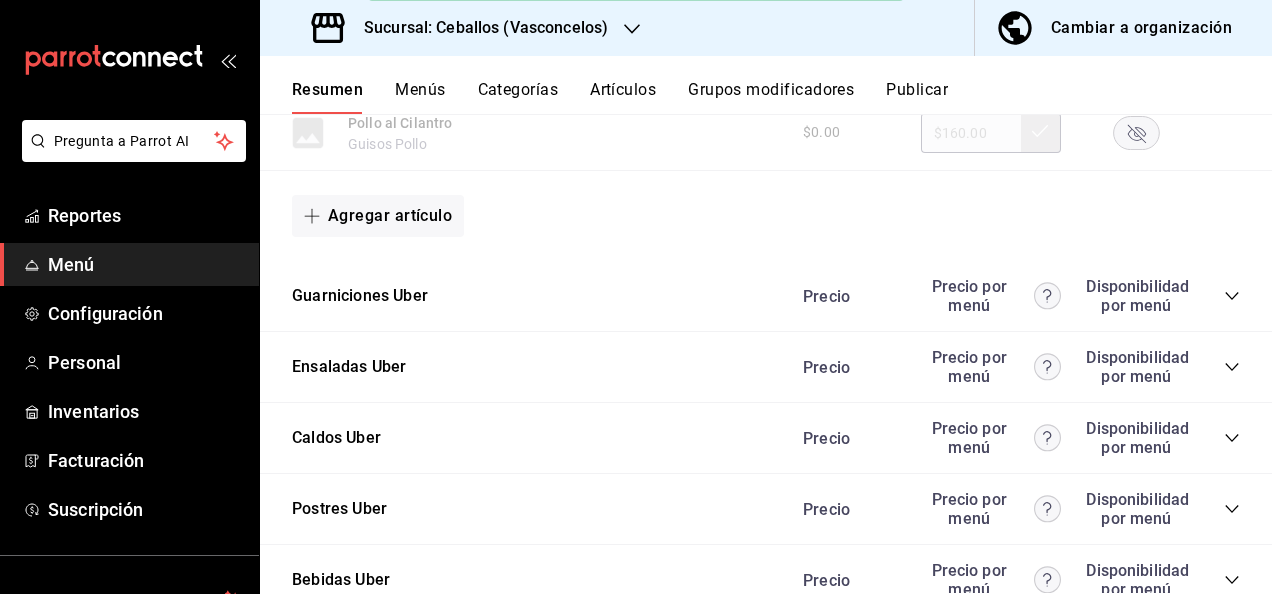 click 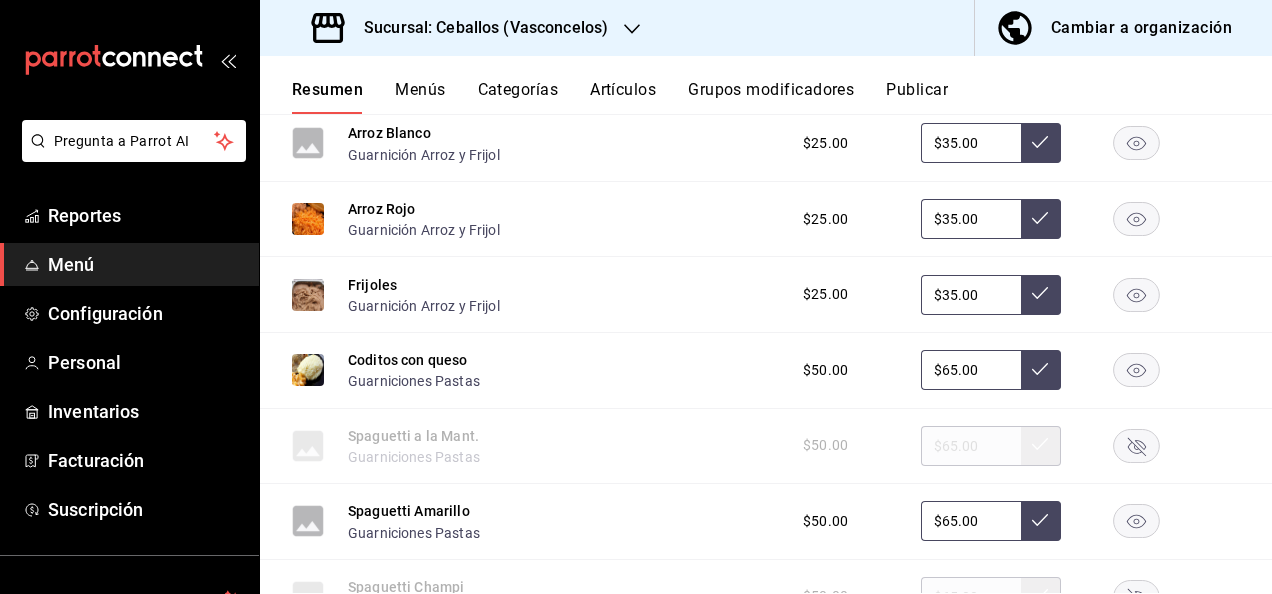 scroll, scrollTop: 4581, scrollLeft: 0, axis: vertical 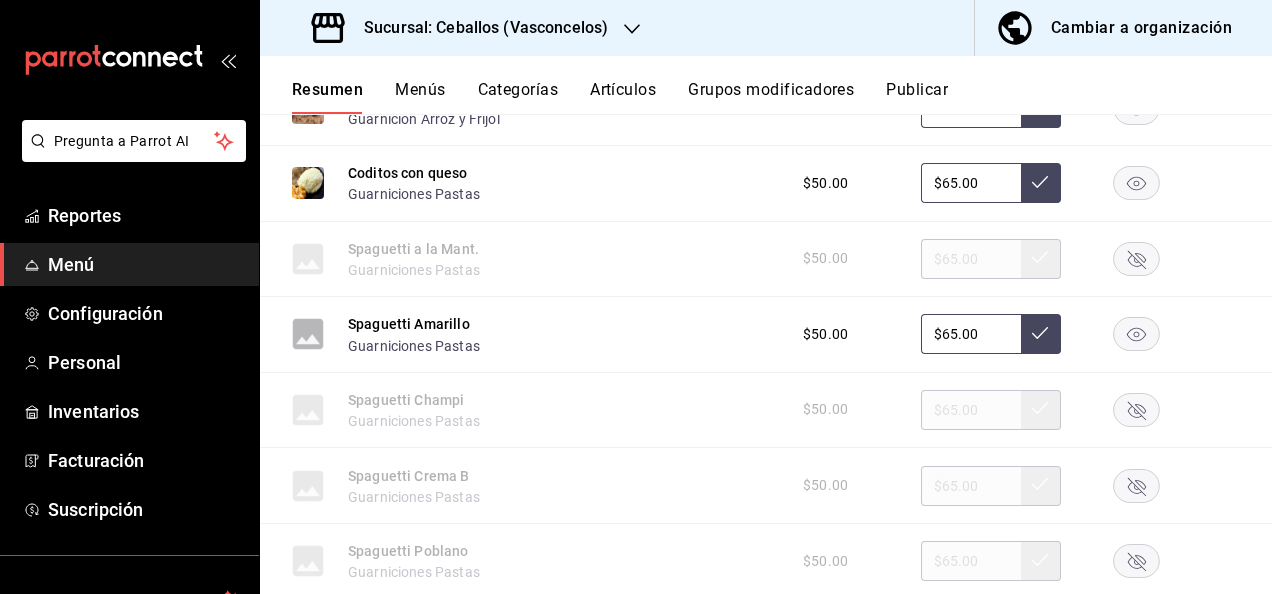 click 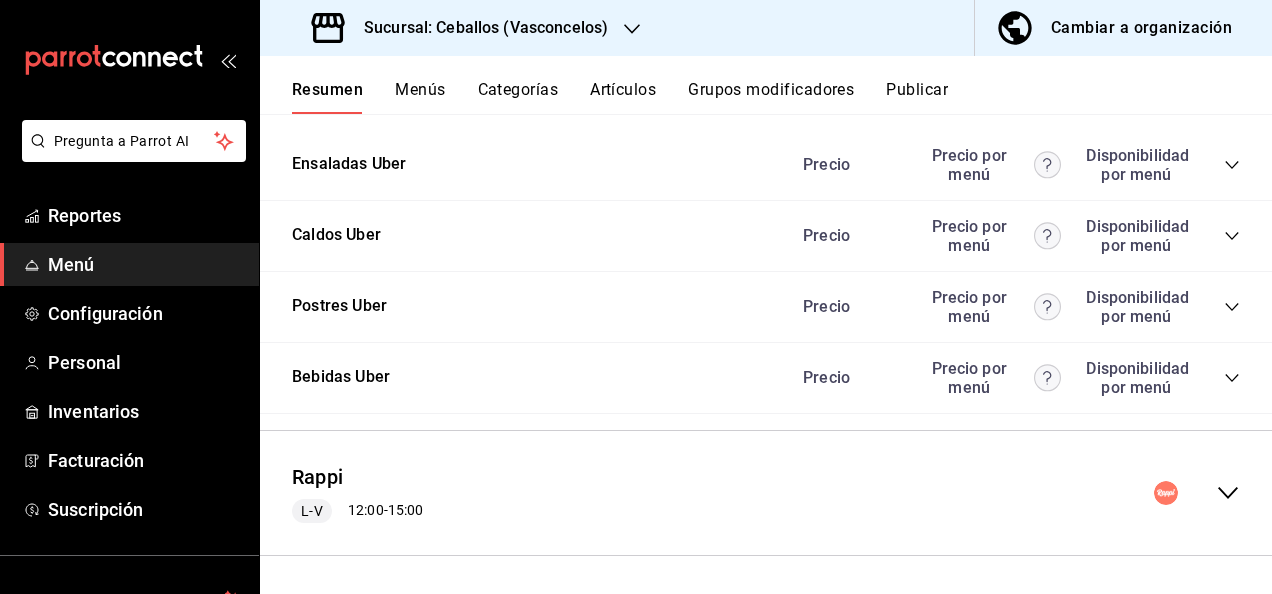 scroll, scrollTop: 5834, scrollLeft: 0, axis: vertical 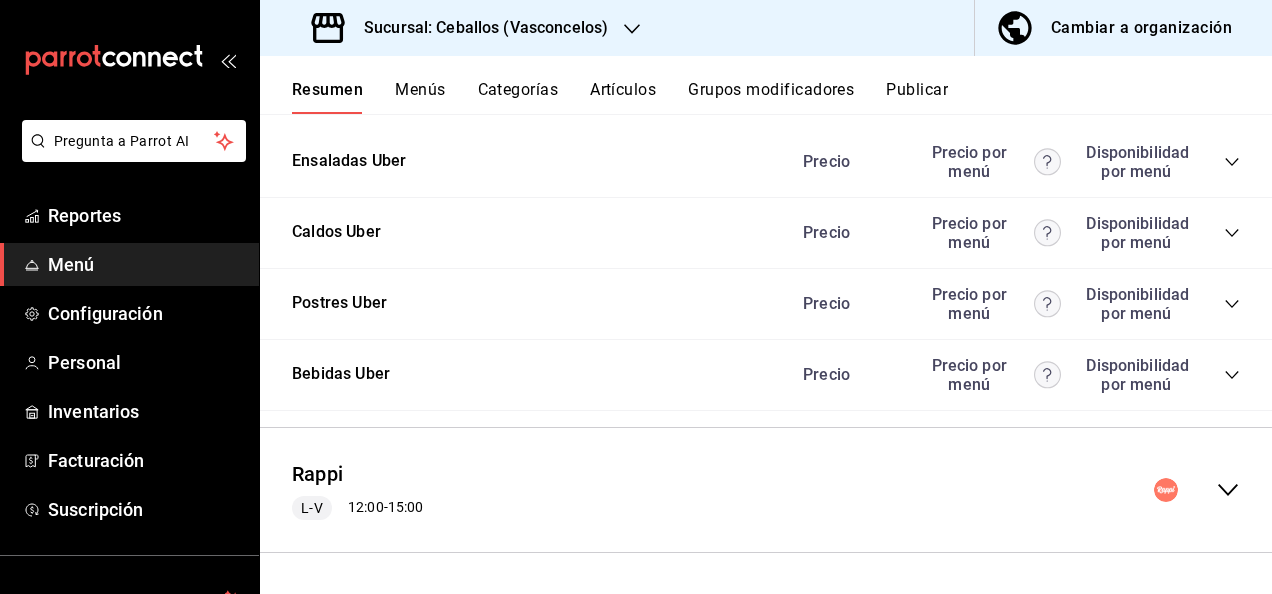 click 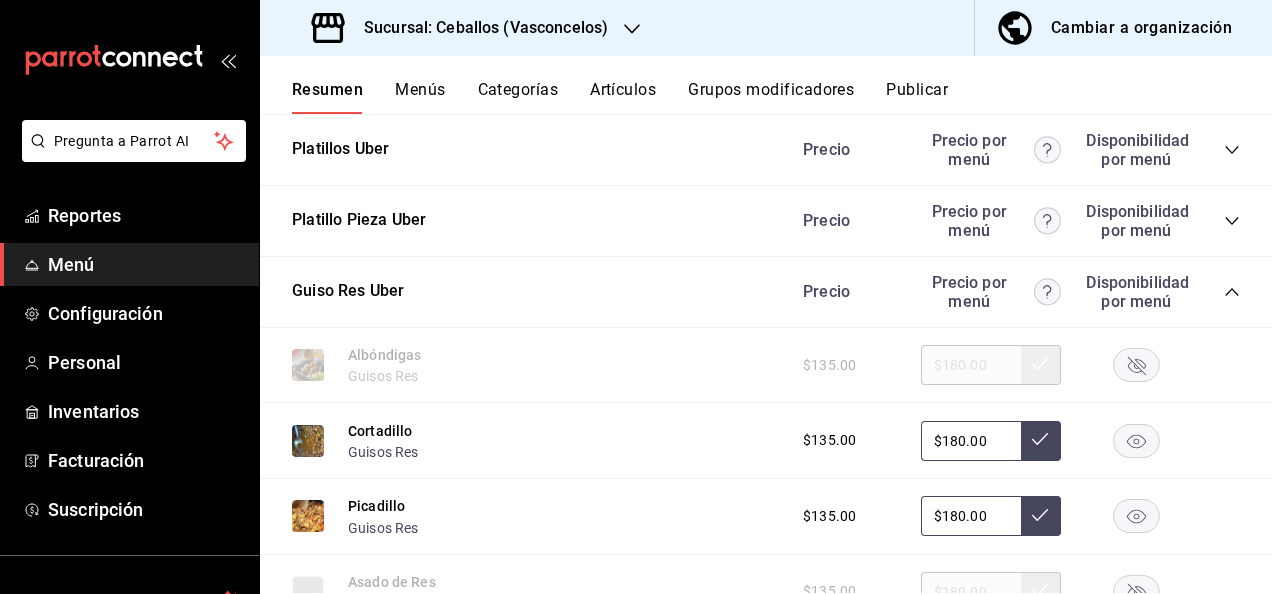 scroll, scrollTop: 536, scrollLeft: 0, axis: vertical 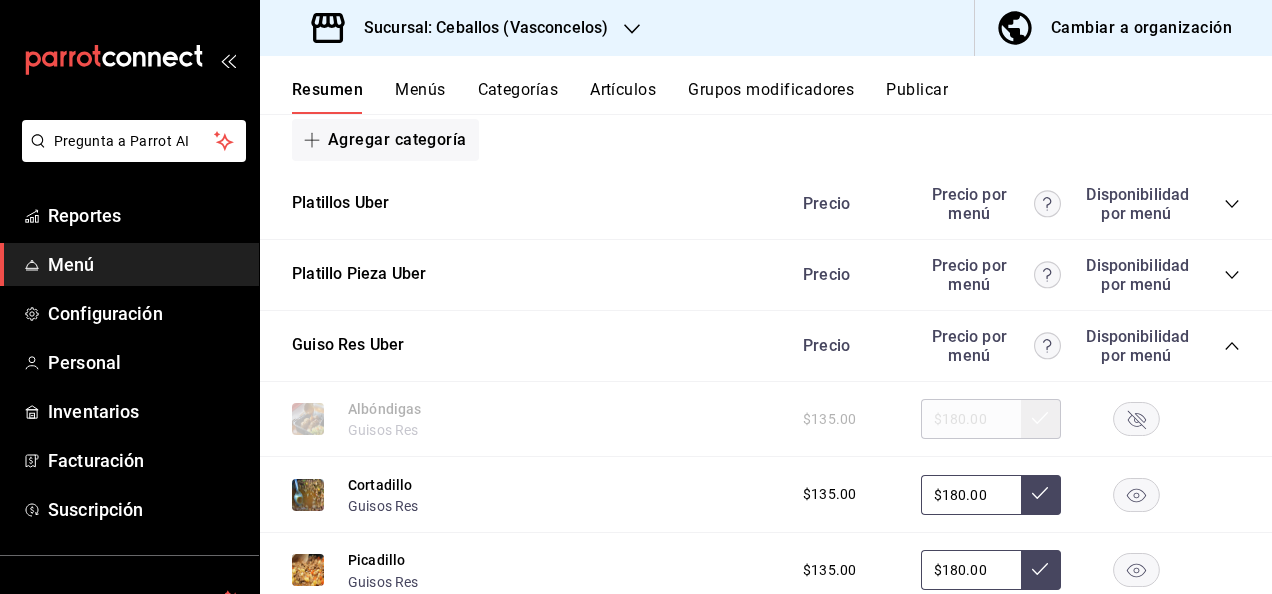 drag, startPoint x: 1271, startPoint y: 113, endPoint x: 1266, endPoint y: 123, distance: 11.18034 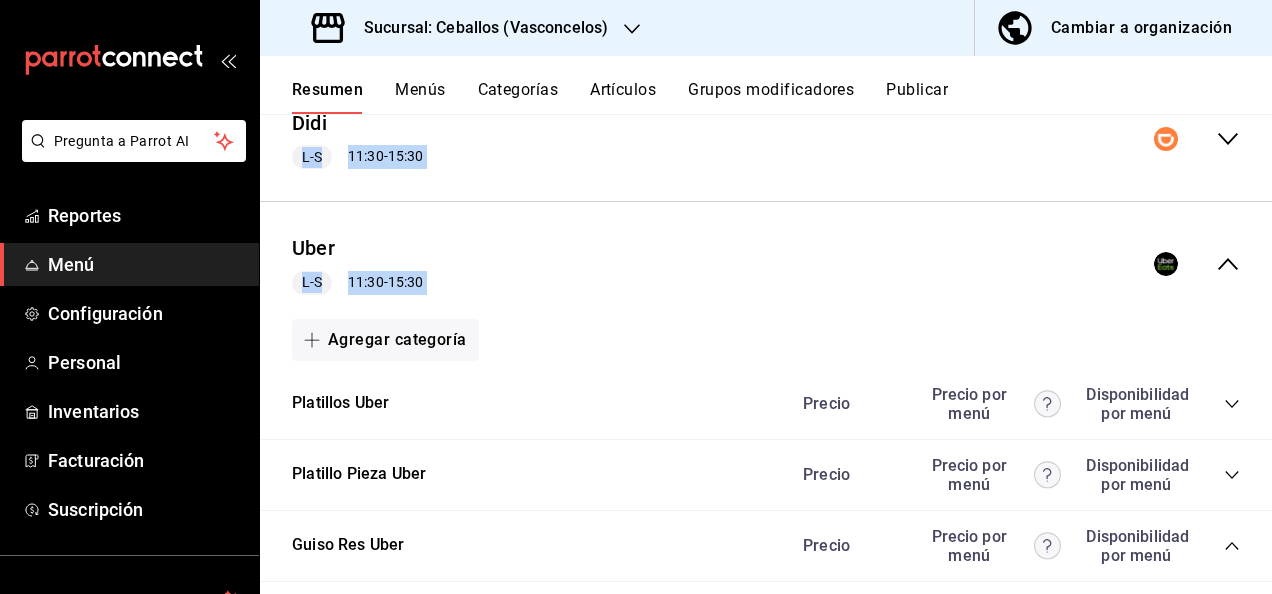 scroll, scrollTop: 310, scrollLeft: 0, axis: vertical 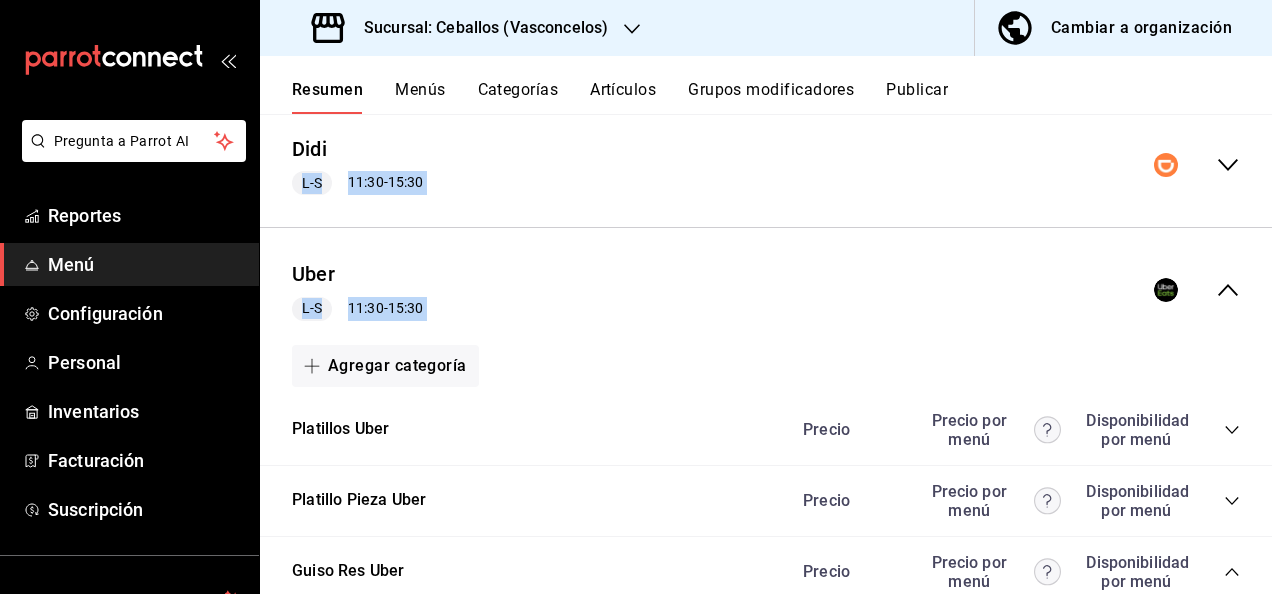 click 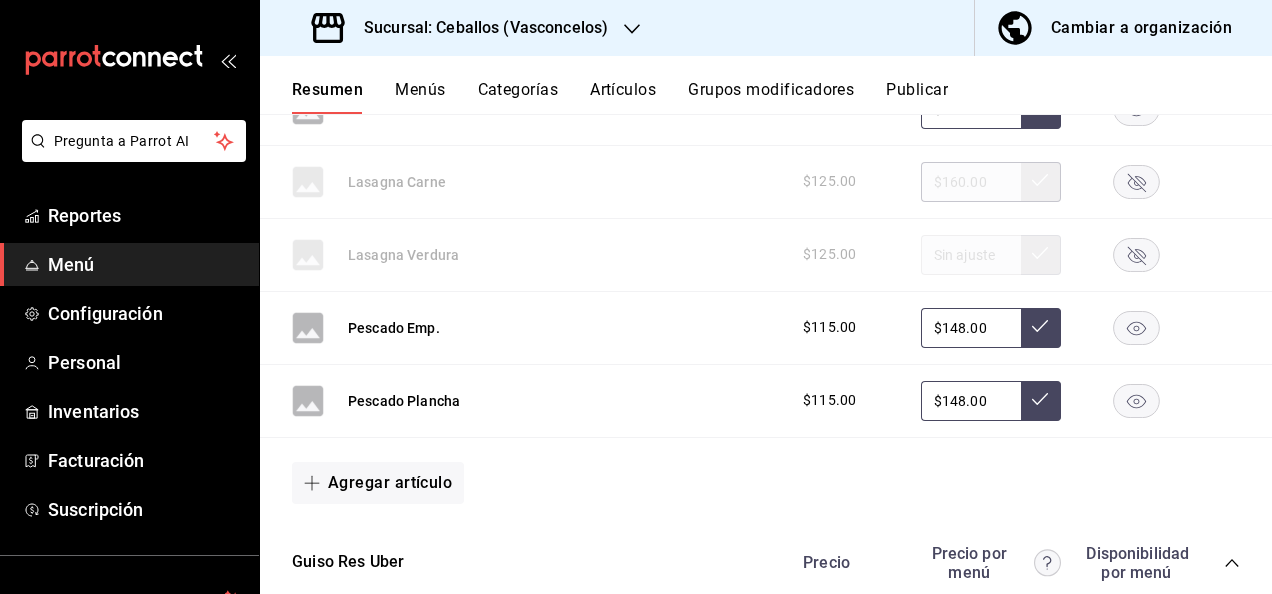 scroll, scrollTop: 1643, scrollLeft: 0, axis: vertical 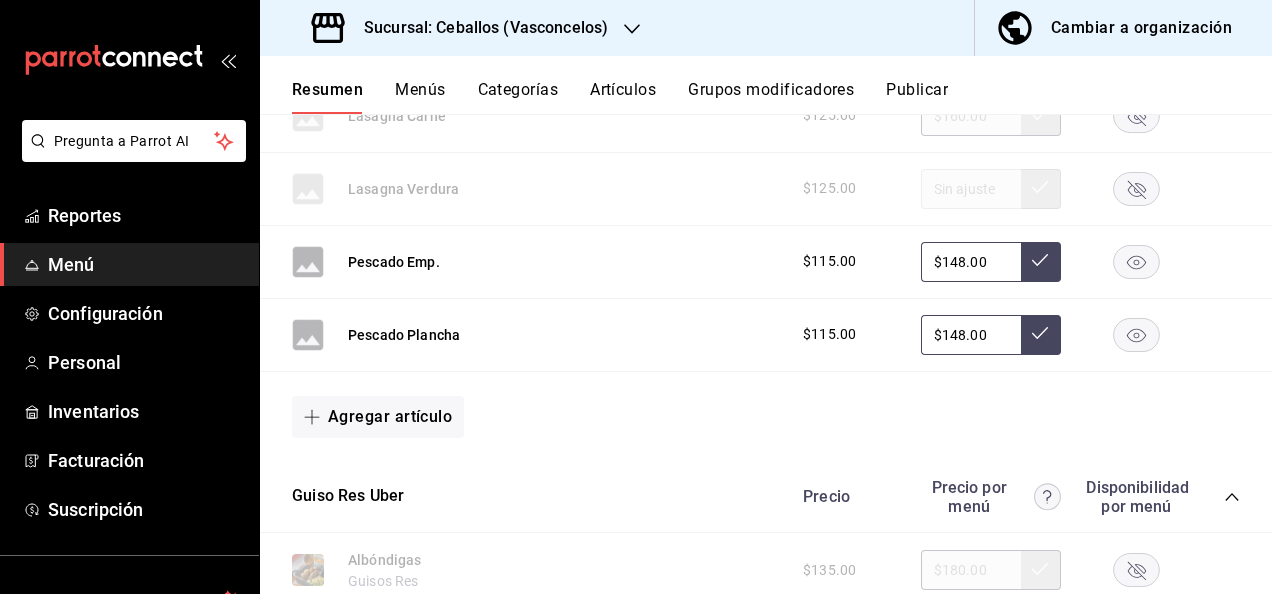 click on "Resumen Menús Categorías Artículos Grupos modificadores Publicar" at bounding box center [766, 85] 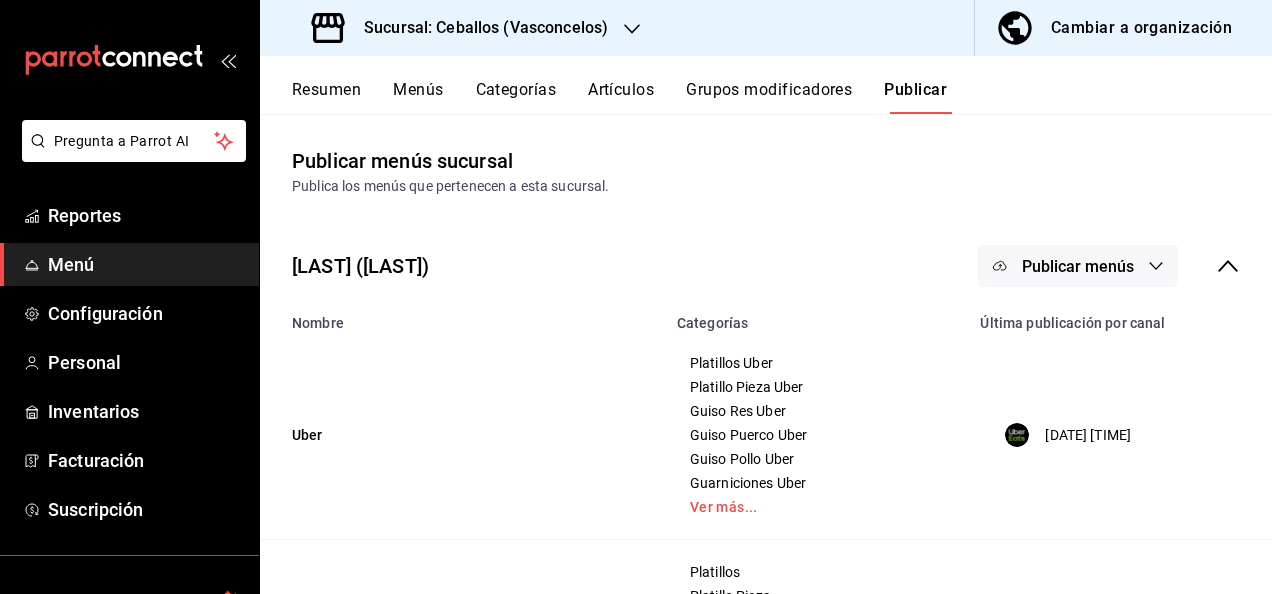 click 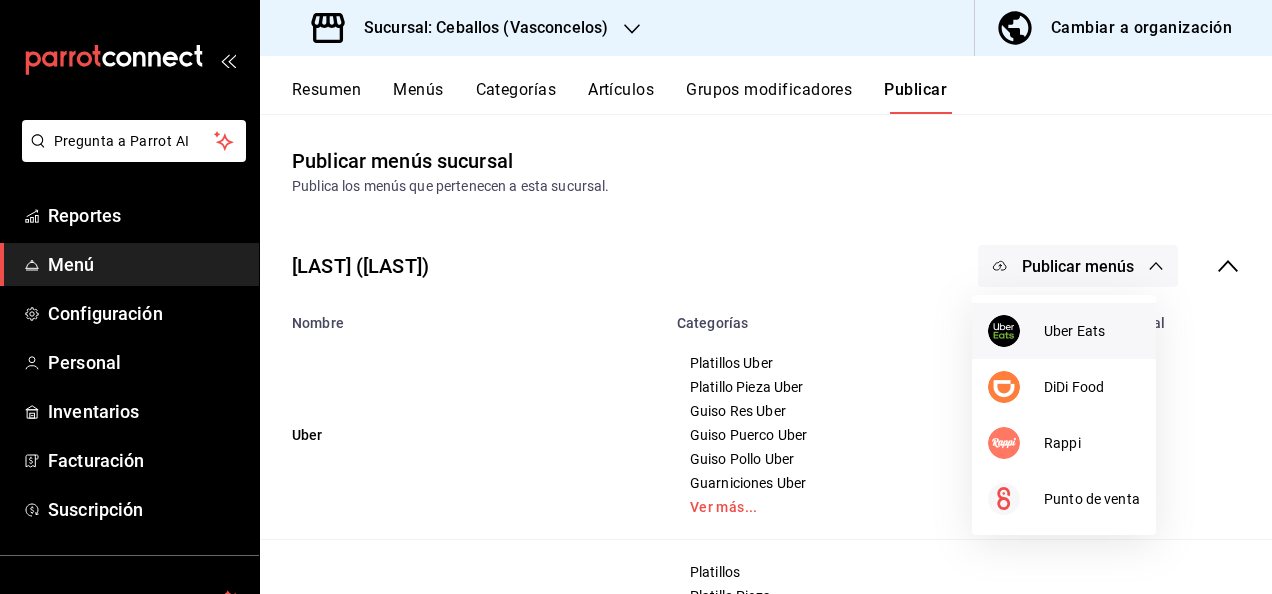 click on "Uber Eats" at bounding box center (1092, 331) 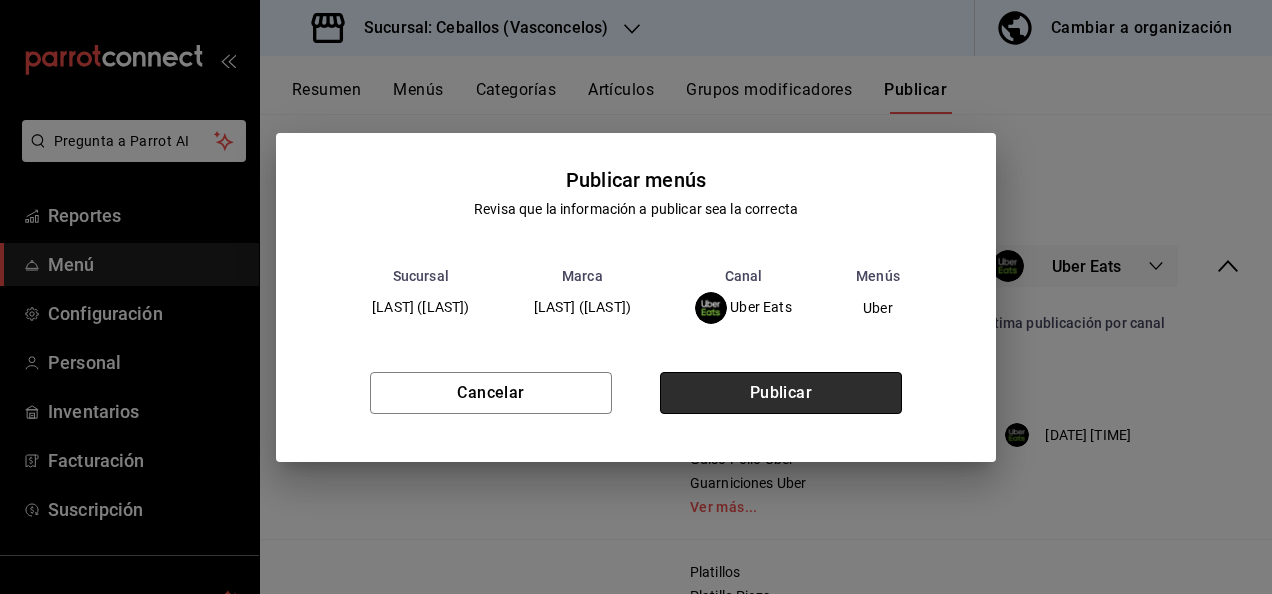 click on "Publicar" at bounding box center (781, 393) 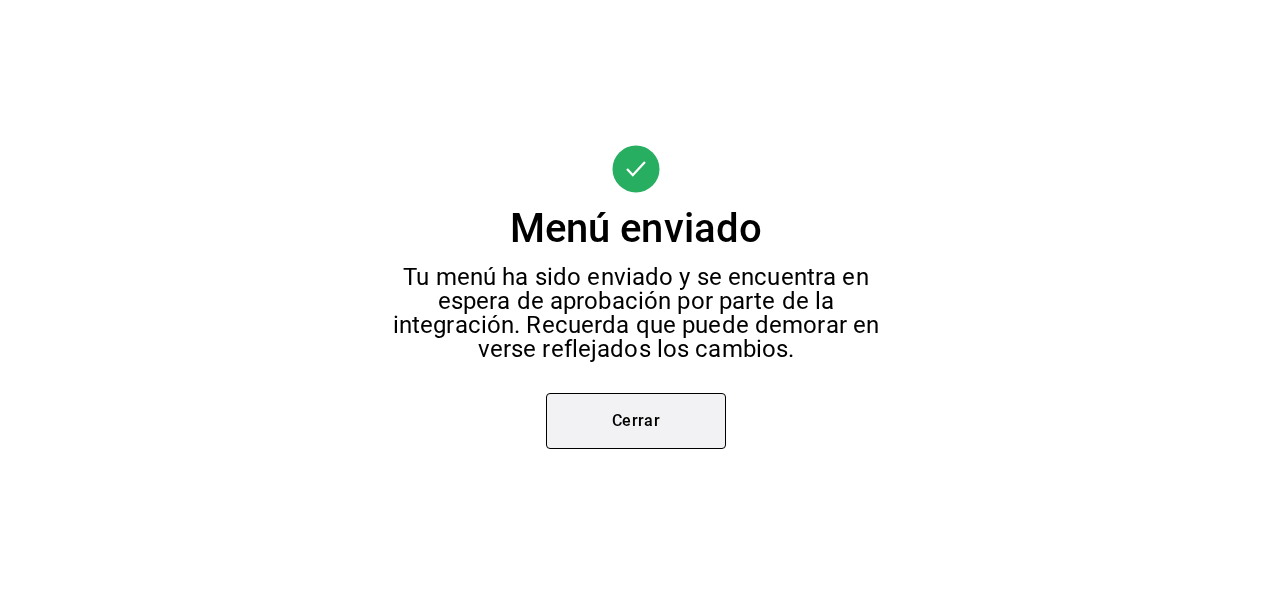 click on "Cerrar" at bounding box center (636, 421) 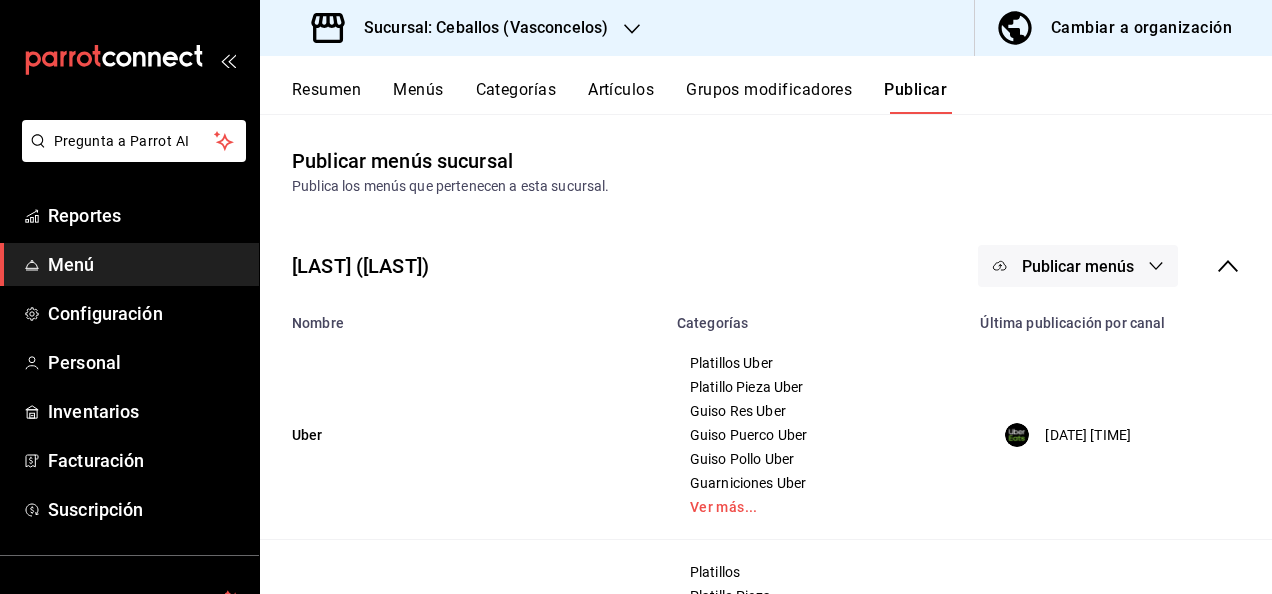 click on "Resumen" at bounding box center [326, 97] 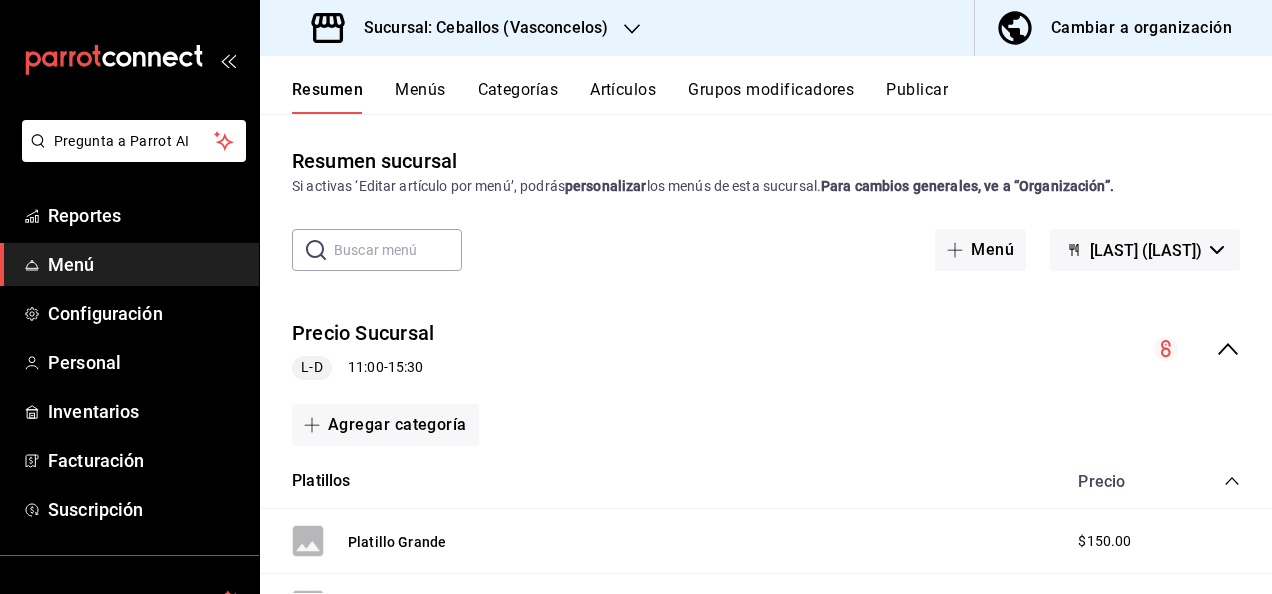 click 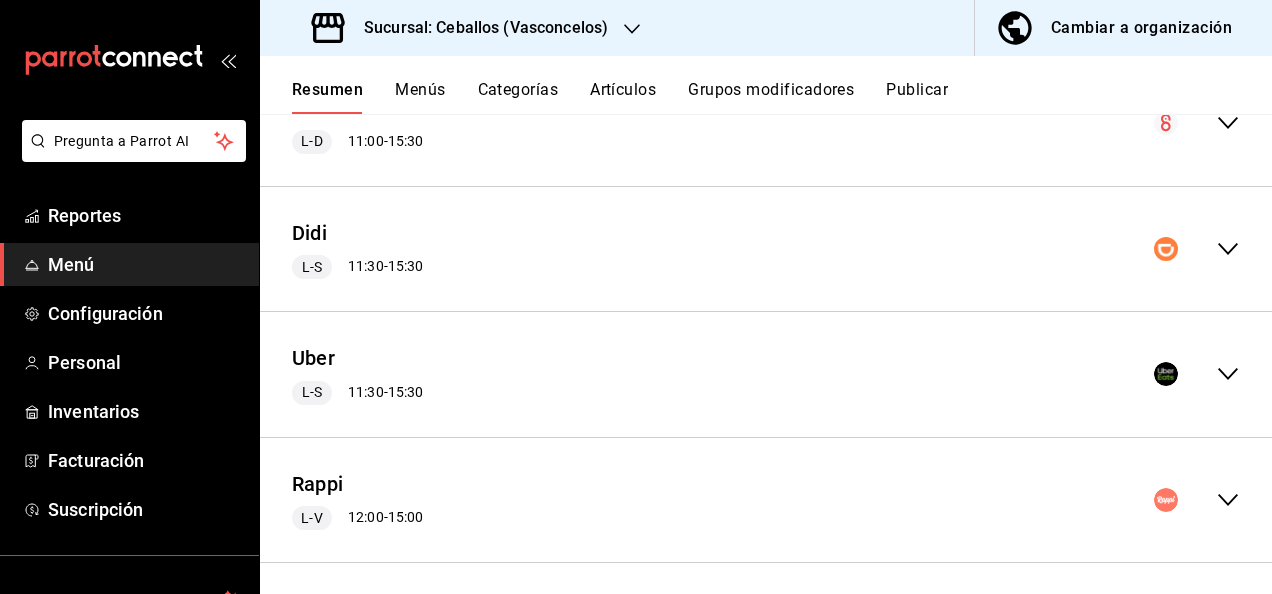 scroll, scrollTop: 234, scrollLeft: 0, axis: vertical 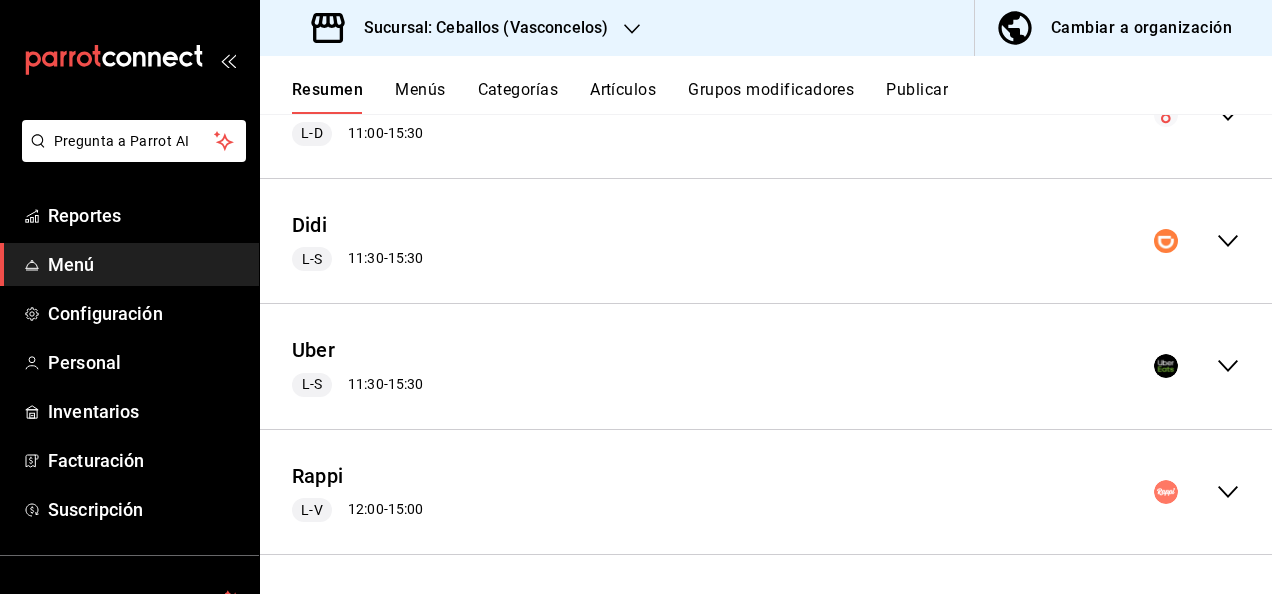 click 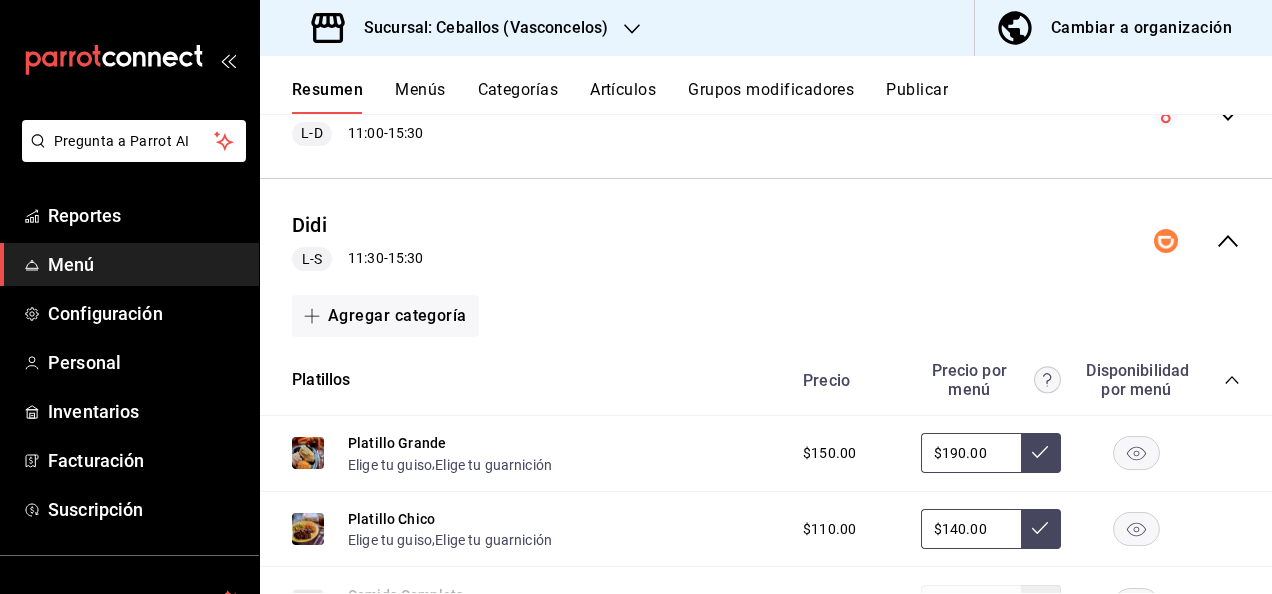 click on "Precio Precio por menú   Disponibilidad por menú" at bounding box center (1011, 380) 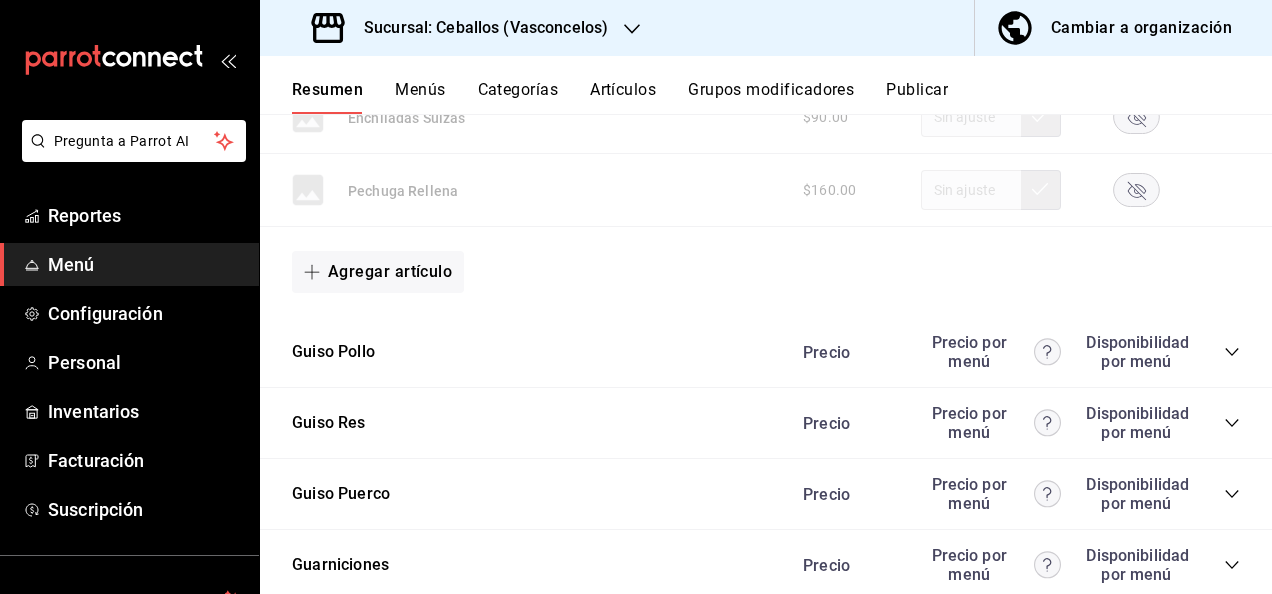 scroll, scrollTop: 1994, scrollLeft: 0, axis: vertical 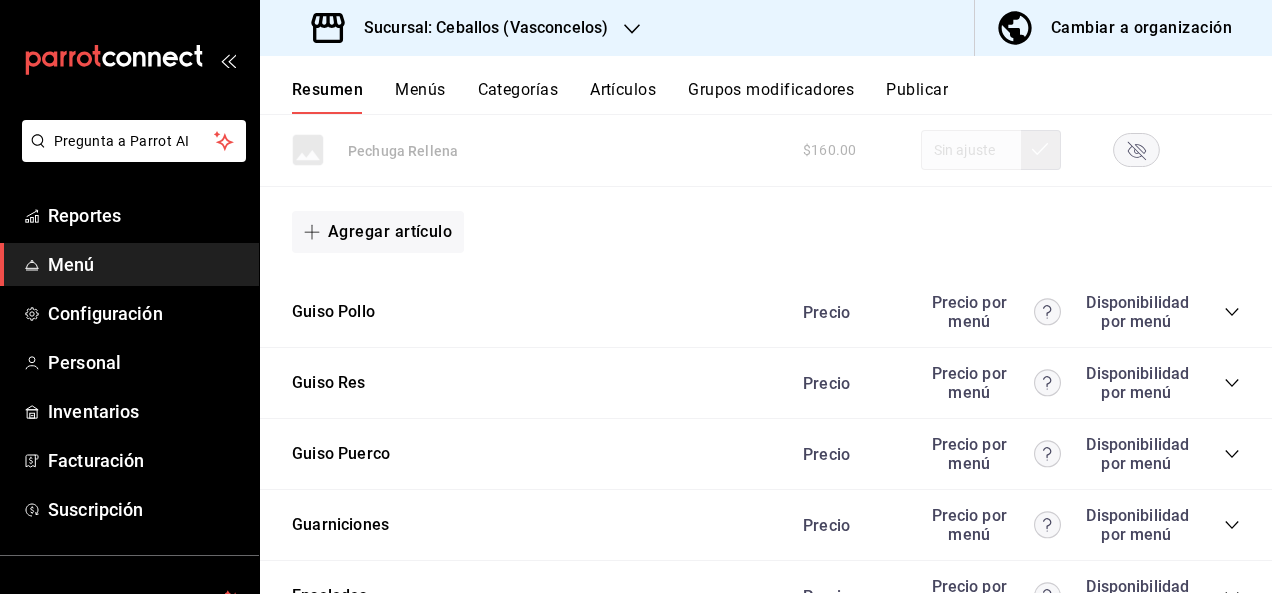 click 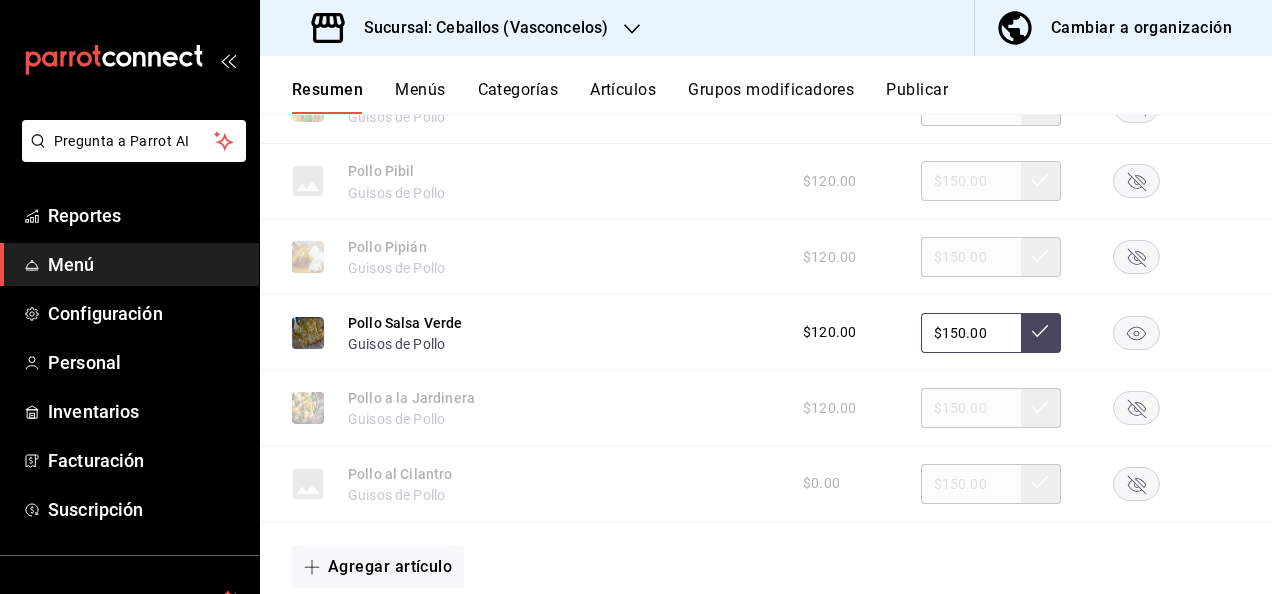 scroll, scrollTop: 2980, scrollLeft: 0, axis: vertical 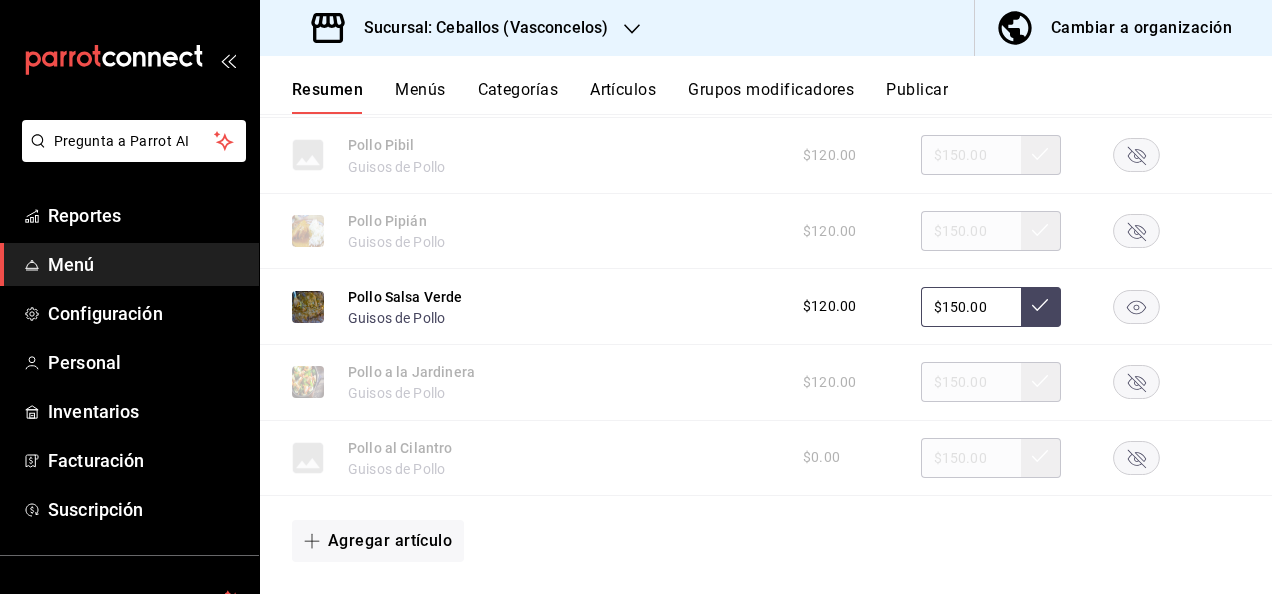 click 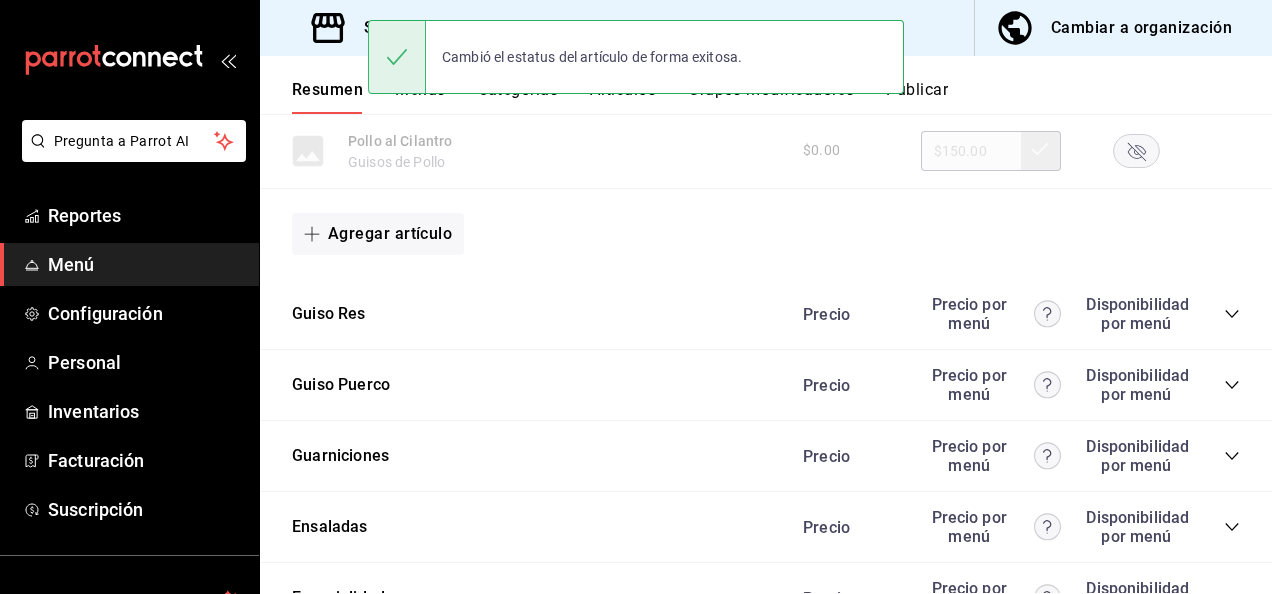 scroll, scrollTop: 3300, scrollLeft: 0, axis: vertical 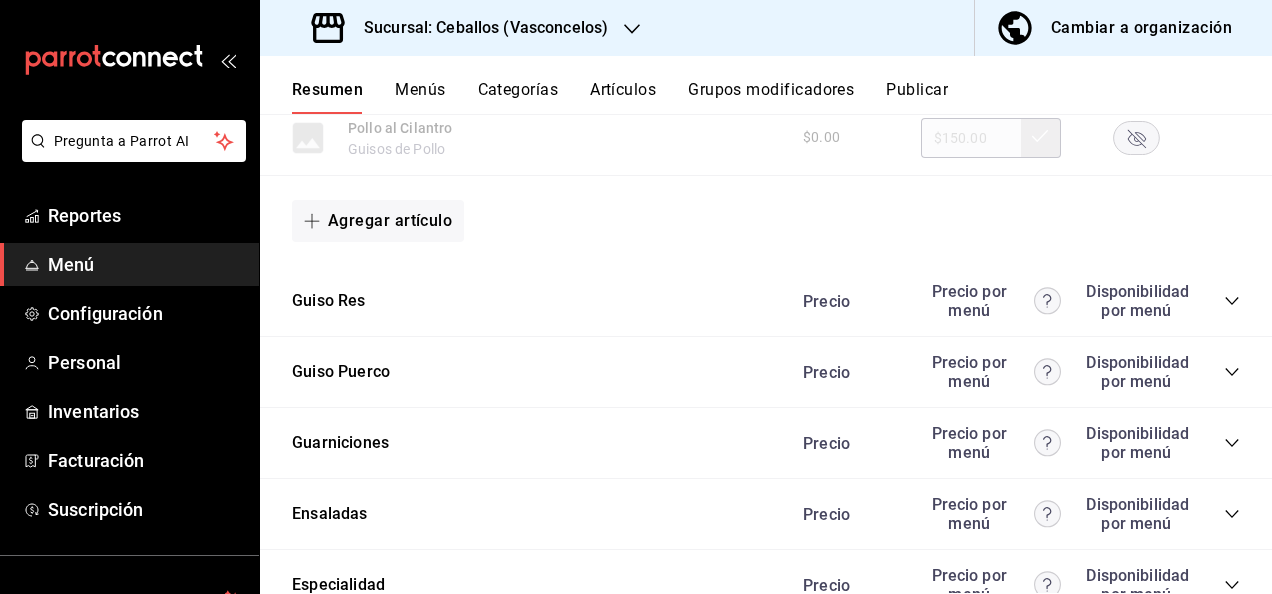 click 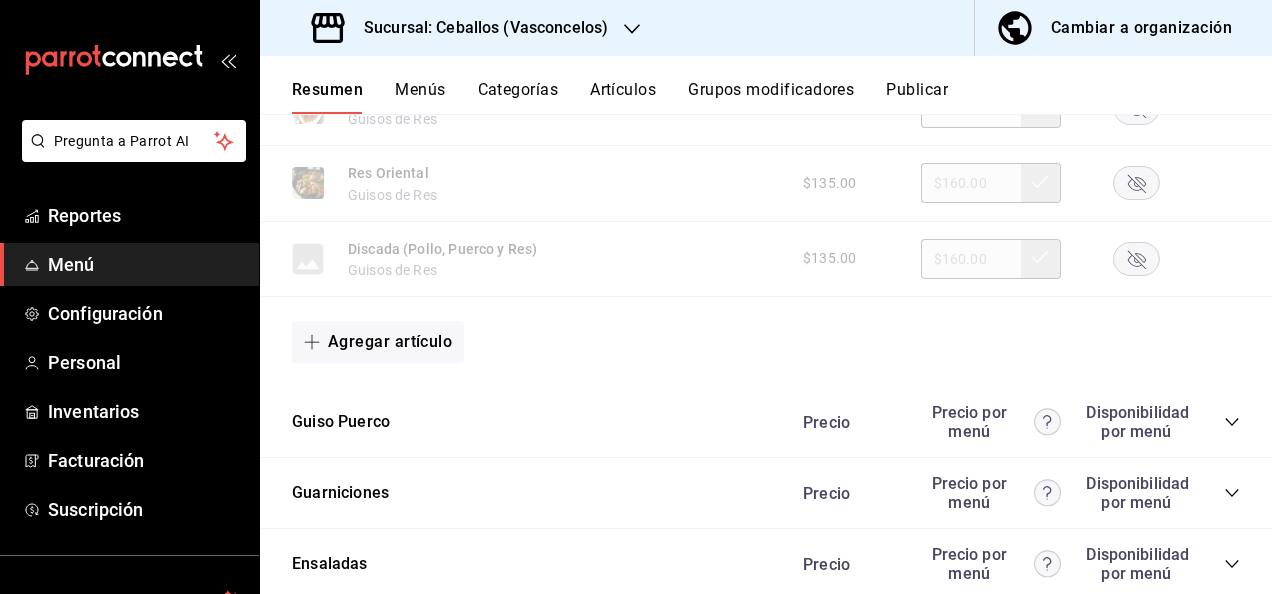 scroll, scrollTop: 4340, scrollLeft: 0, axis: vertical 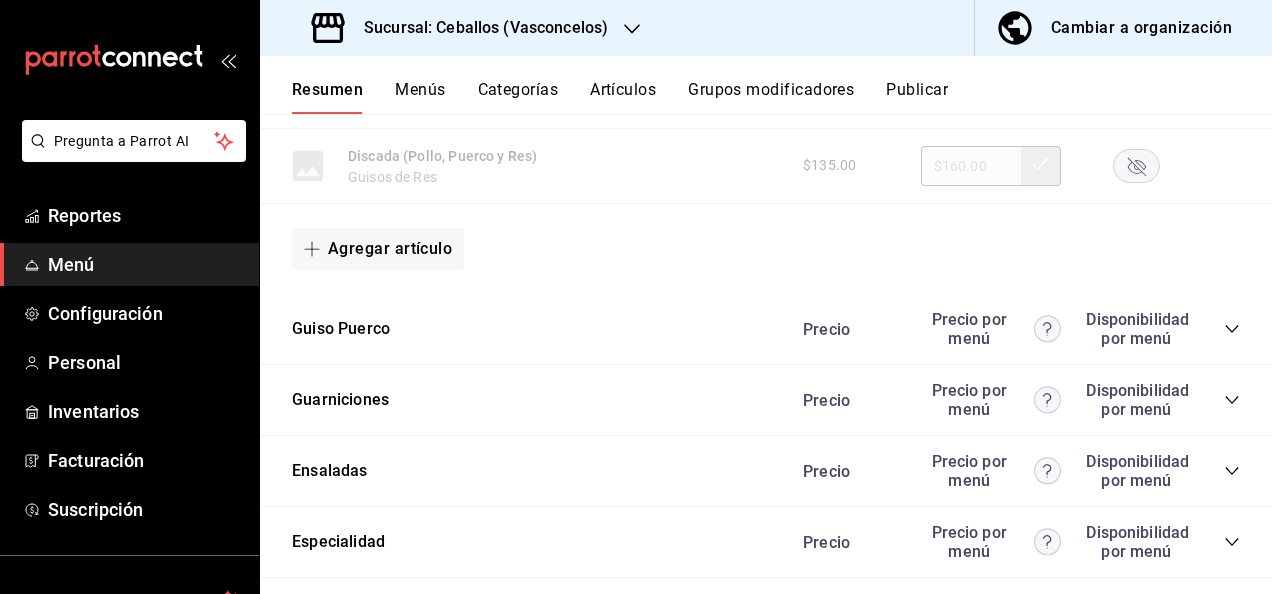 click 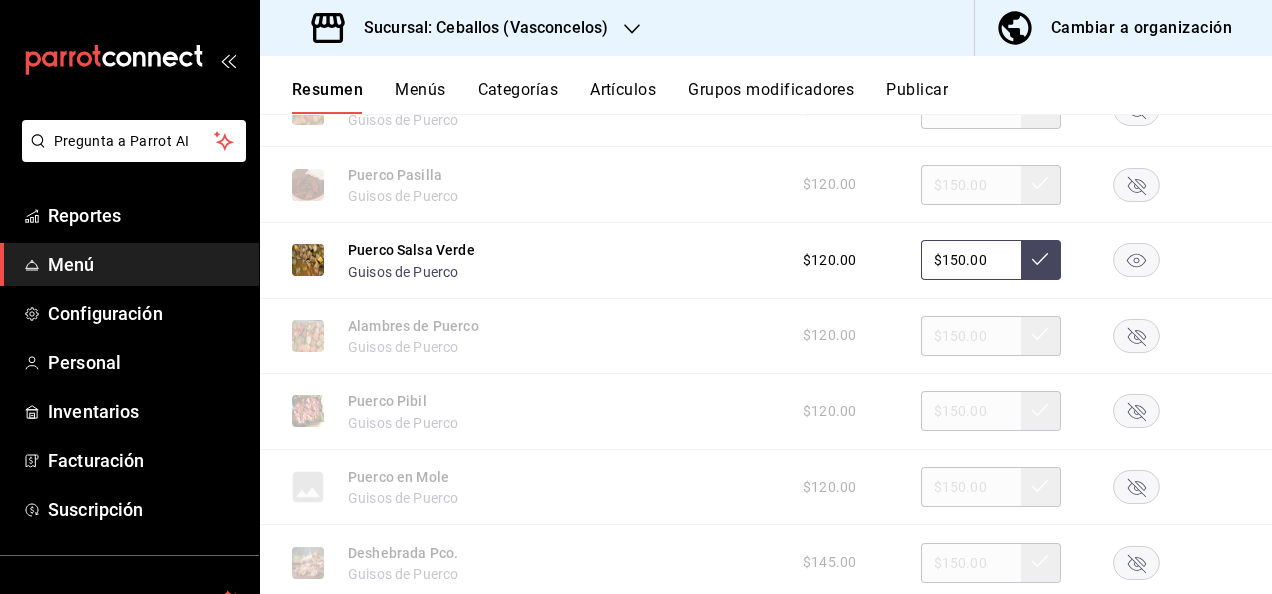 scroll, scrollTop: 5100, scrollLeft: 0, axis: vertical 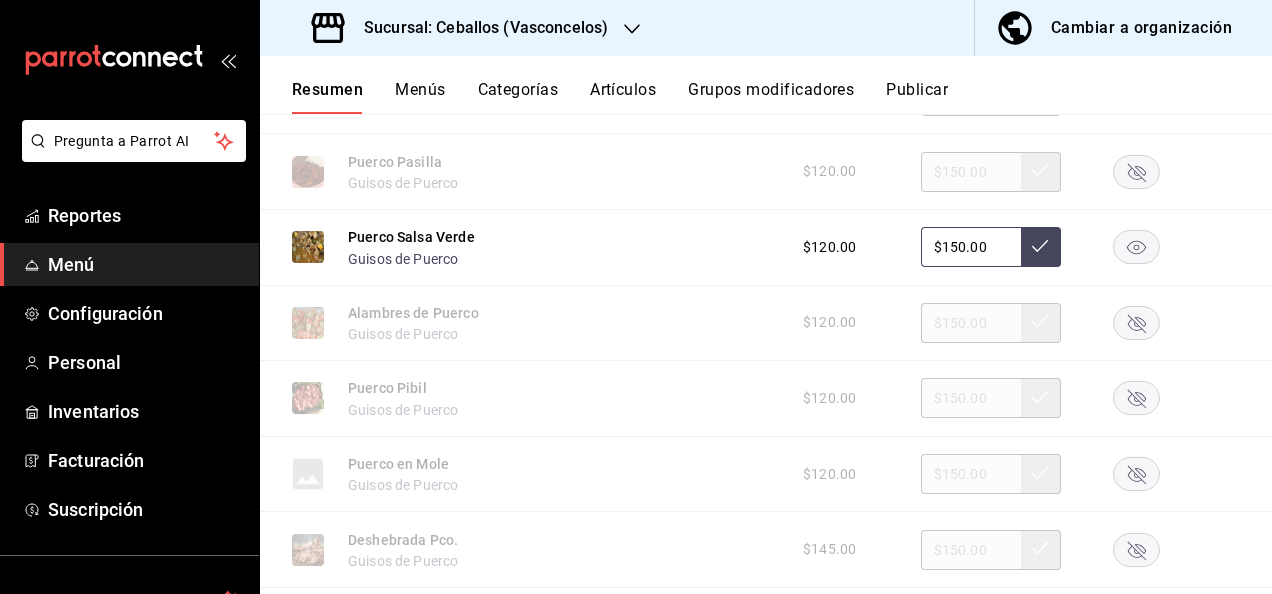 click 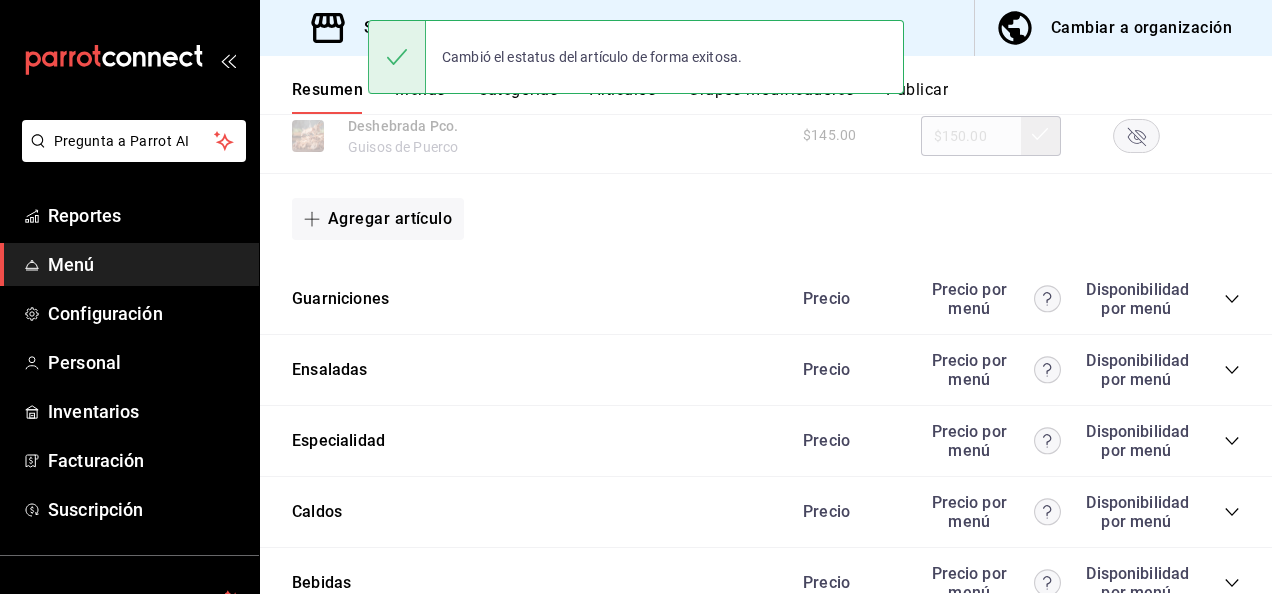 scroll, scrollTop: 5580, scrollLeft: 0, axis: vertical 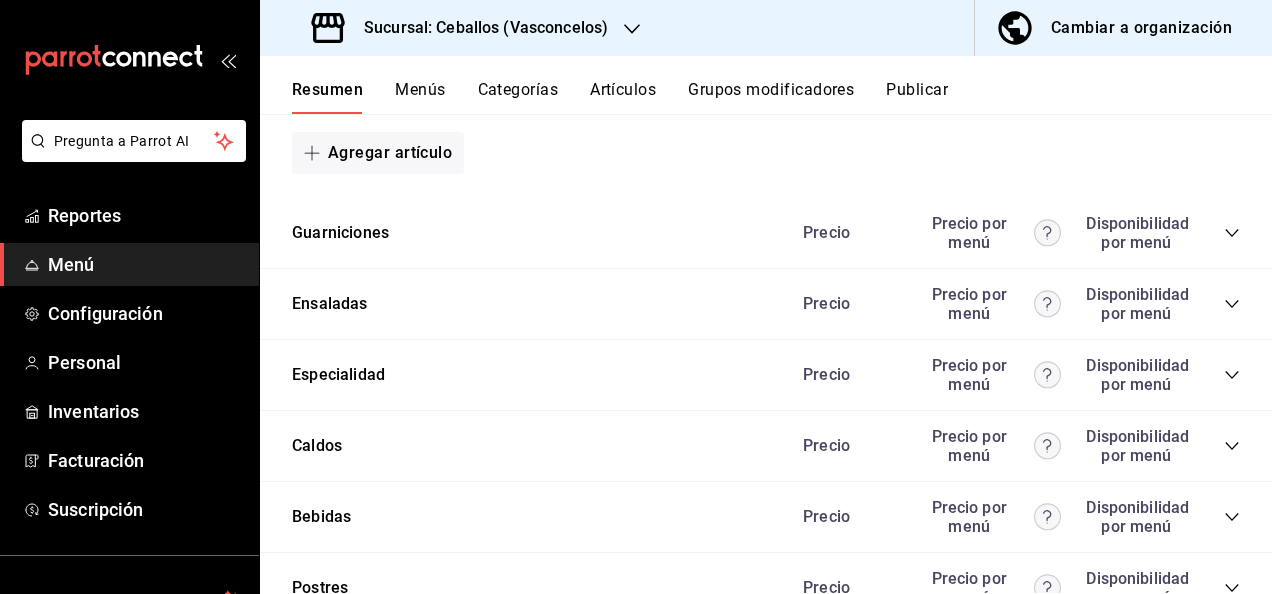 click 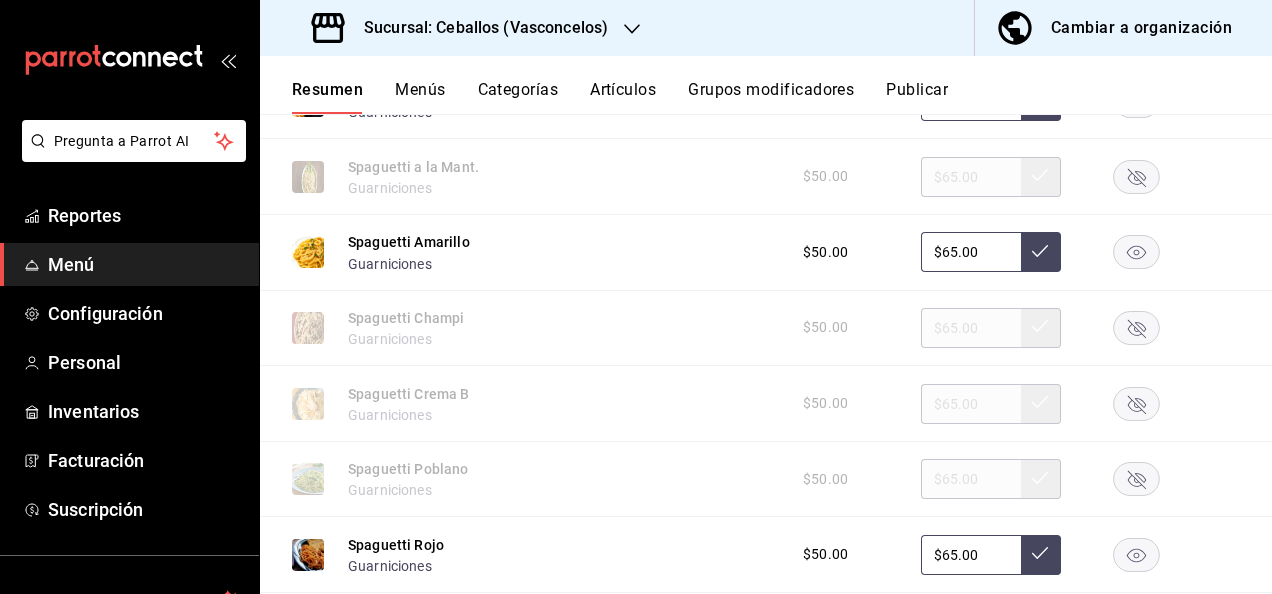 scroll, scrollTop: 6554, scrollLeft: 0, axis: vertical 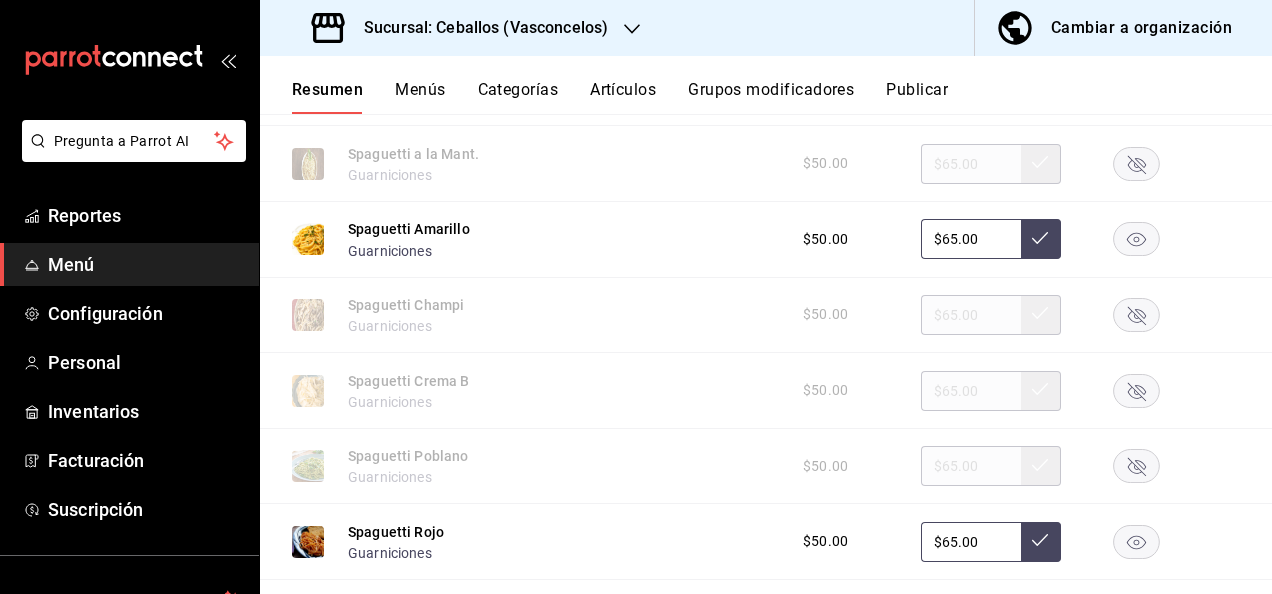 click 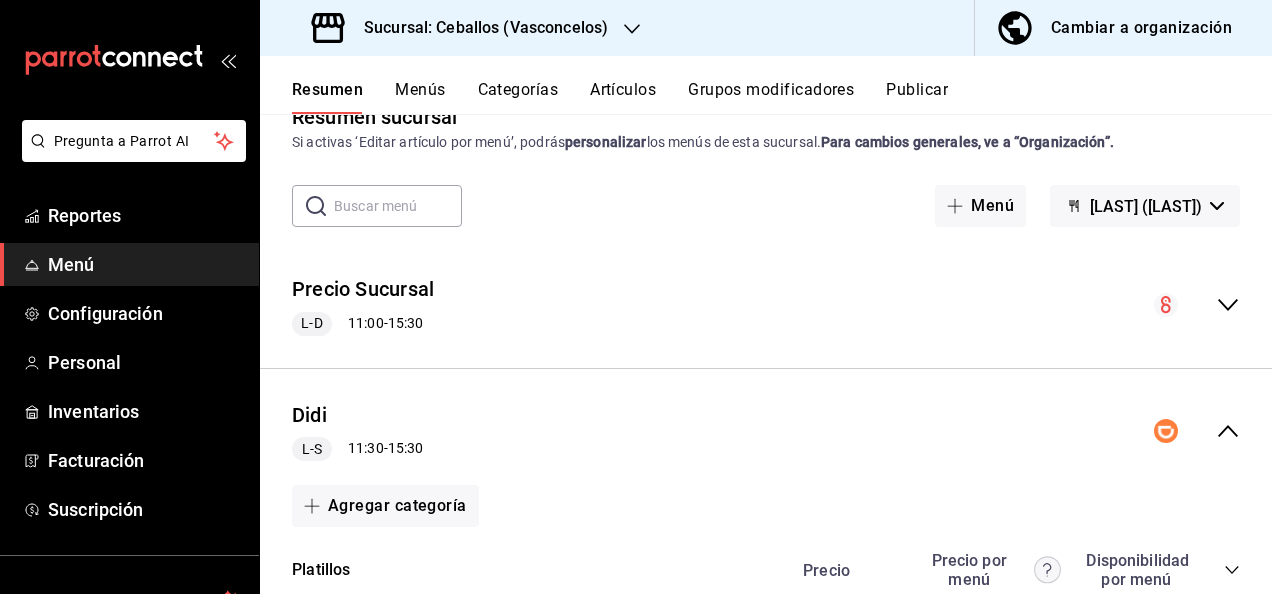scroll, scrollTop: 0, scrollLeft: 0, axis: both 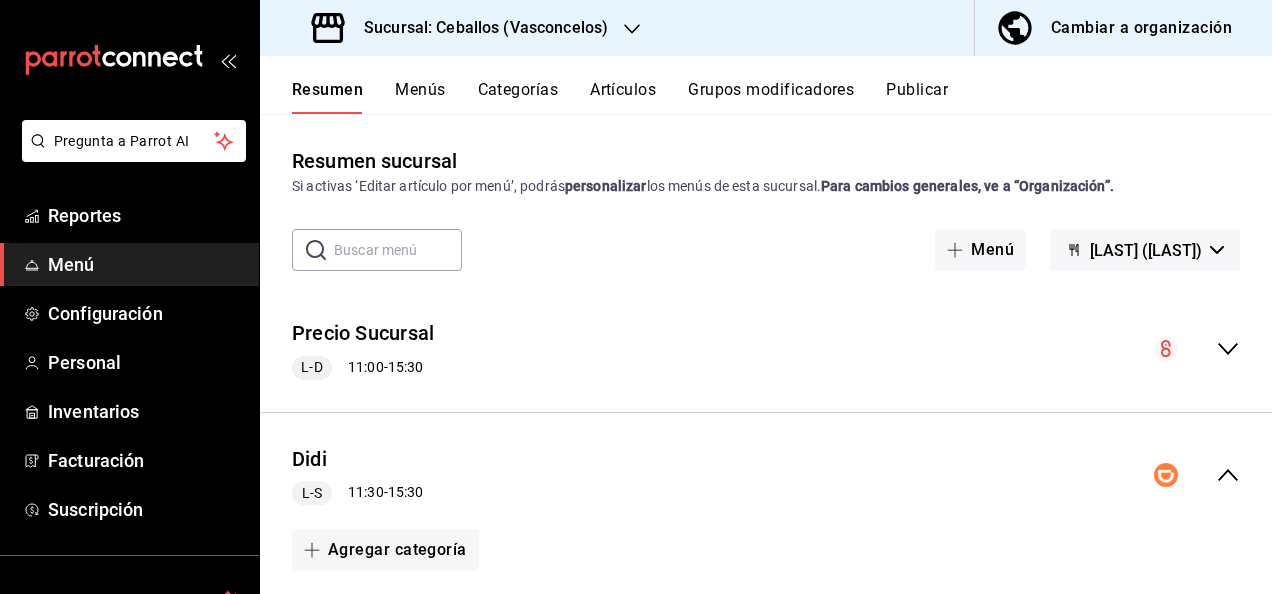 click on "Publicar" at bounding box center (917, 97) 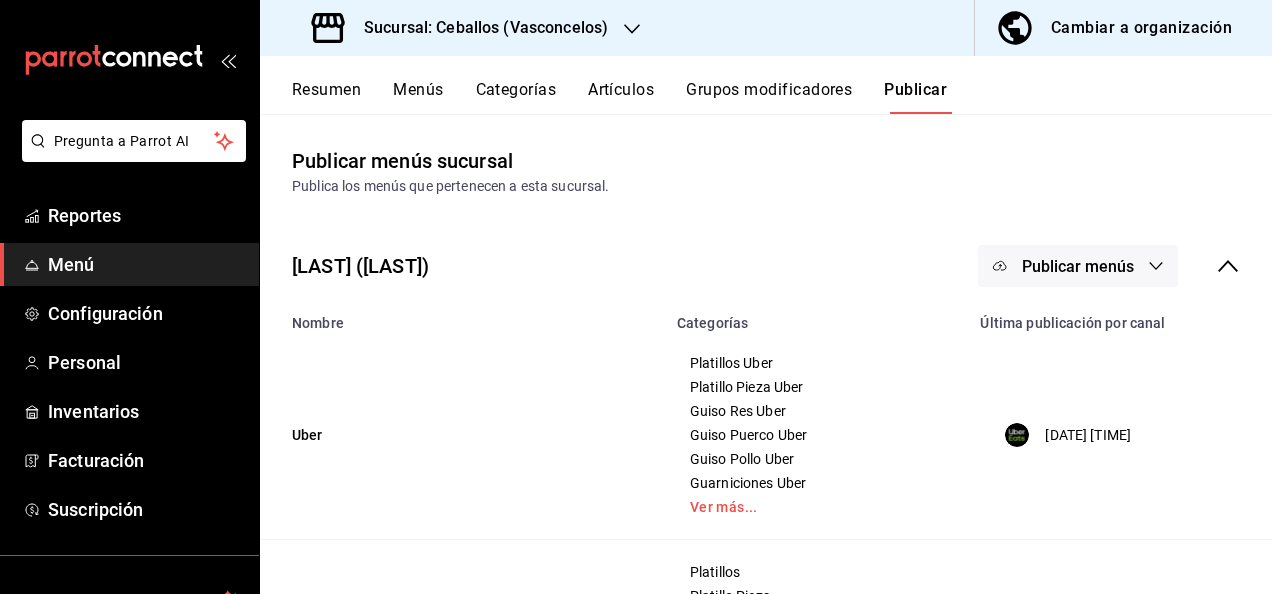 click on "Publicar menús" at bounding box center [1078, 266] 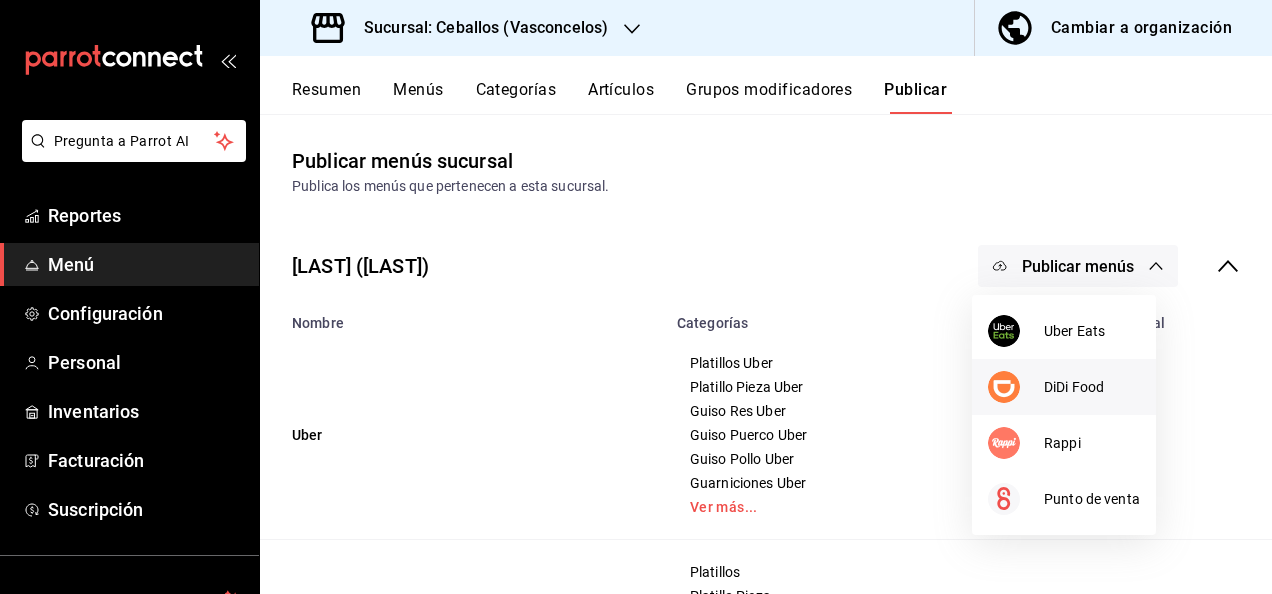 click on "DiDi Food" at bounding box center [1092, 387] 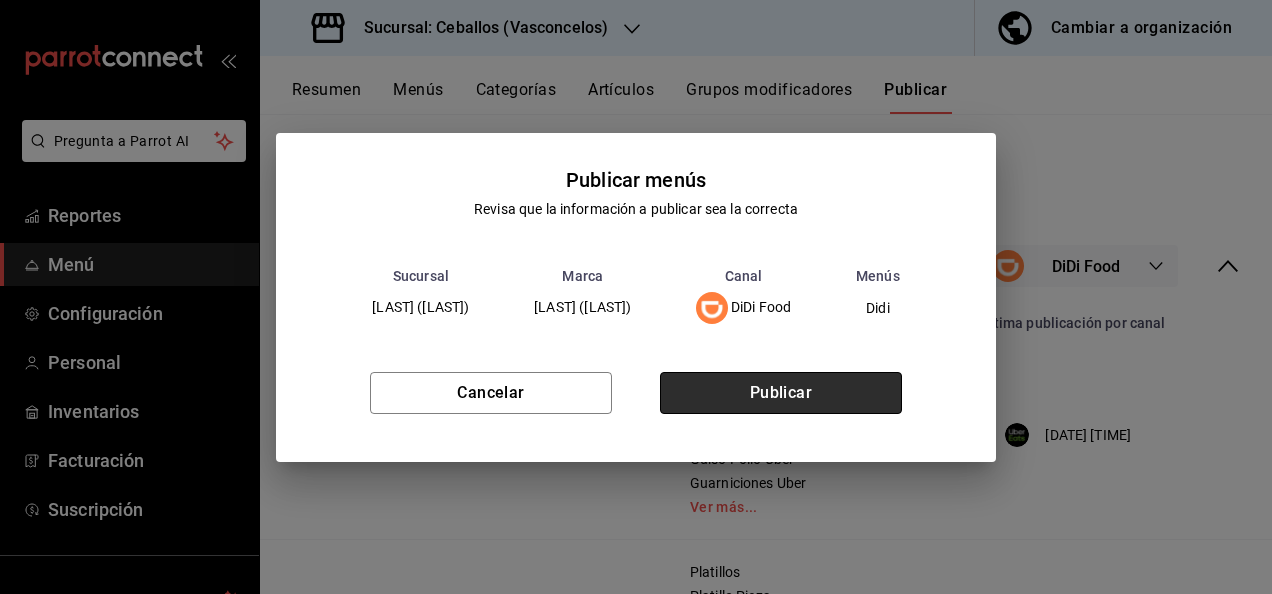 click on "Publicar" at bounding box center [781, 393] 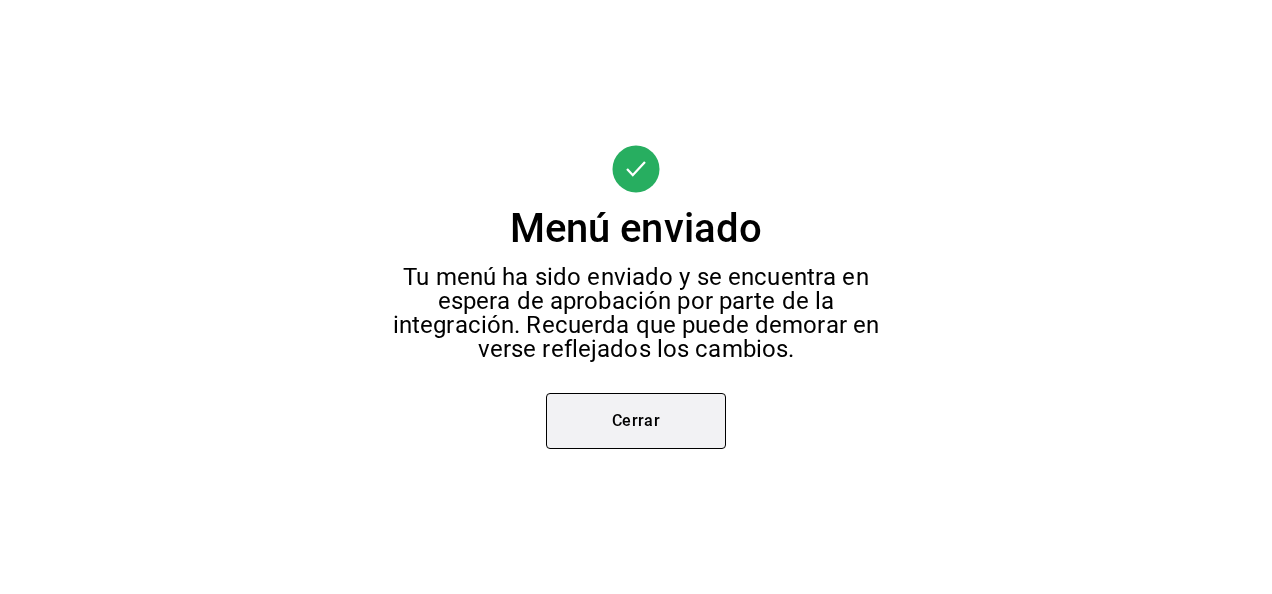 click on "Cerrar" at bounding box center (636, 421) 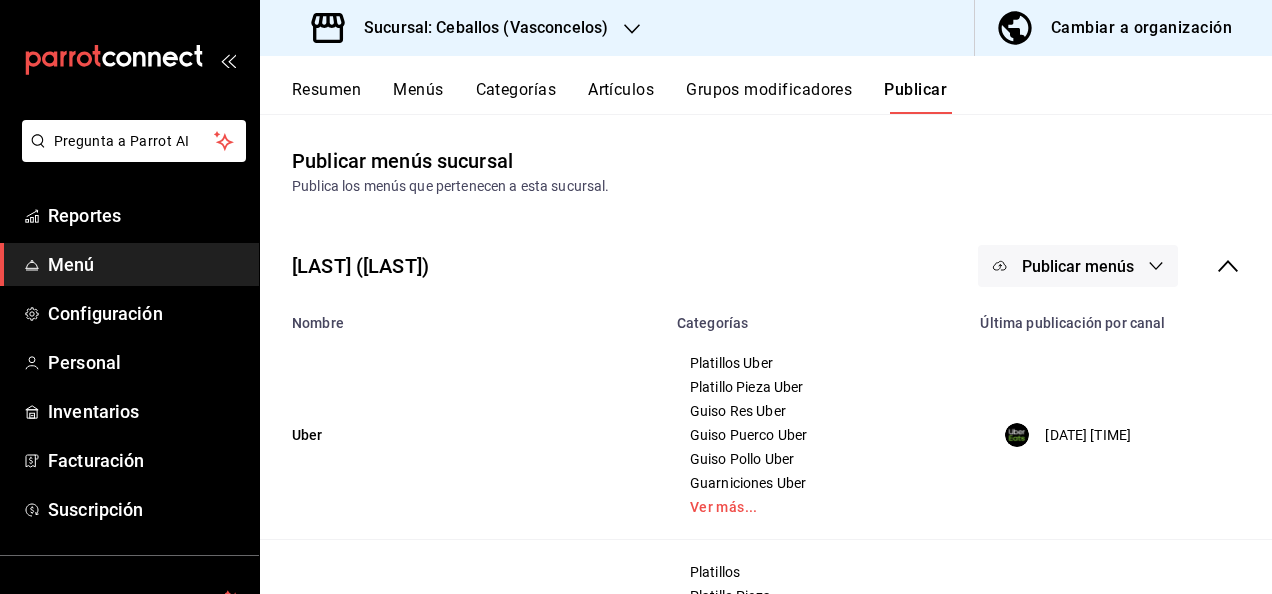 click on "Sucursal: Ceballos (Vasconcelos)" at bounding box center (478, 28) 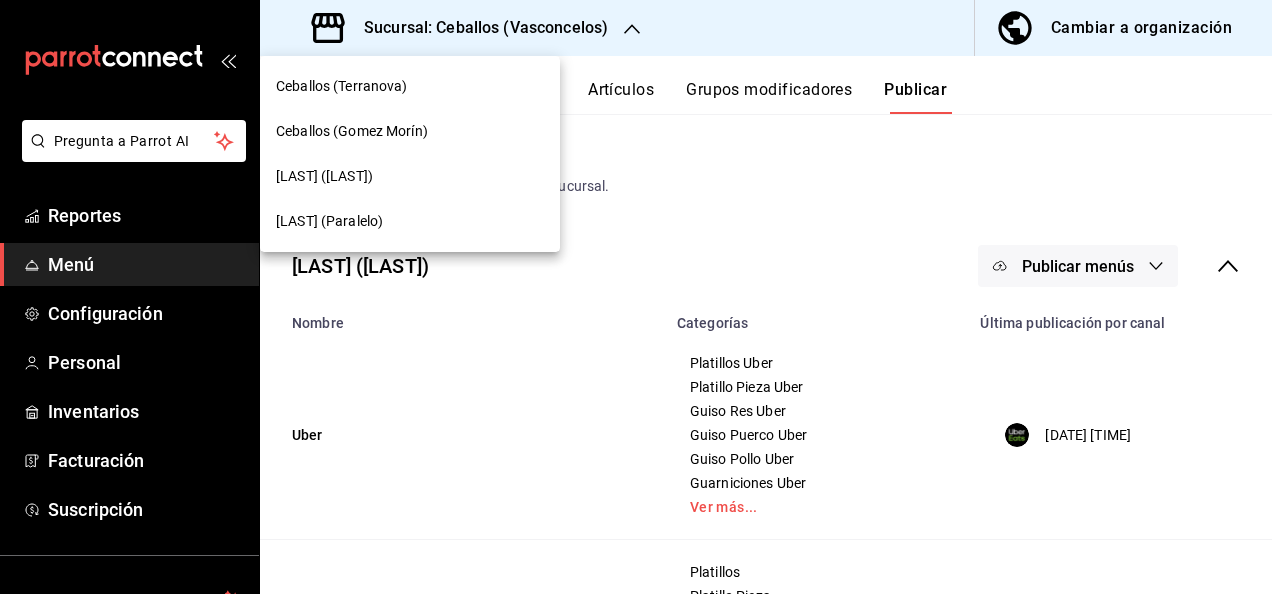 click on "Ceballos (Terranova)" at bounding box center [342, 86] 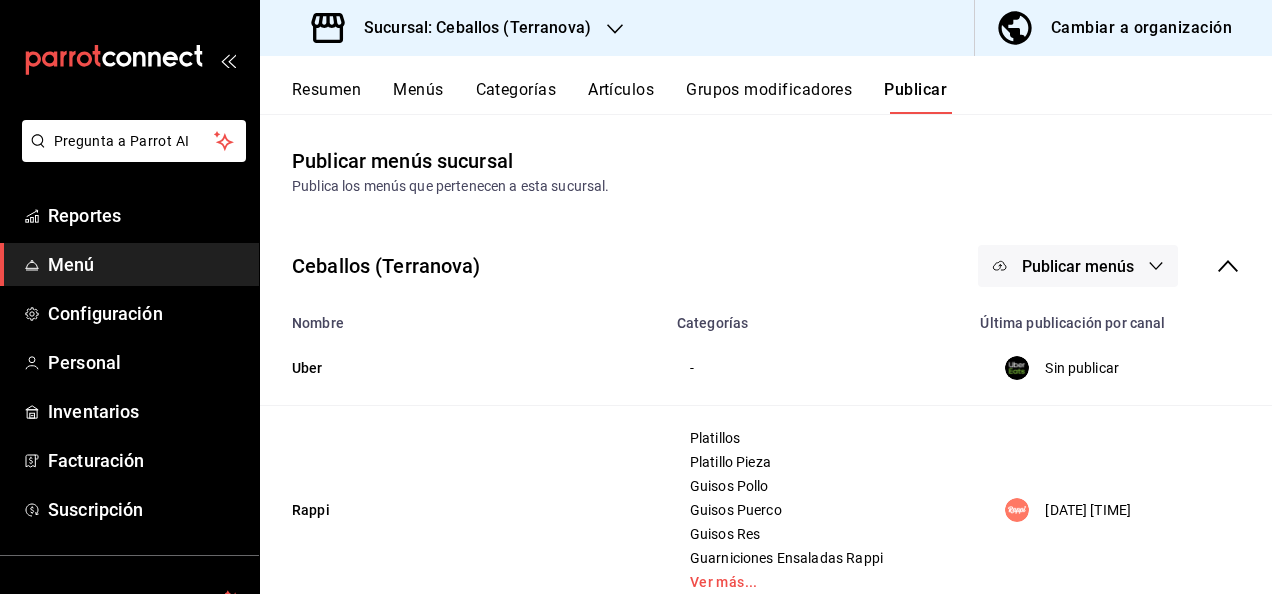 click on "Resumen" at bounding box center (326, 97) 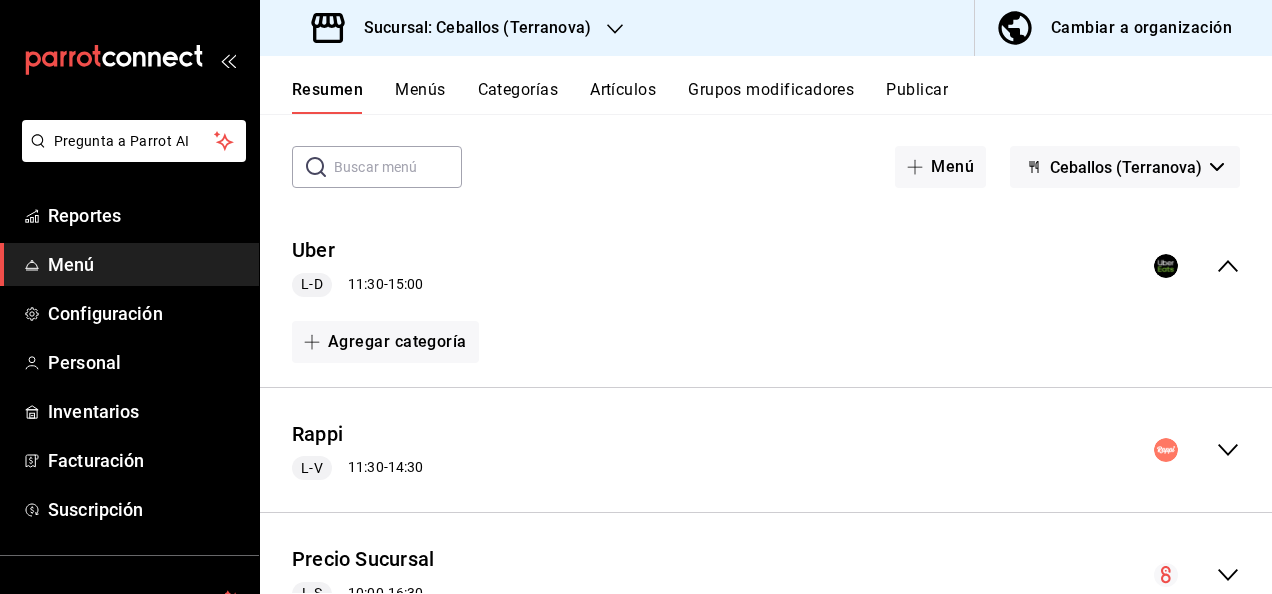 scroll, scrollTop: 120, scrollLeft: 0, axis: vertical 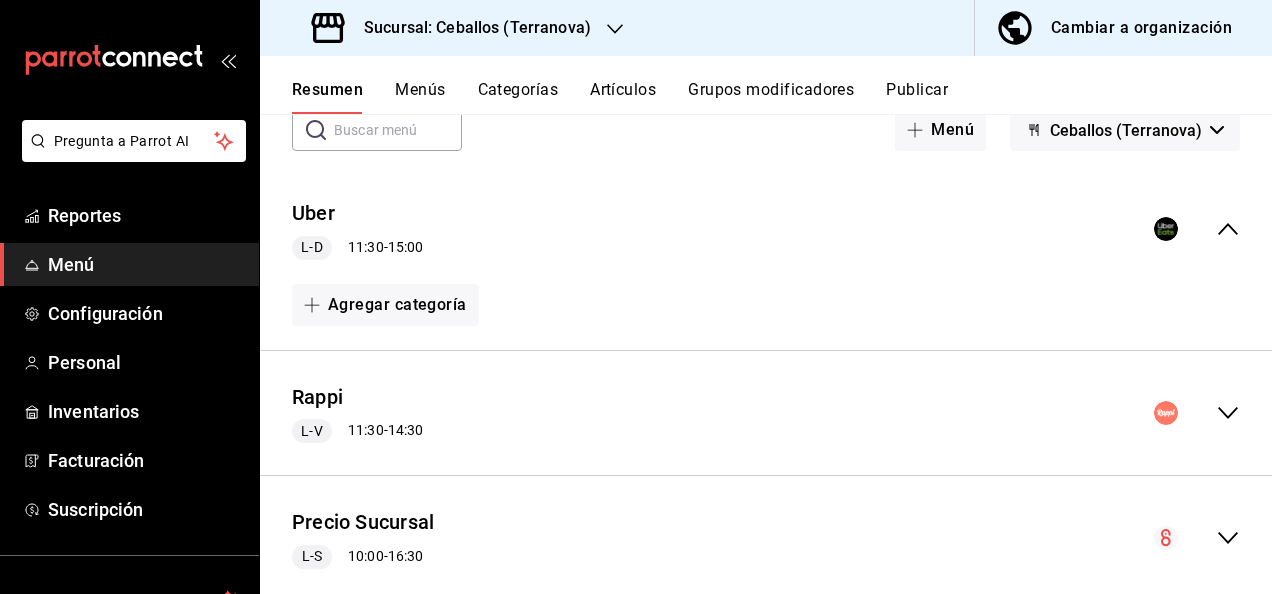 click 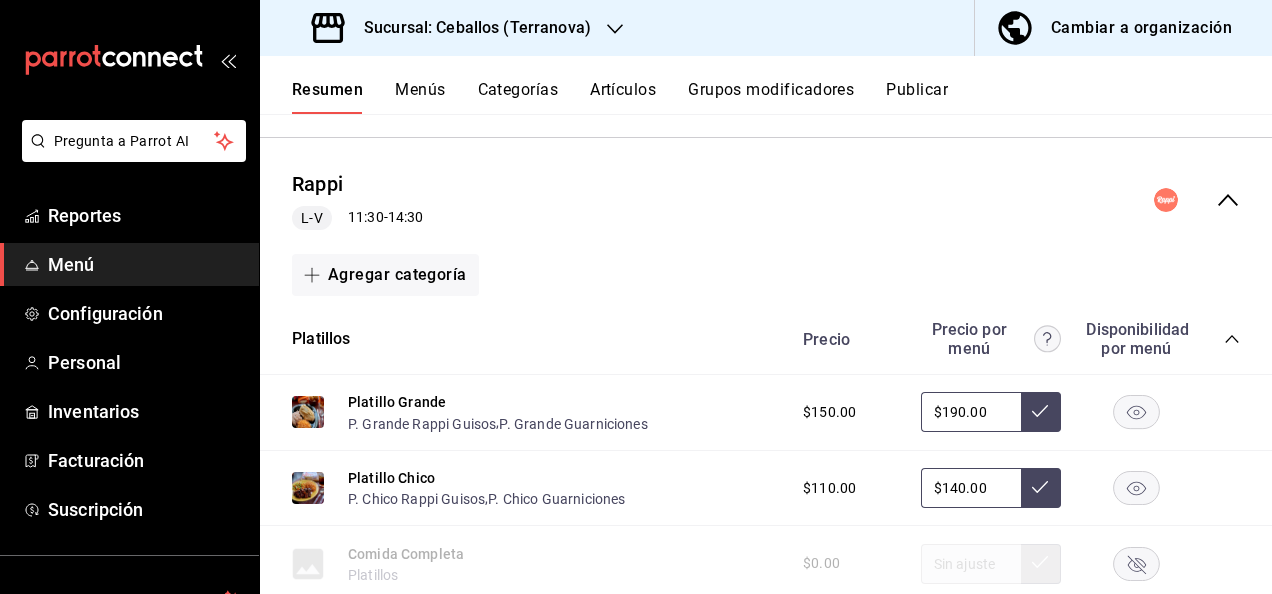 scroll, scrollTop: 440, scrollLeft: 0, axis: vertical 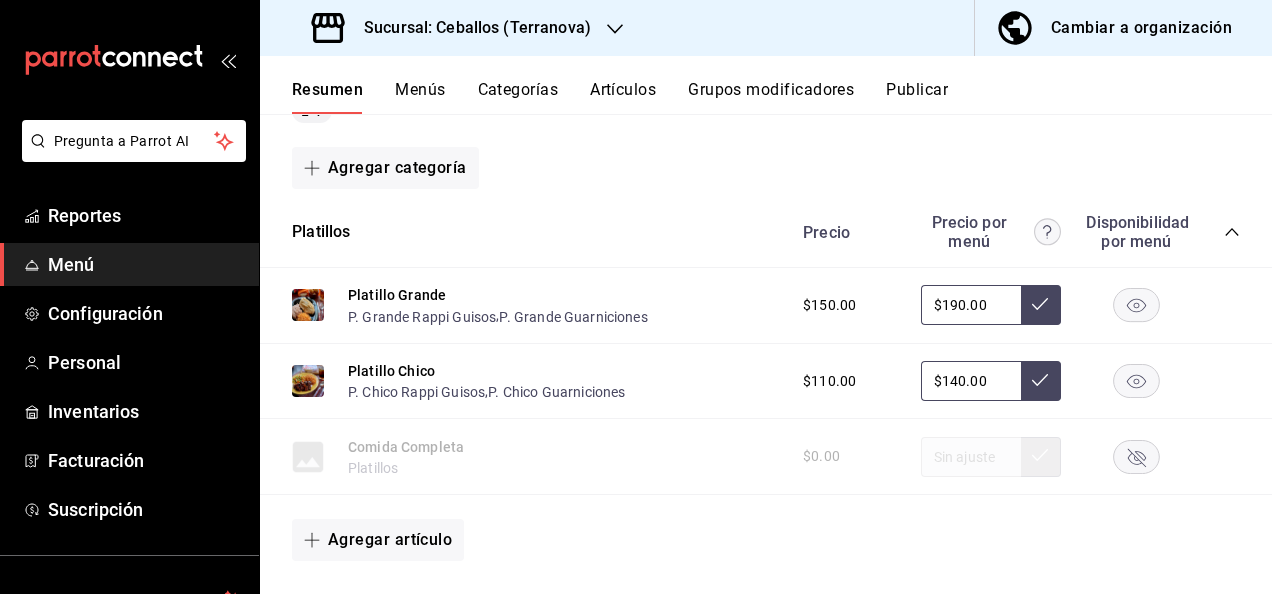 click at bounding box center (1232, 232) 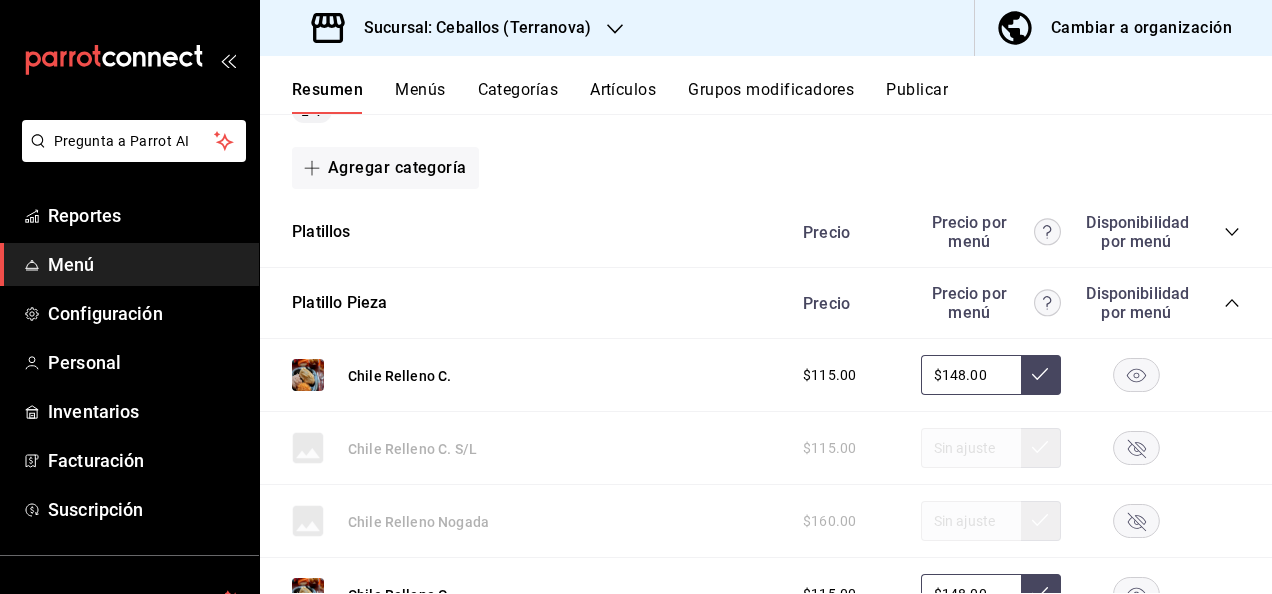 click 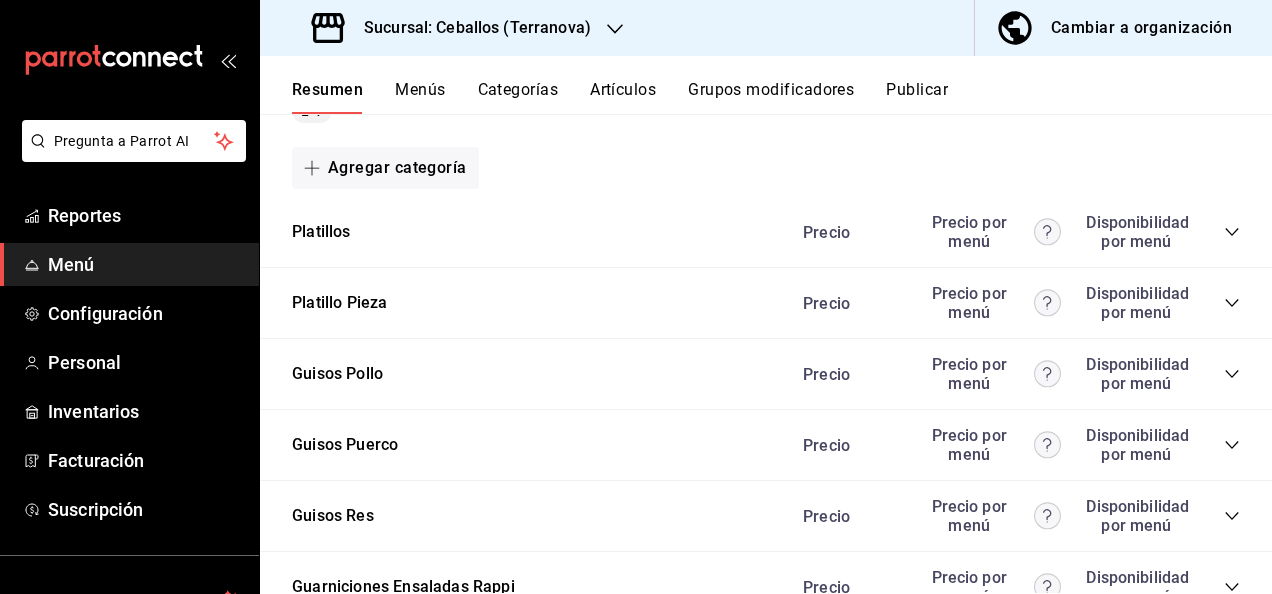 click 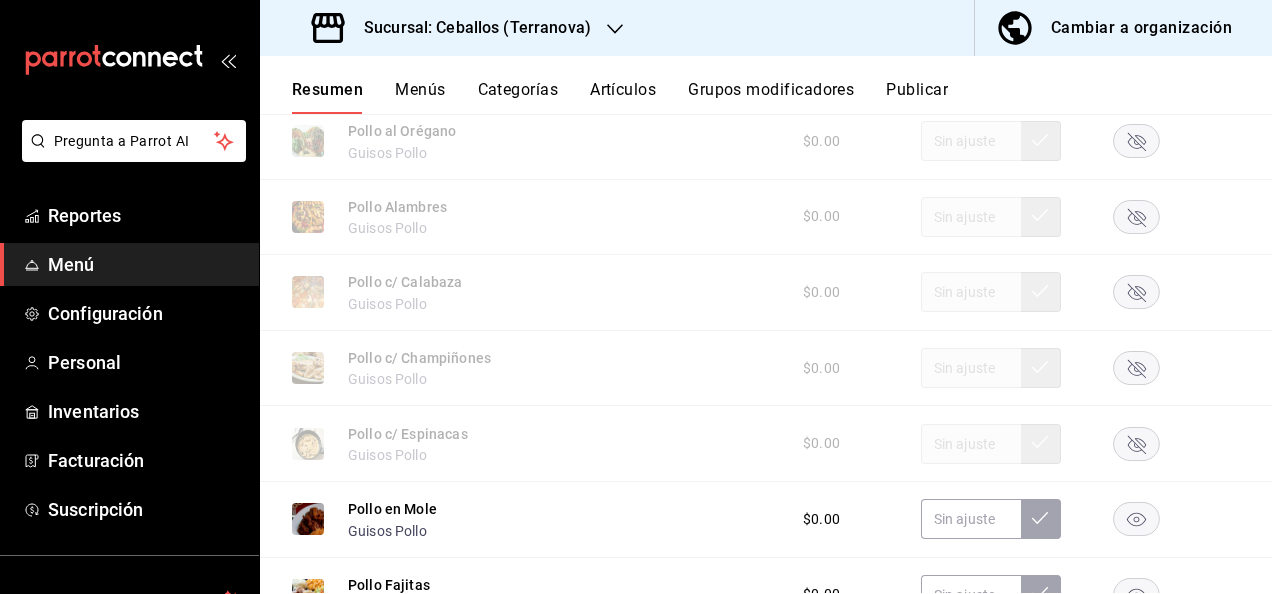 scroll, scrollTop: 1013, scrollLeft: 0, axis: vertical 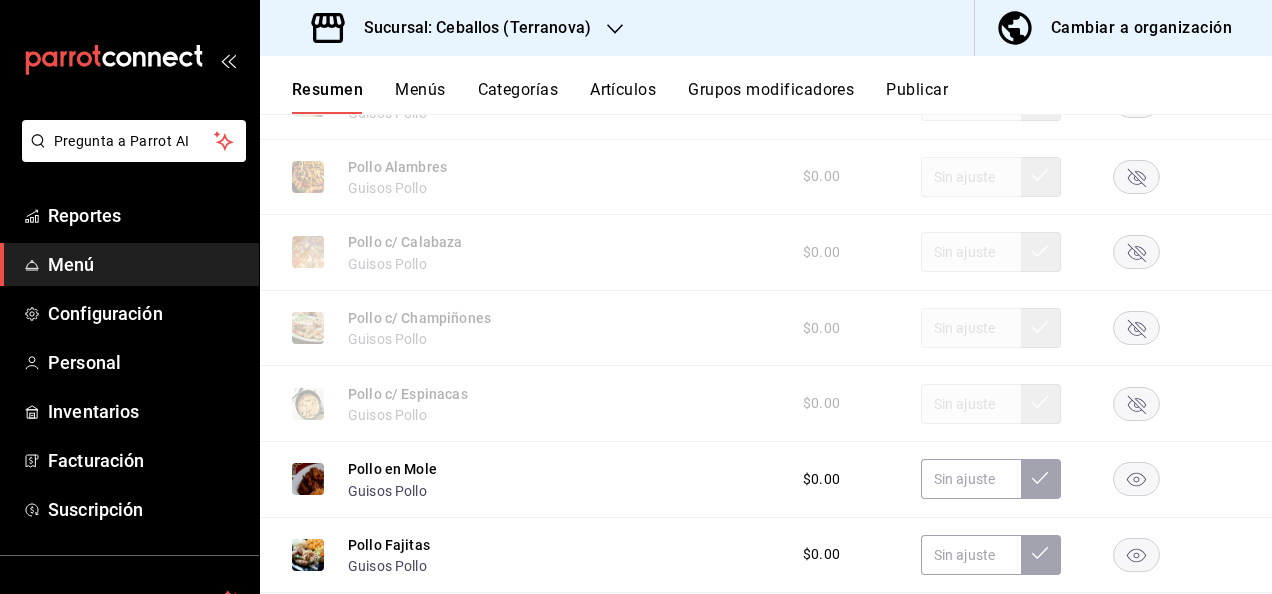 click 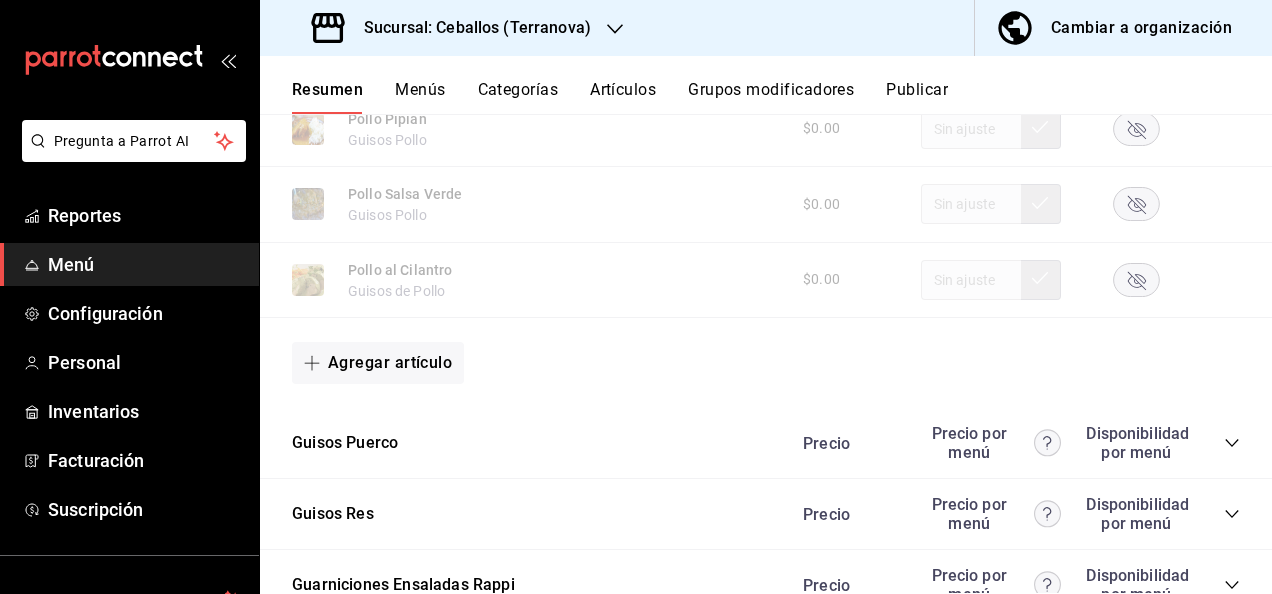 scroll, scrollTop: 1760, scrollLeft: 0, axis: vertical 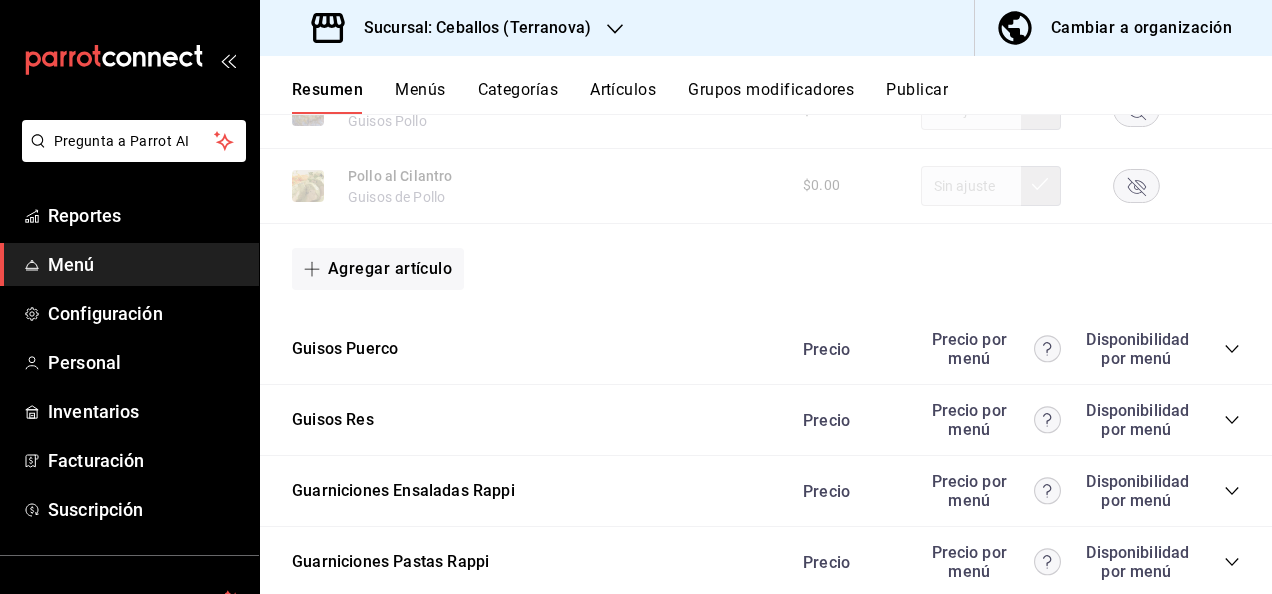 click 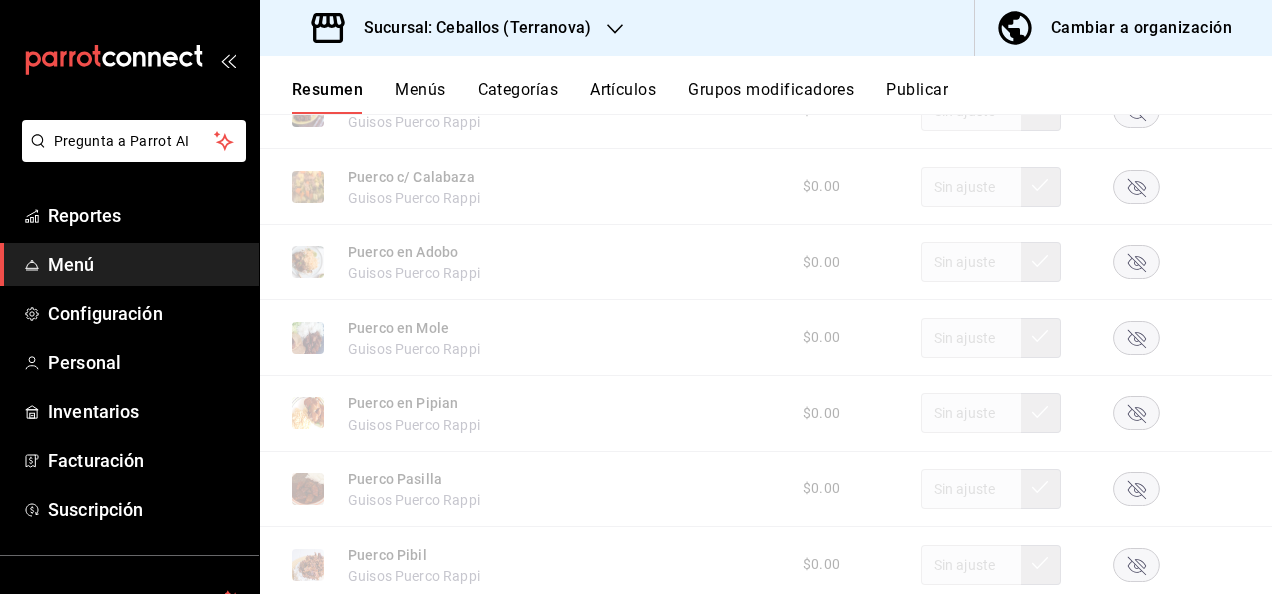 scroll, scrollTop: 2267, scrollLeft: 0, axis: vertical 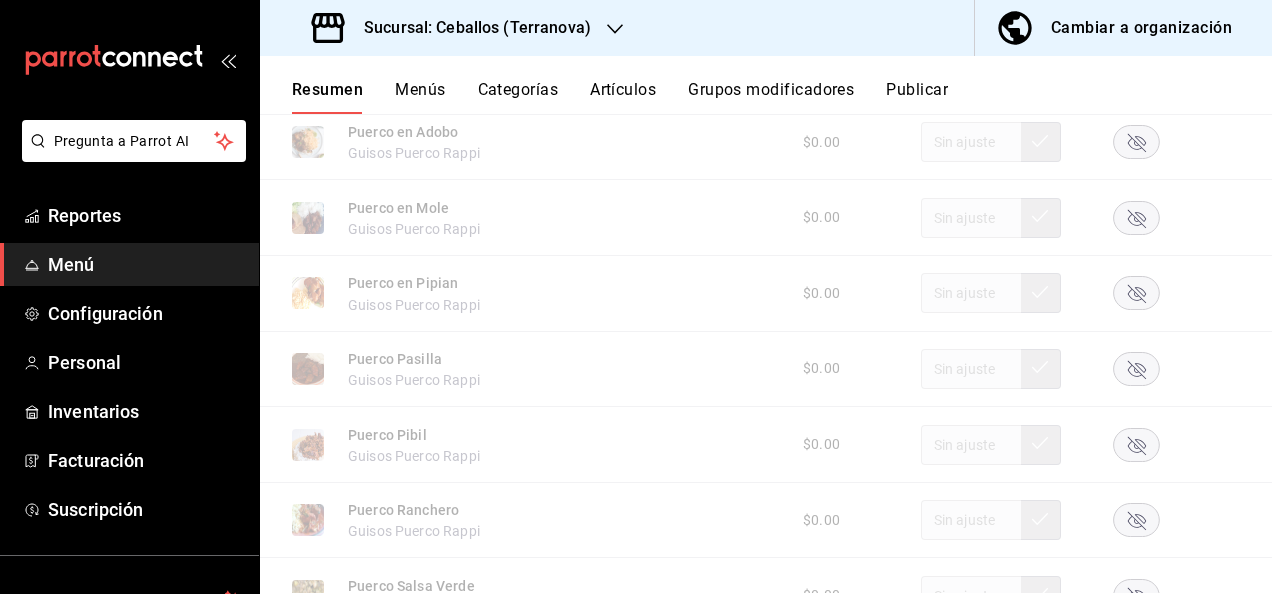 click 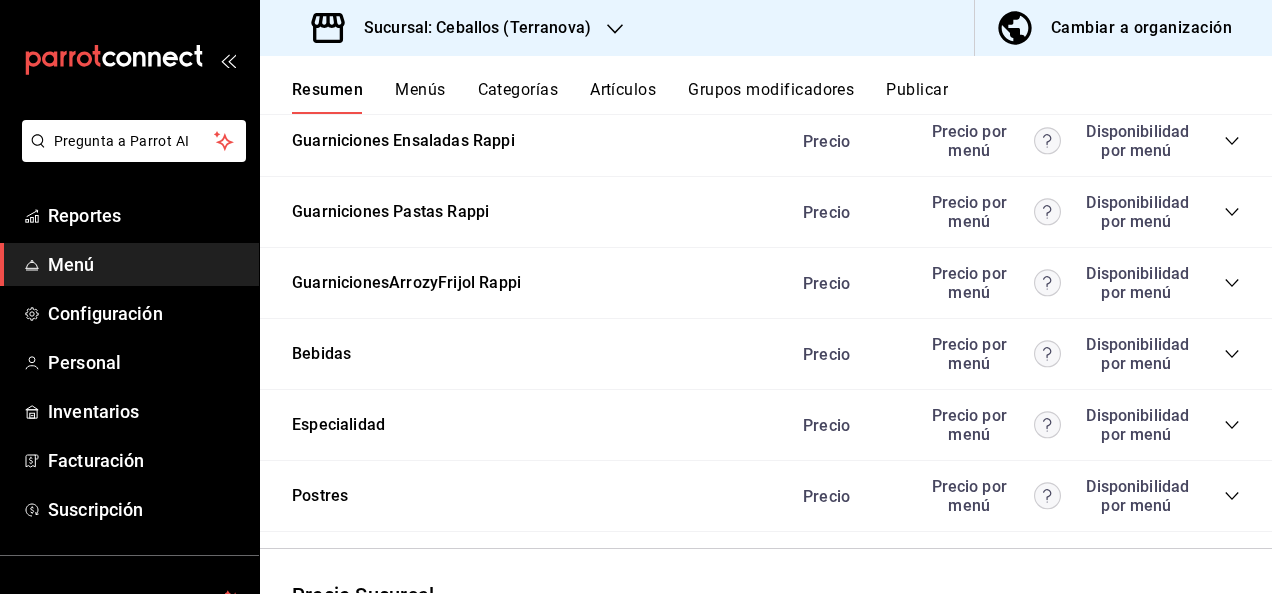 scroll, scrollTop: 3027, scrollLeft: 0, axis: vertical 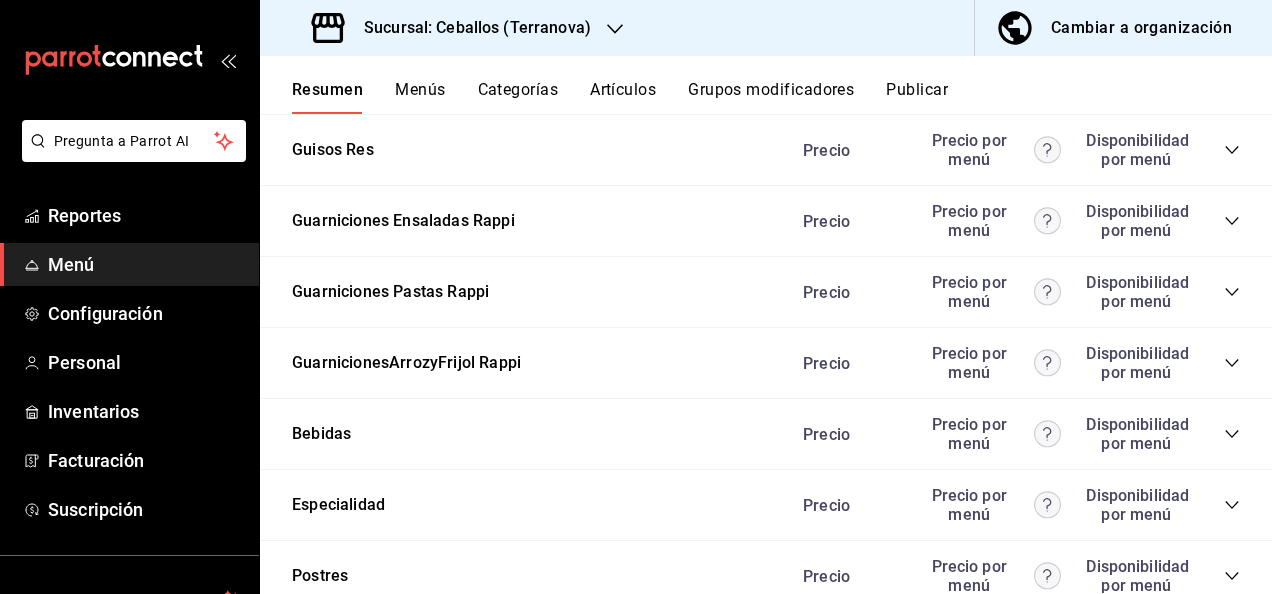 click 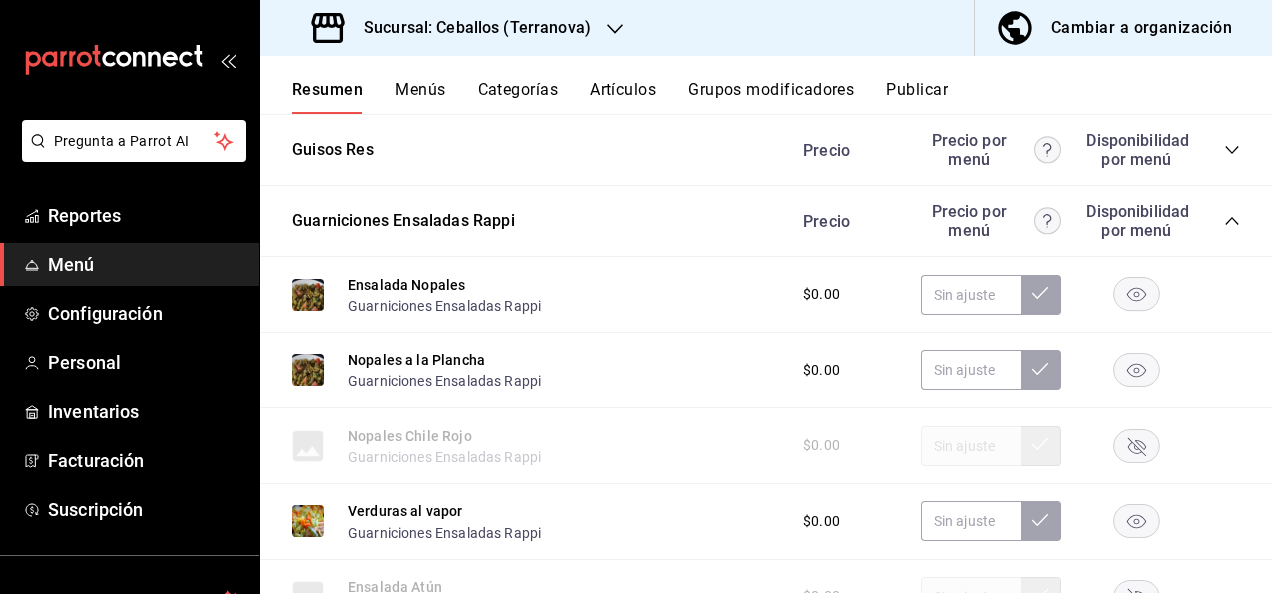 click 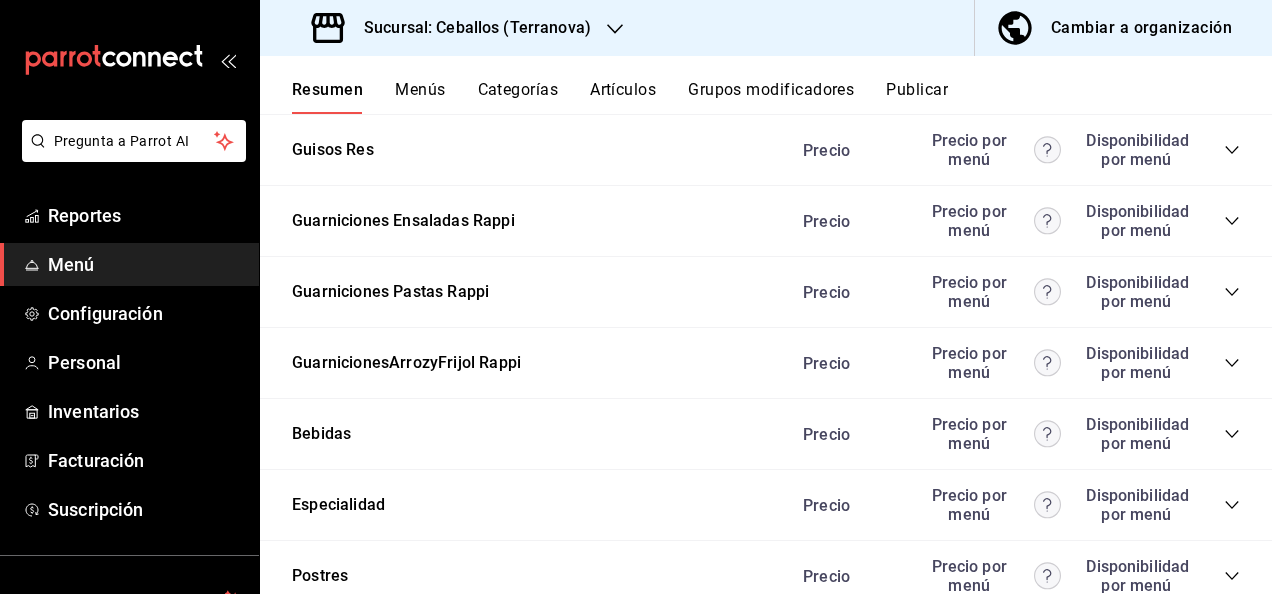 click 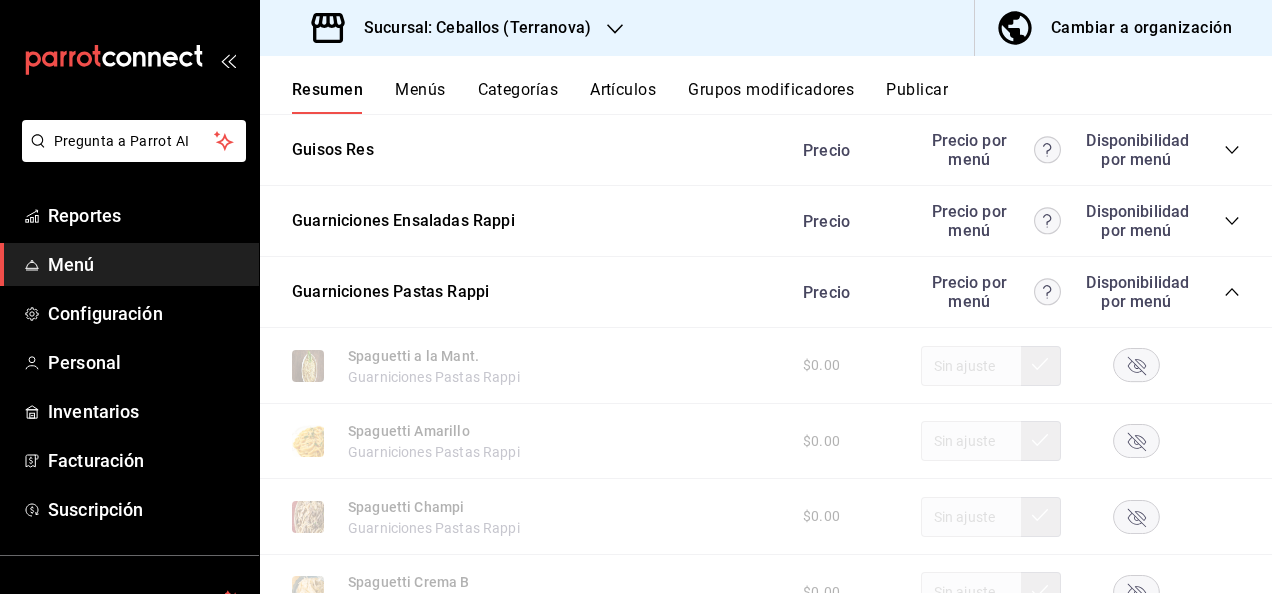 click 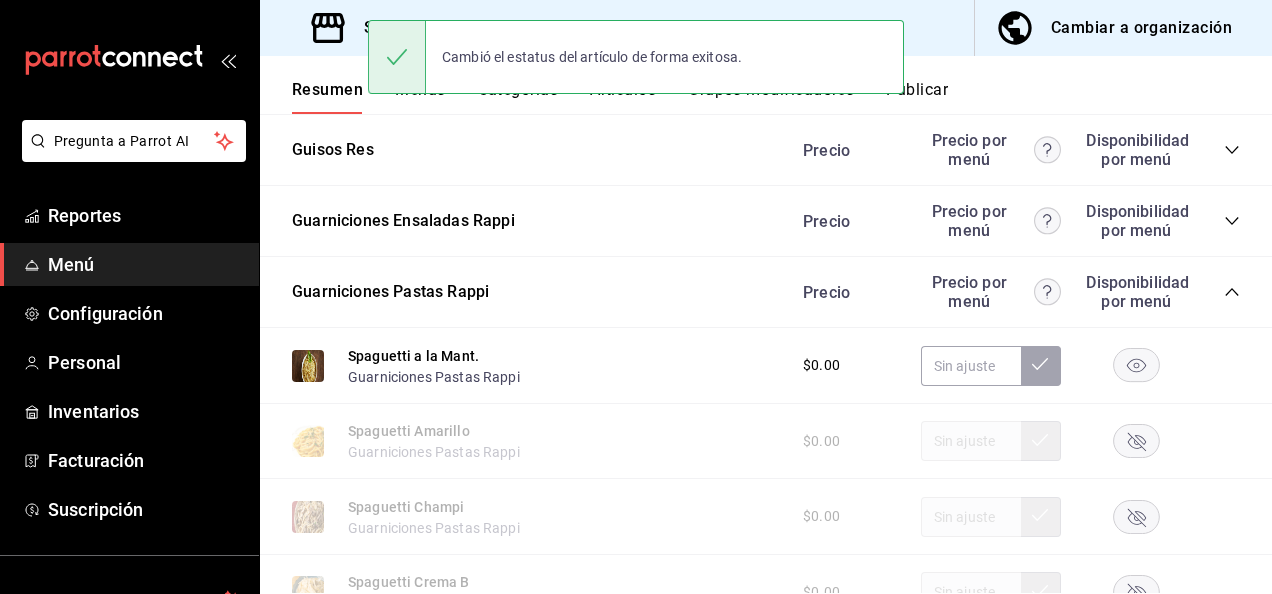 click on "Publicar" at bounding box center [917, 97] 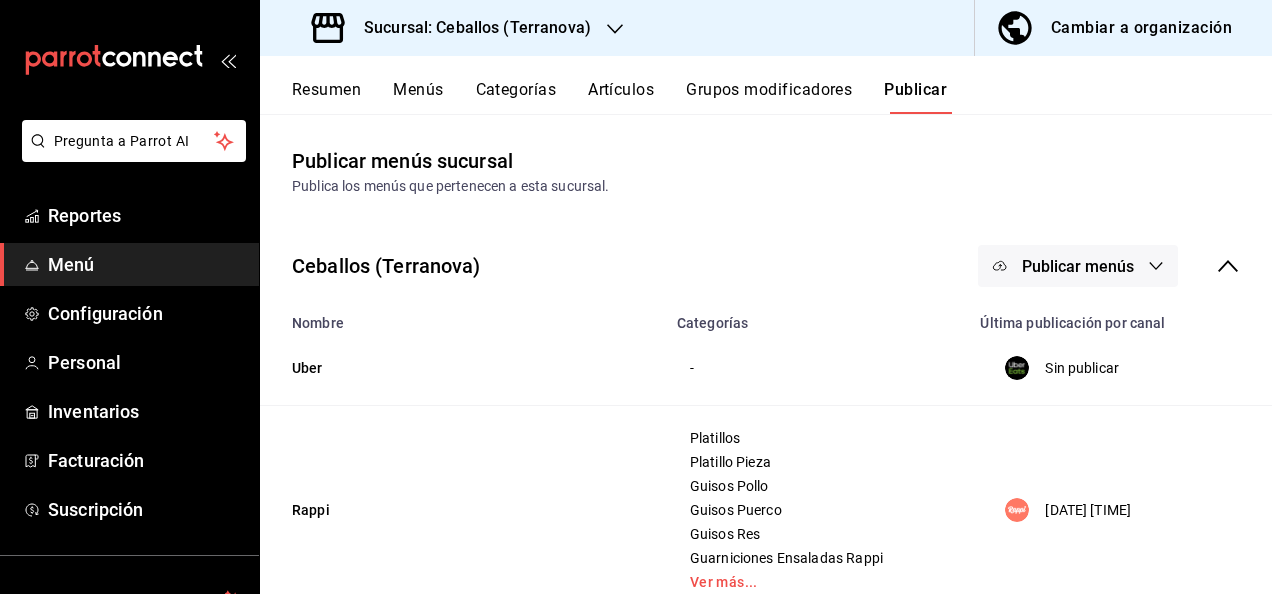 click on "Publicar menús" at bounding box center (1078, 266) 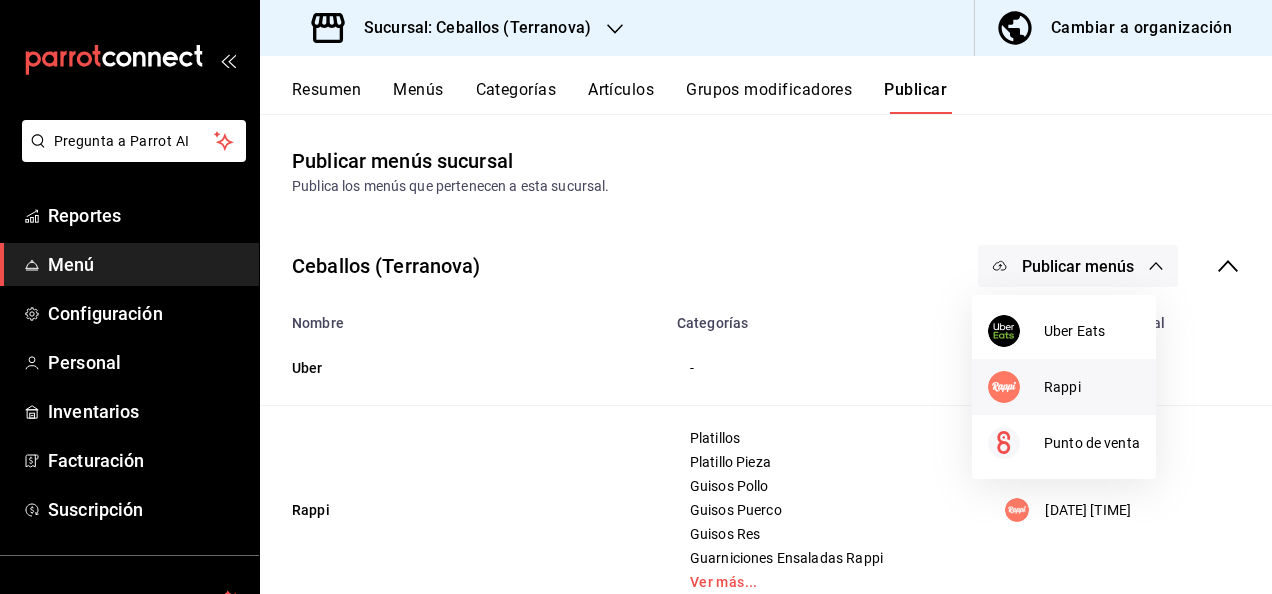 click on "Rappi" at bounding box center [1092, 387] 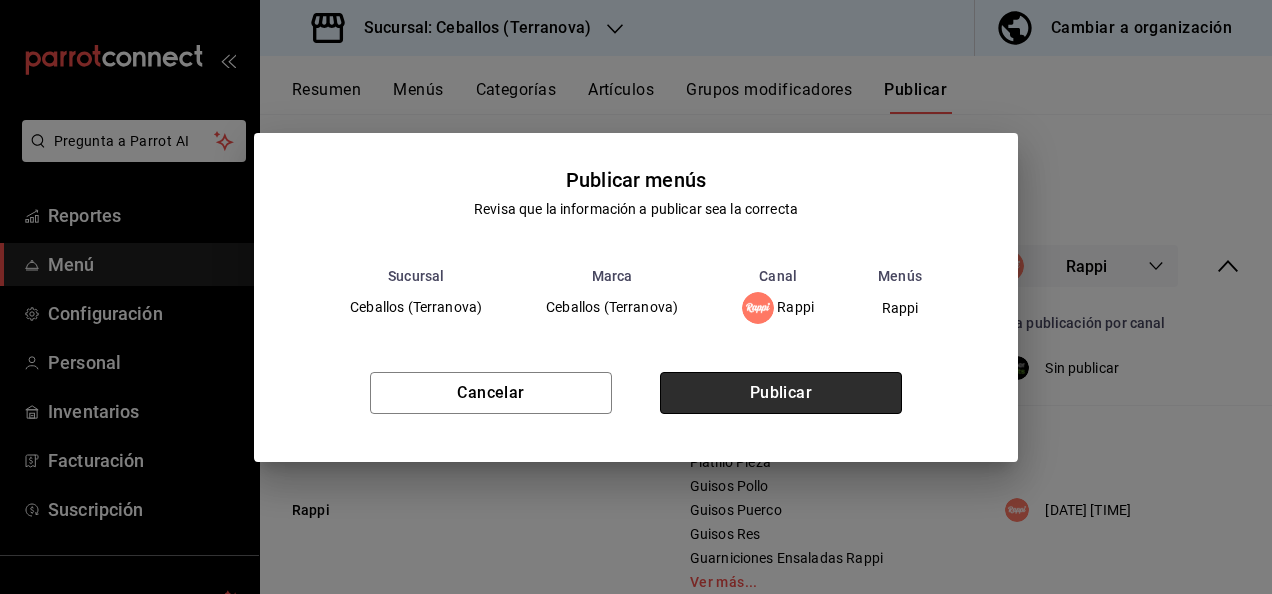 click on "Publicar" at bounding box center [781, 393] 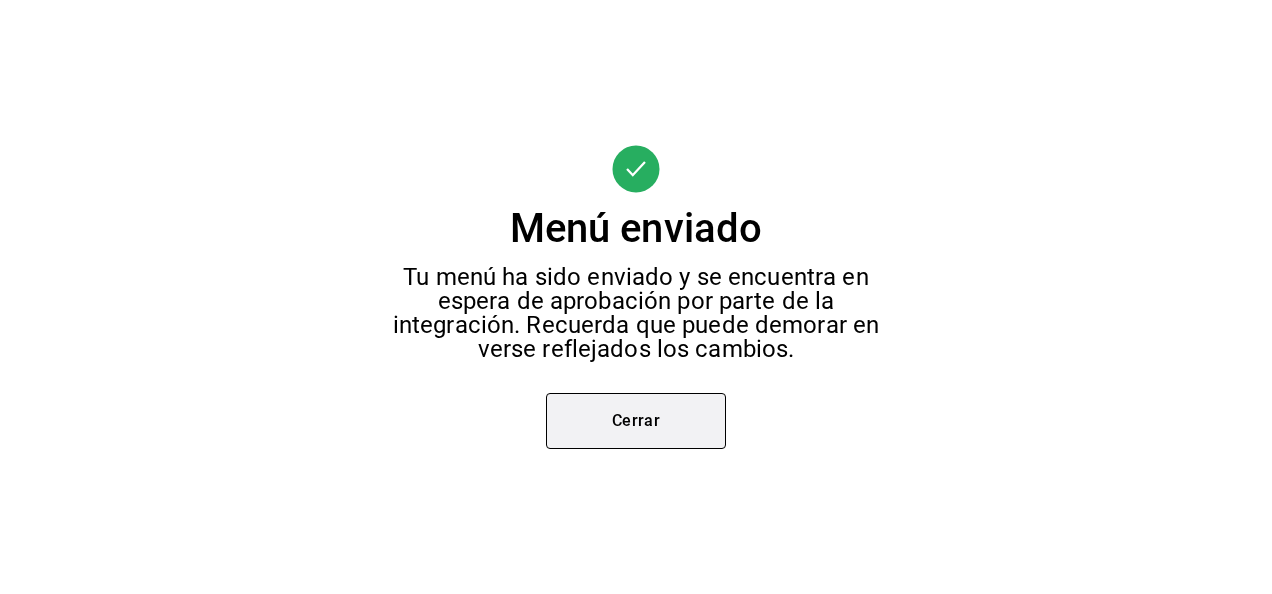 click on "Cerrar" at bounding box center [636, 421] 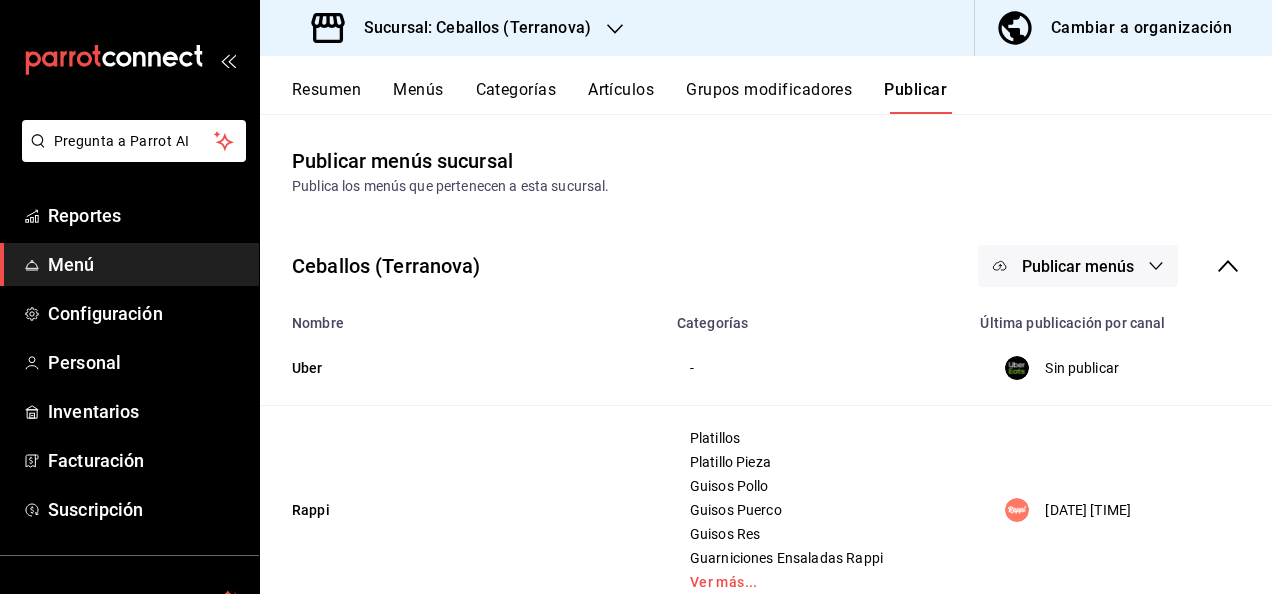 click on "Sucursal: Ceballos (Terranova)" at bounding box center (469, 28) 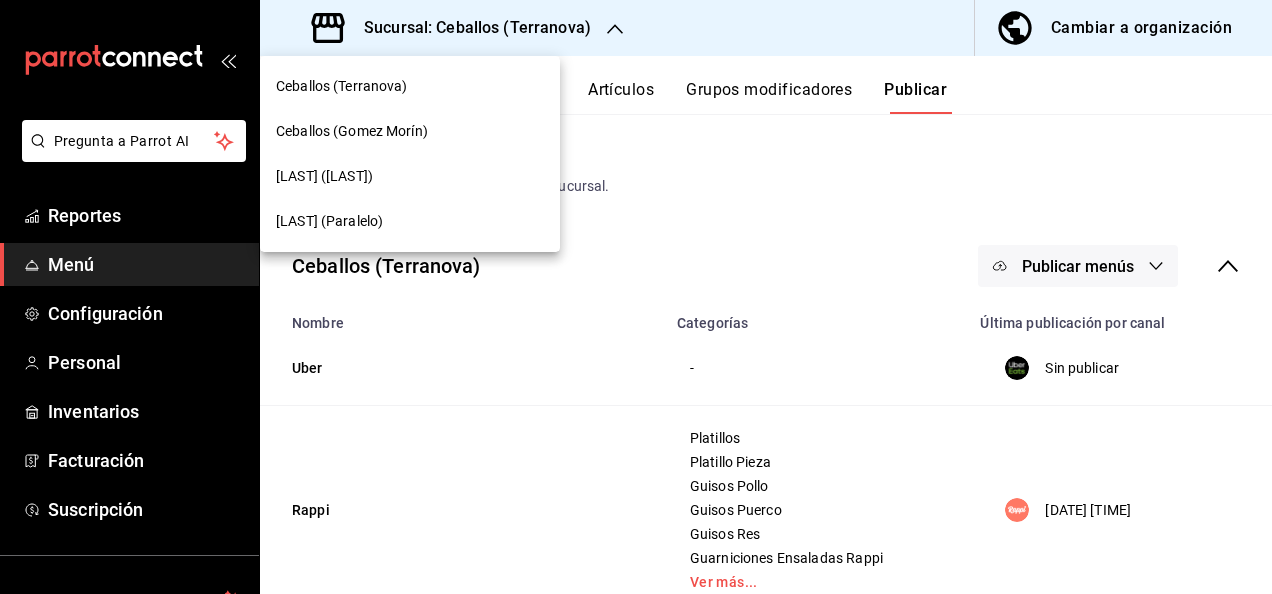 click on "Ceballos (Paralelo)" at bounding box center [329, 221] 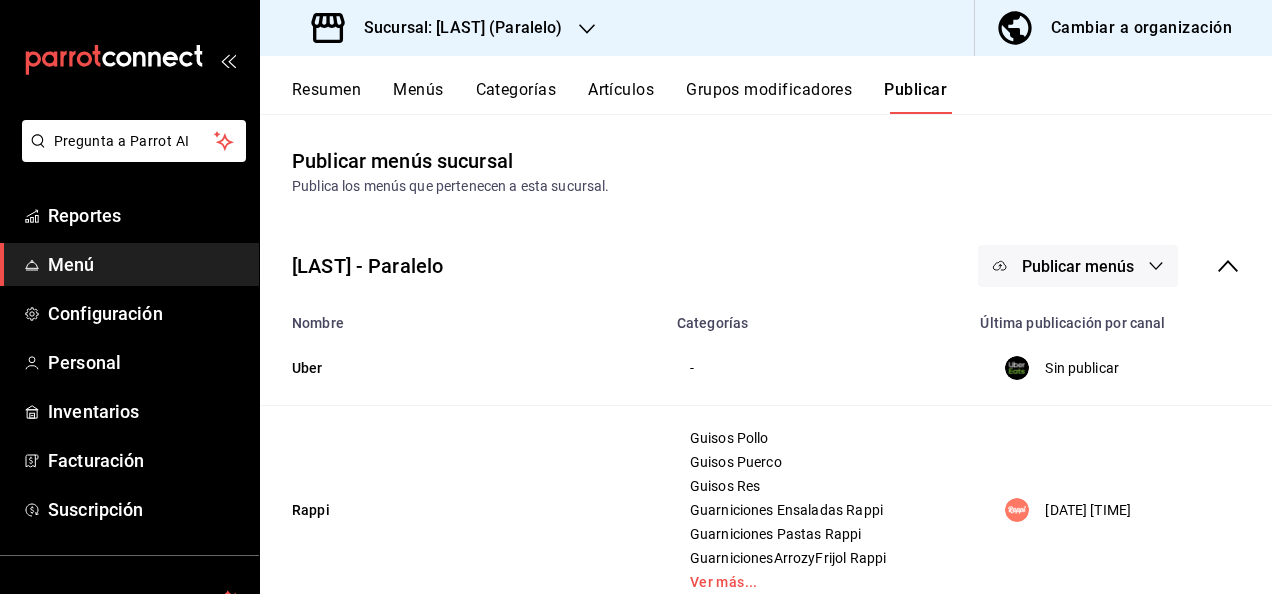 click on "Resumen" at bounding box center (326, 97) 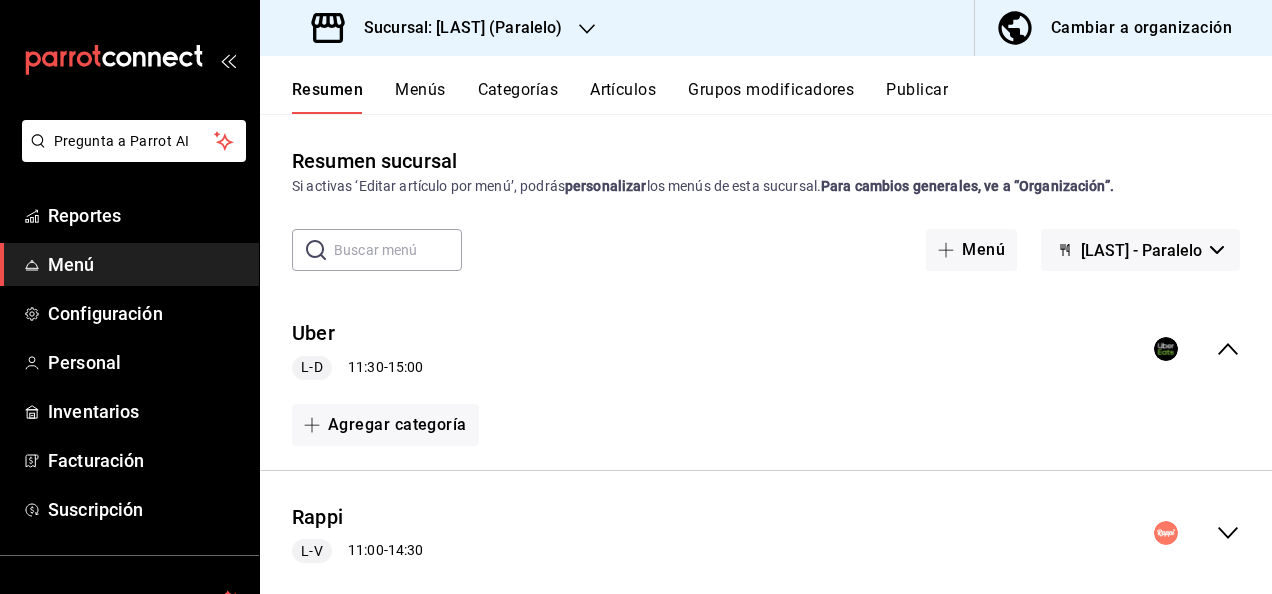 click 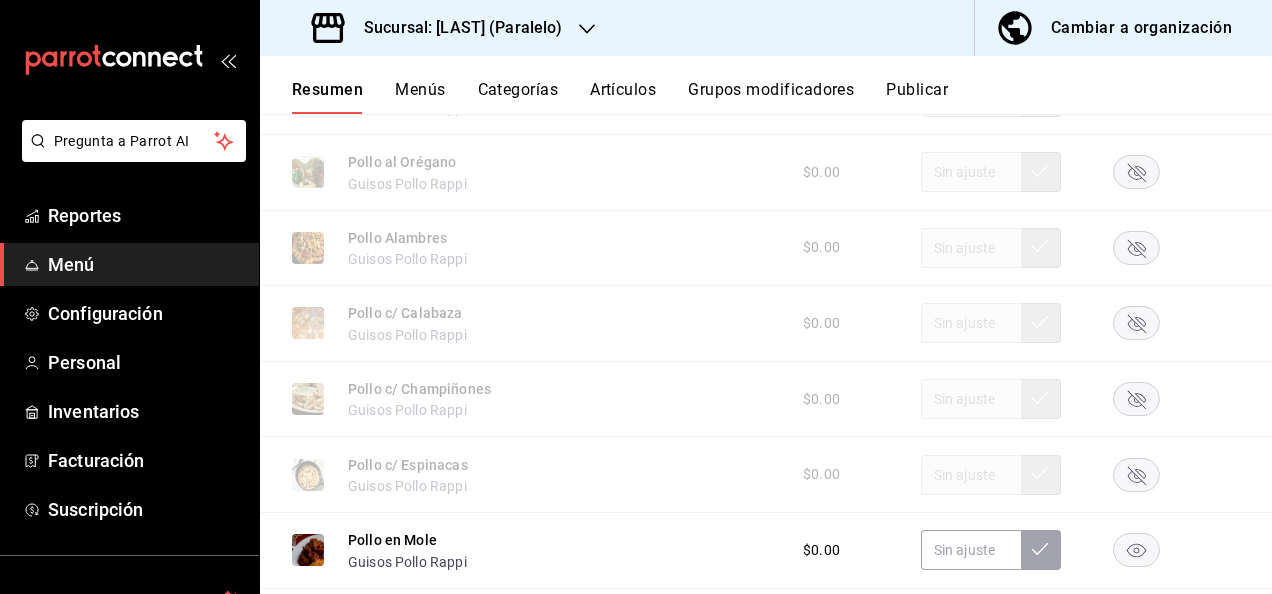 scroll, scrollTop: 853, scrollLeft: 0, axis: vertical 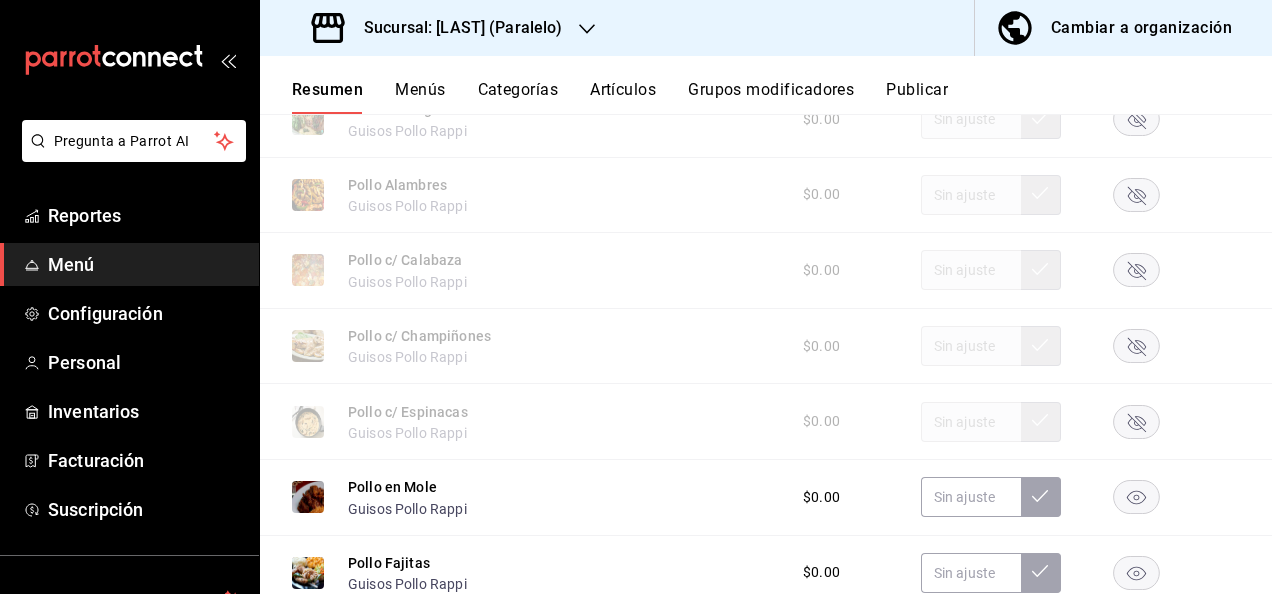 click 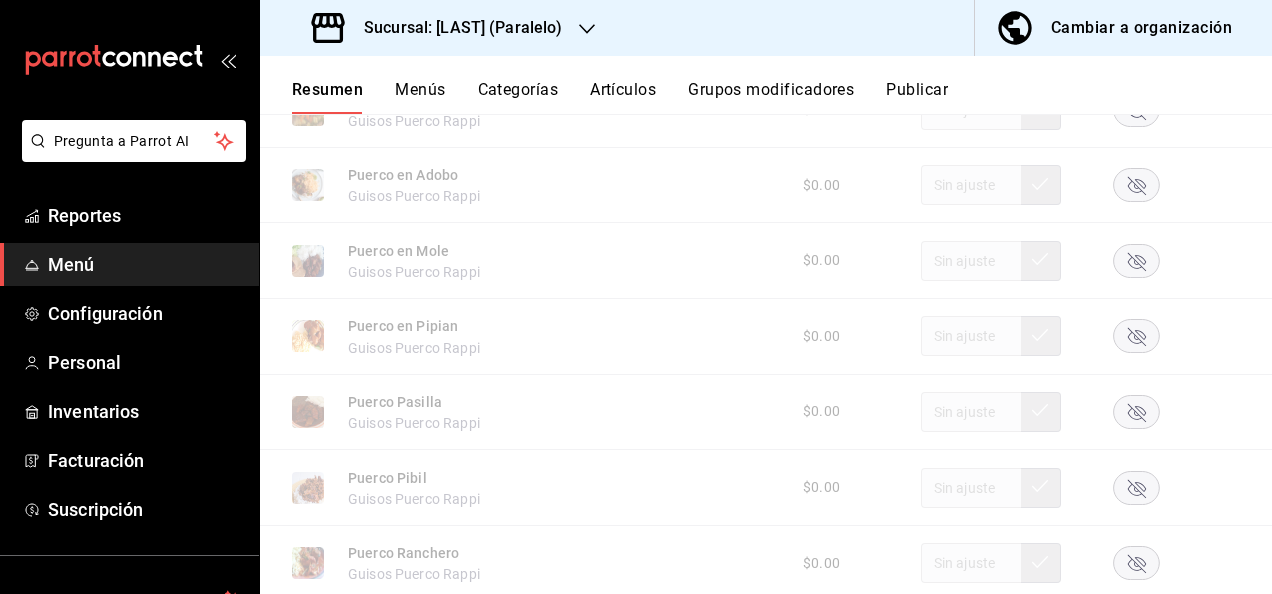 scroll, scrollTop: 2120, scrollLeft: 0, axis: vertical 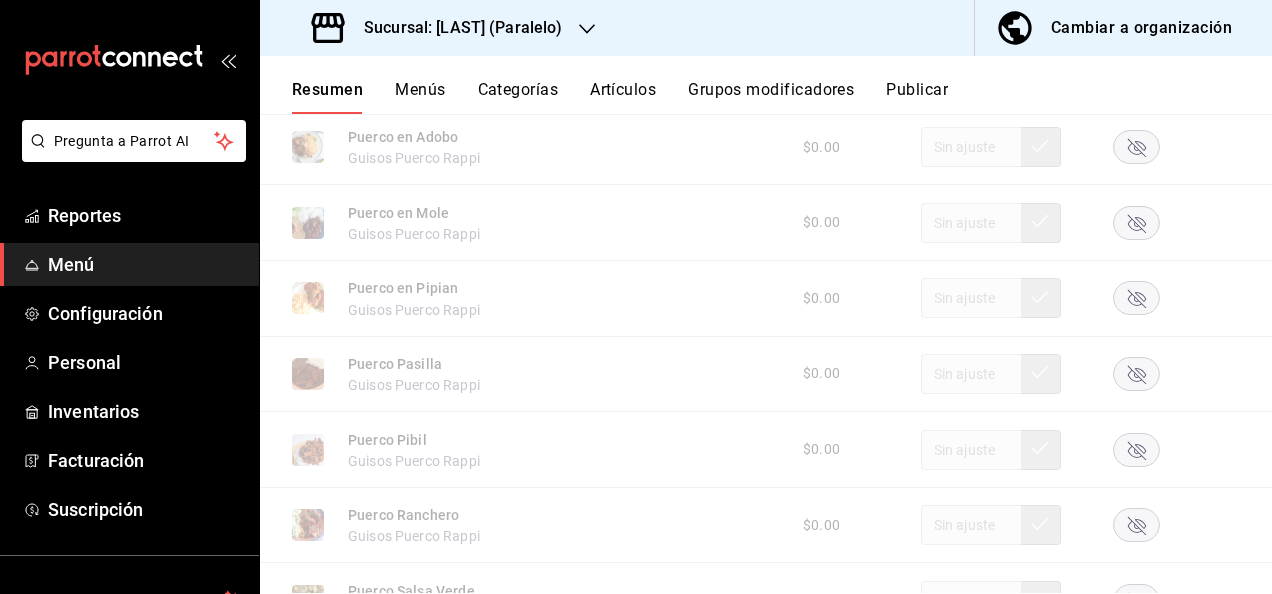 click 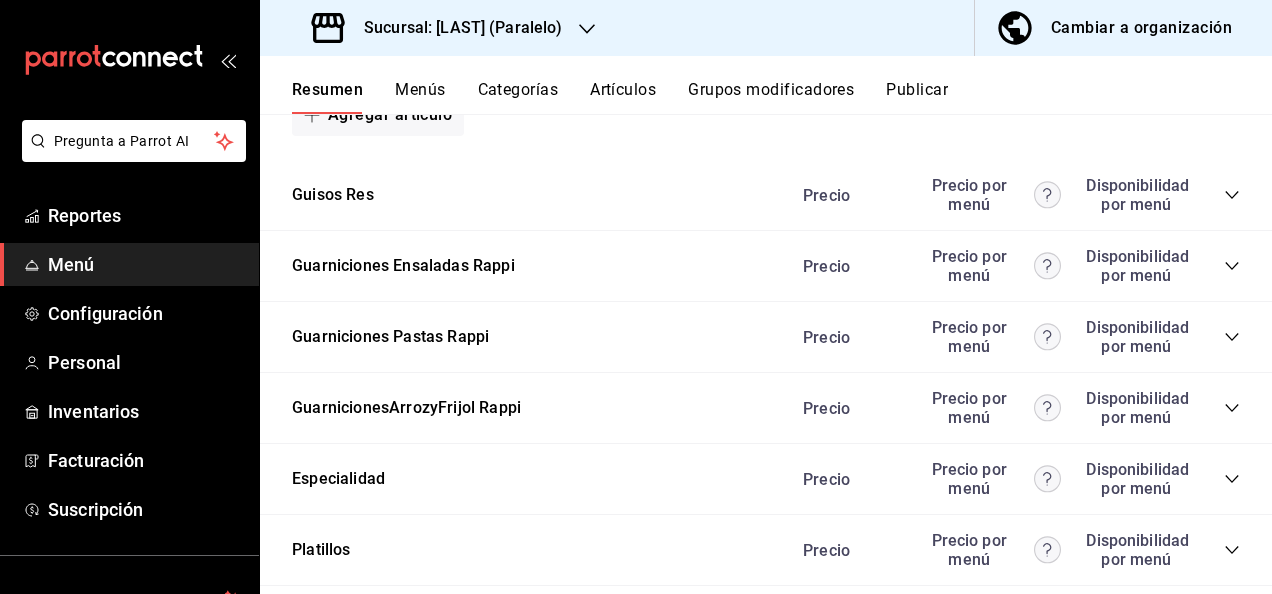 scroll, scrollTop: 2853, scrollLeft: 0, axis: vertical 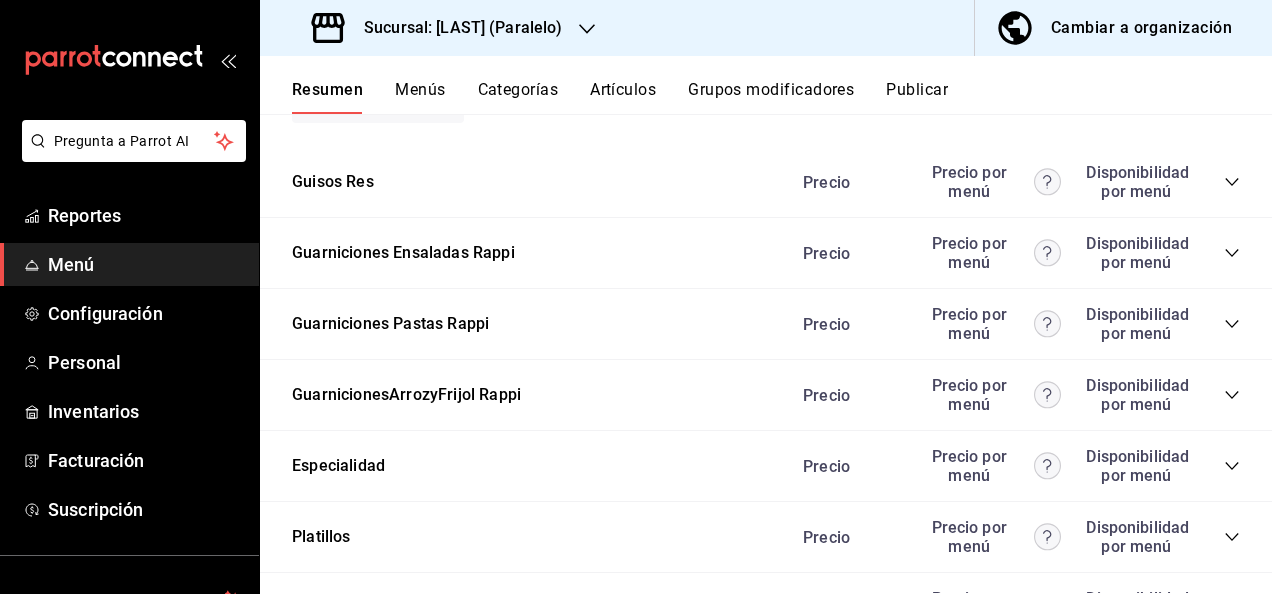 click 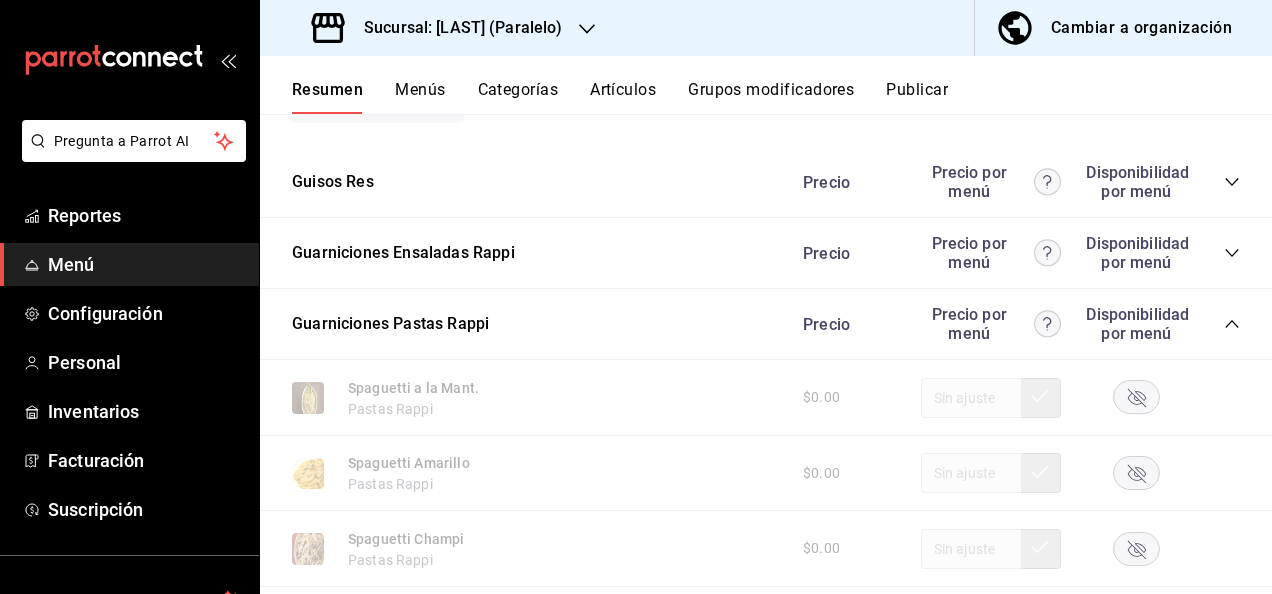 click 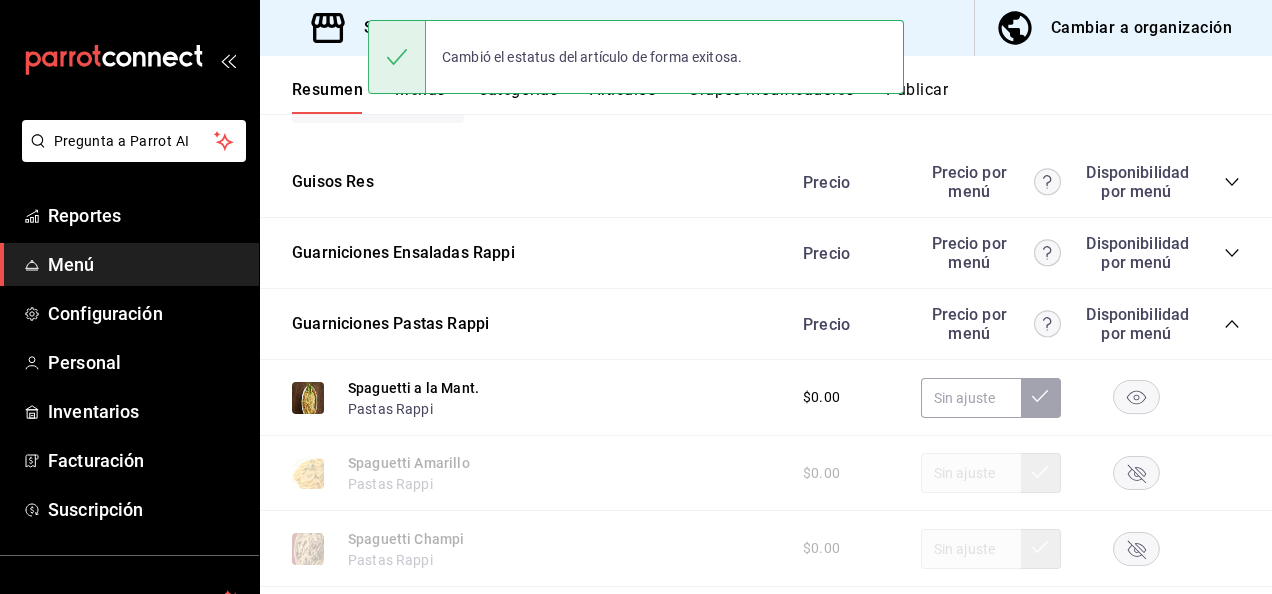 click on "Publicar" at bounding box center [917, 97] 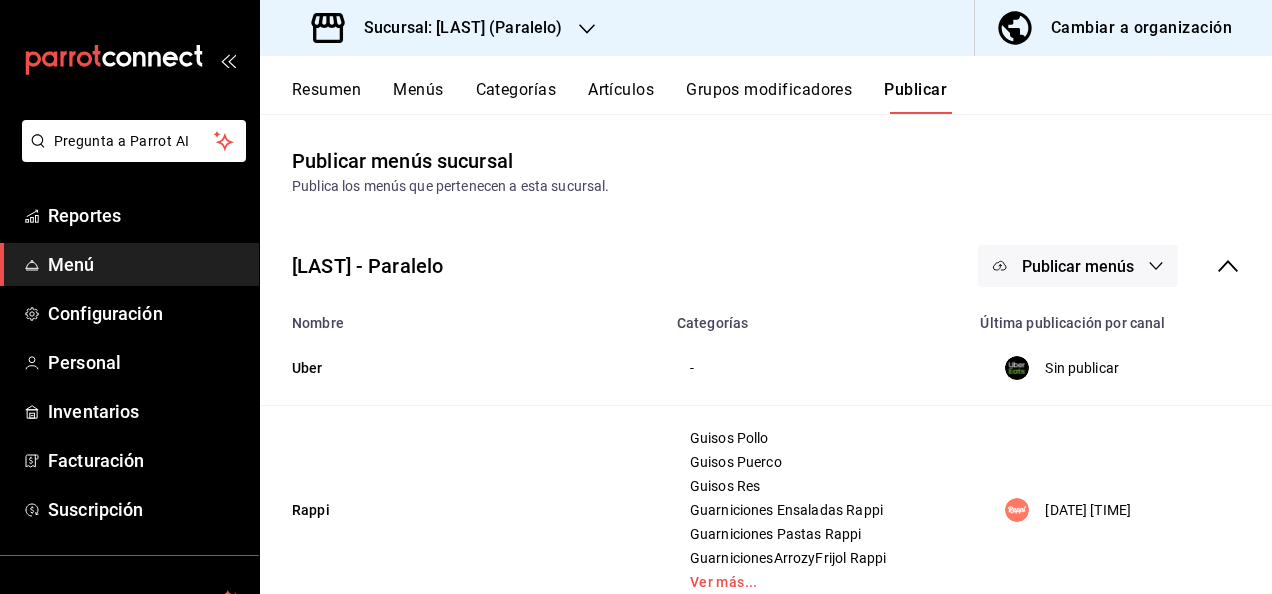 click on "Publicar menús" at bounding box center (1078, 266) 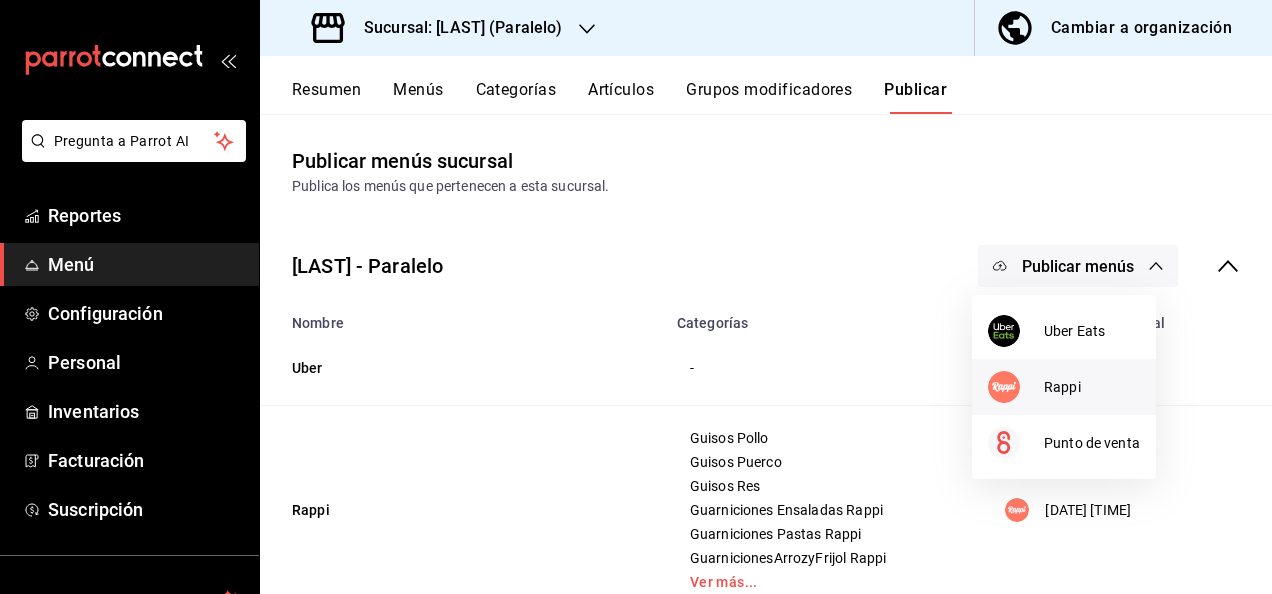click on "Rappi" at bounding box center (1092, 387) 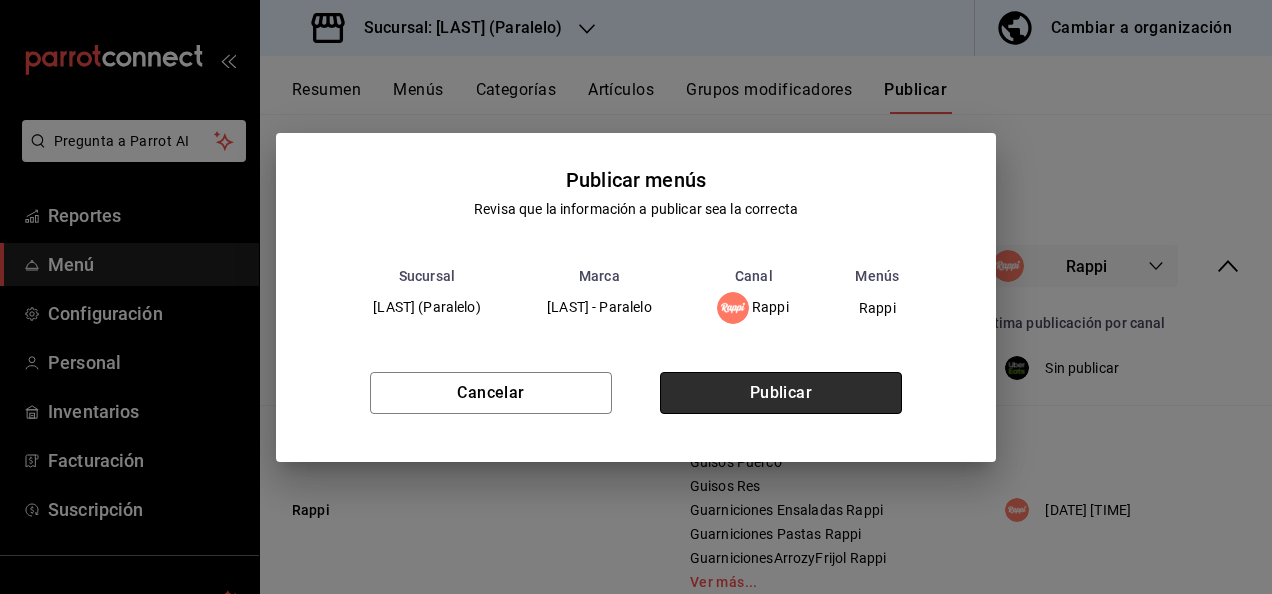 click on "Publicar" at bounding box center [781, 393] 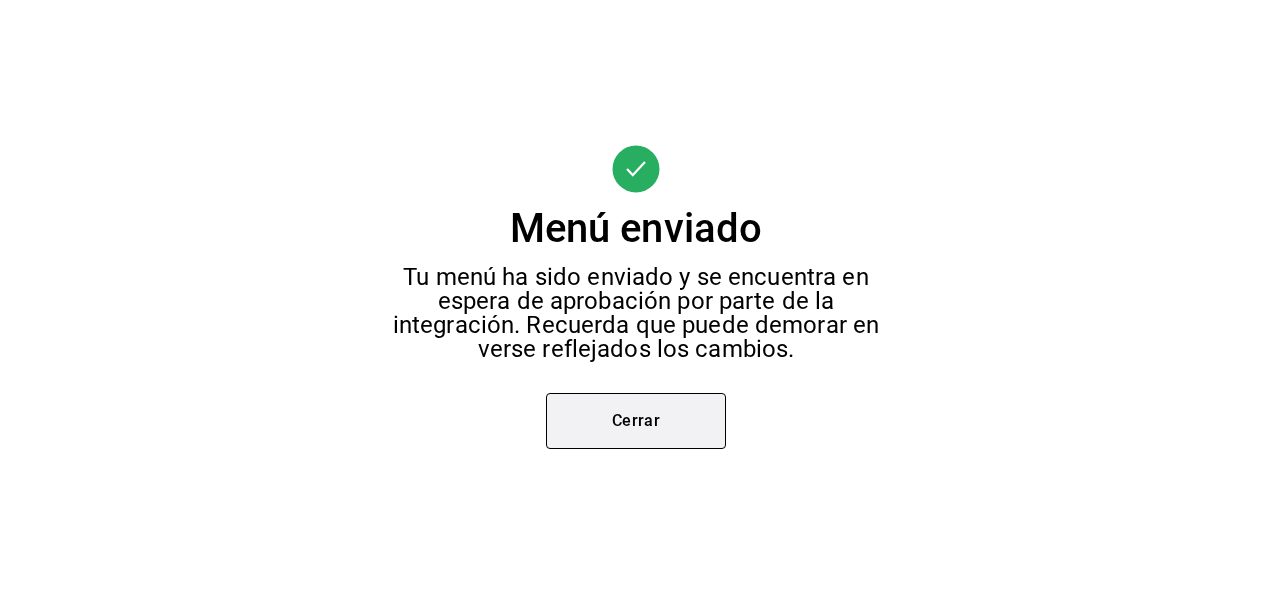 click on "Cerrar" at bounding box center (636, 421) 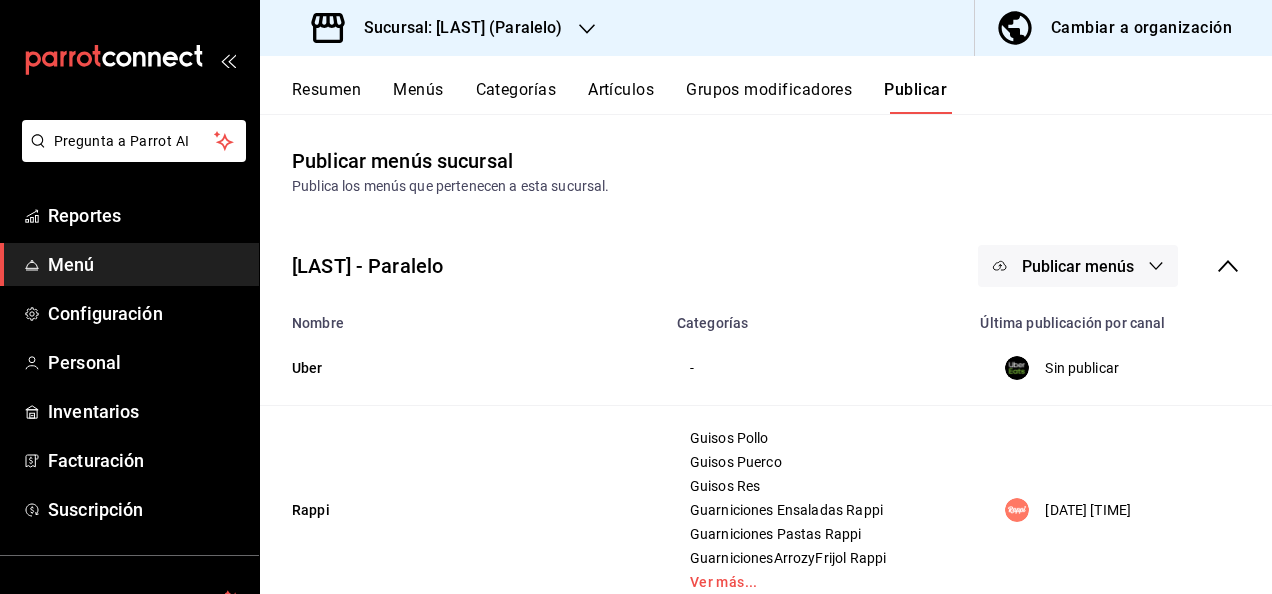 click on "Sucursal: Ceballos (Paralelo)" at bounding box center (455, 28) 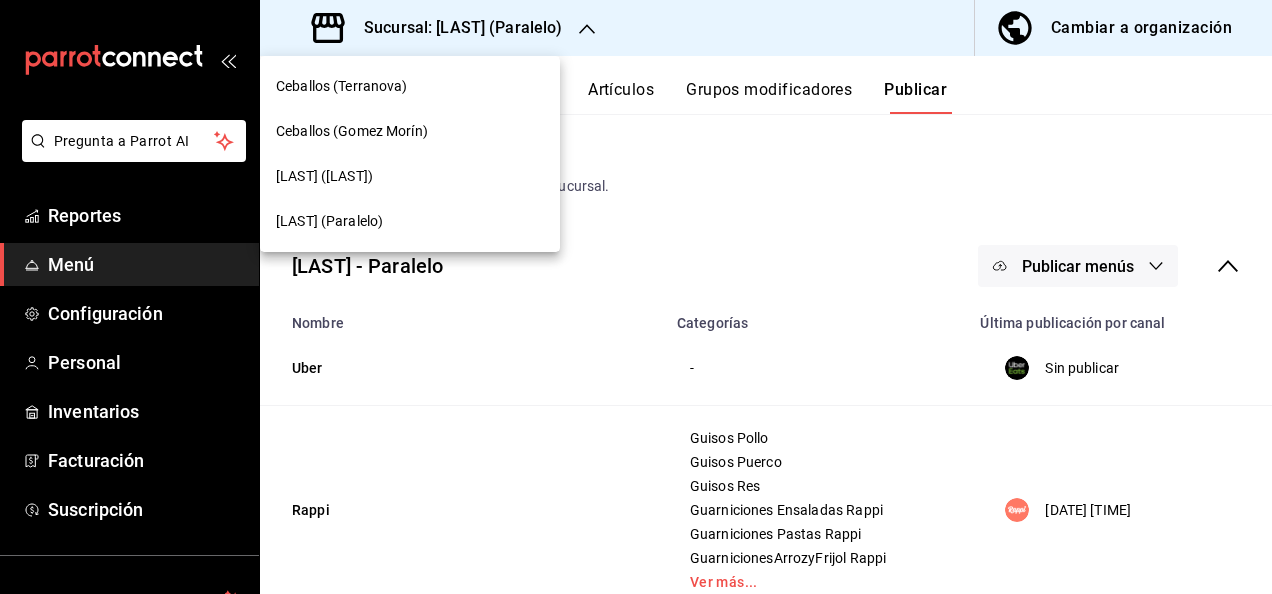 click on "Ceballos (Vasconcelos)" at bounding box center (410, 176) 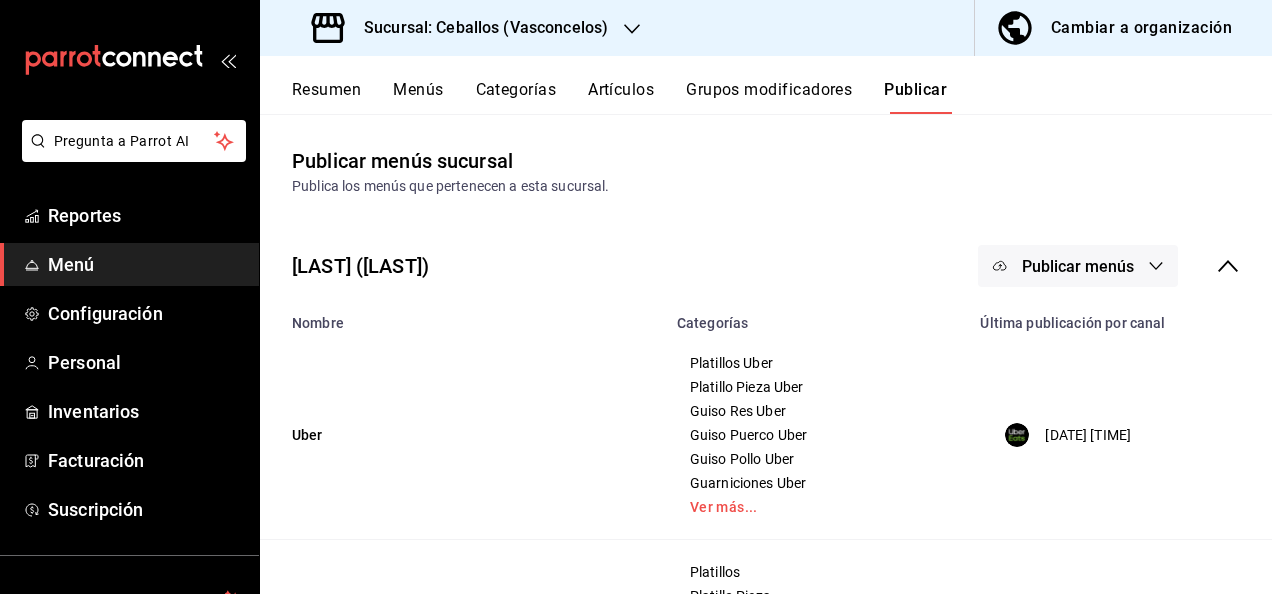 click on "Resumen" at bounding box center [326, 97] 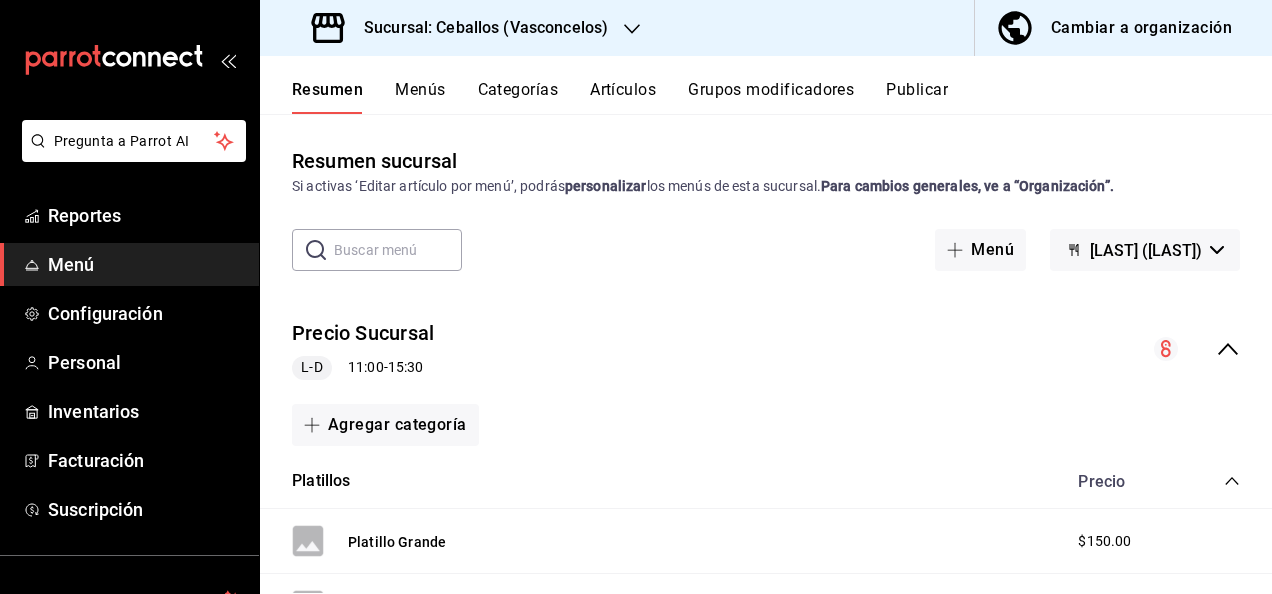 click 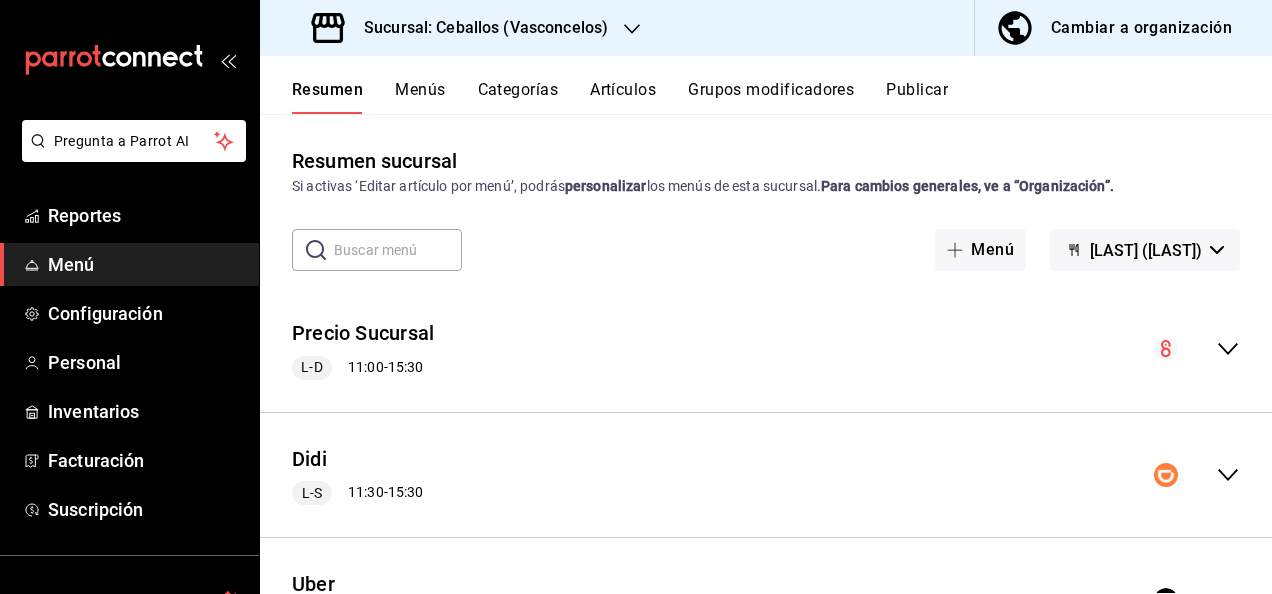 click 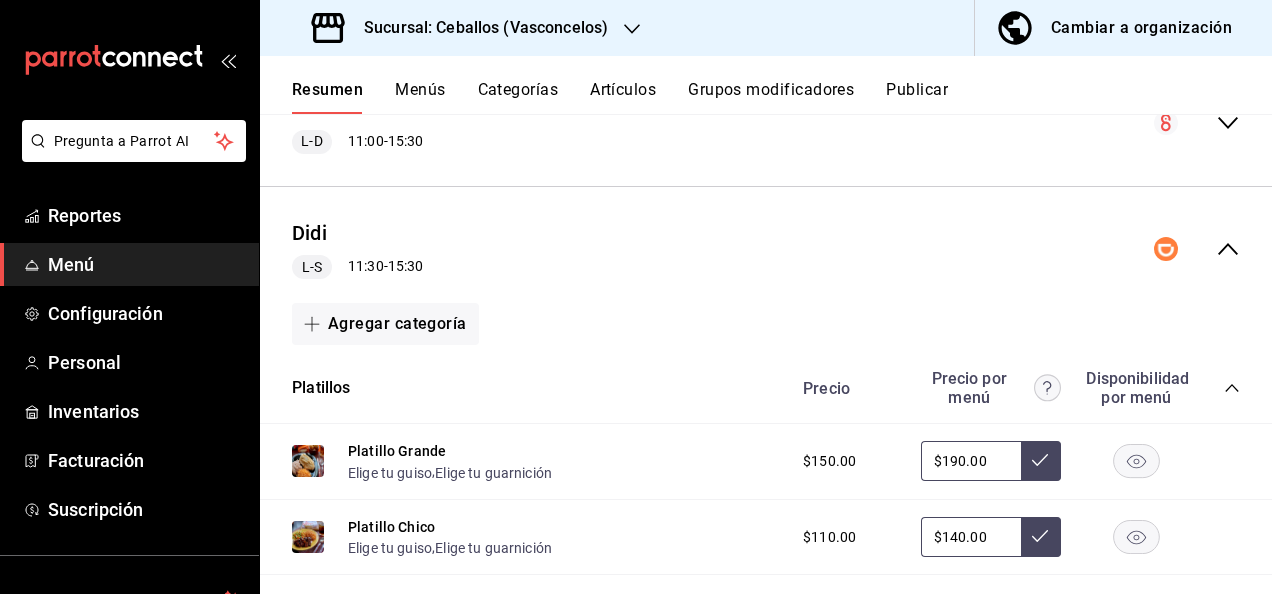 scroll, scrollTop: 386, scrollLeft: 0, axis: vertical 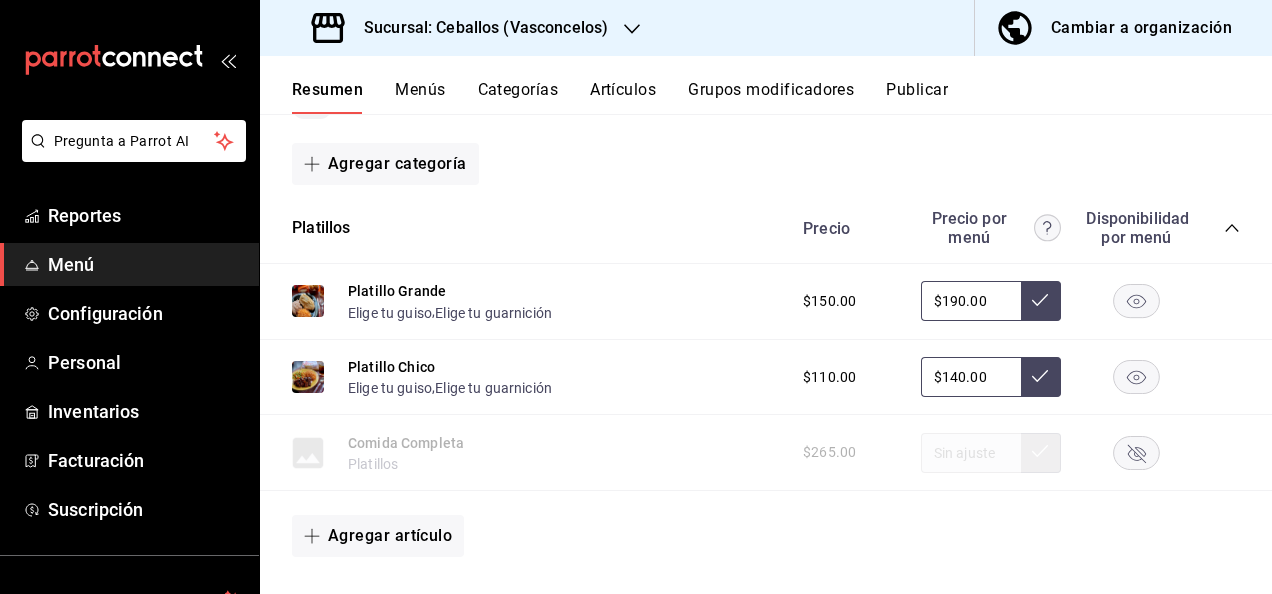 click 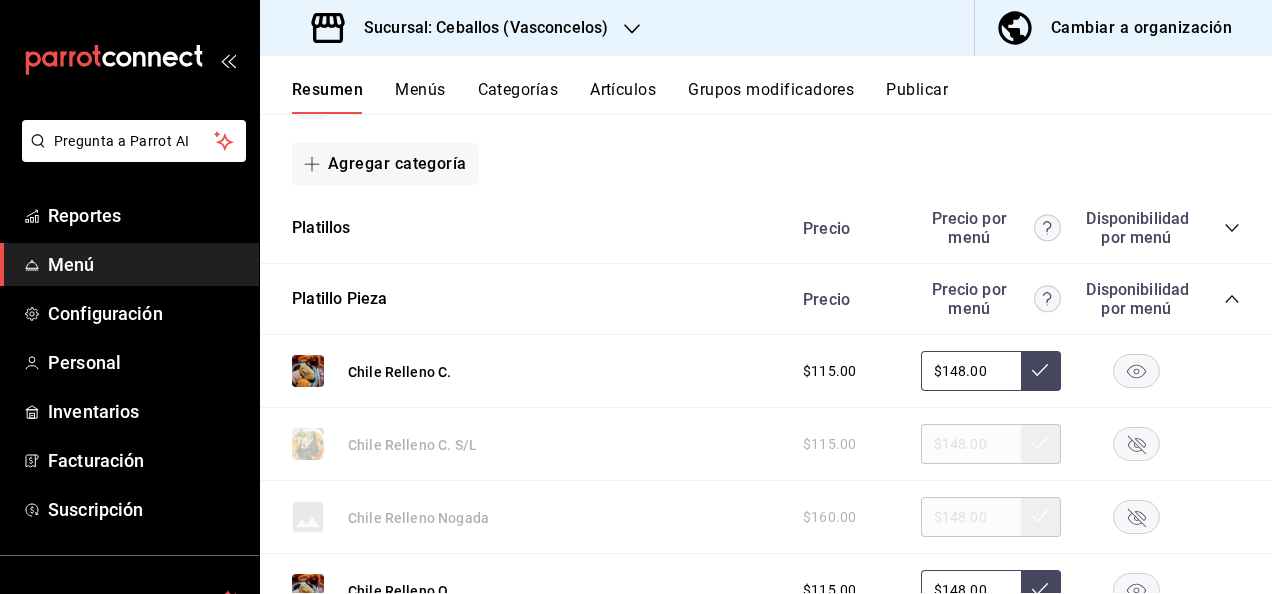 click 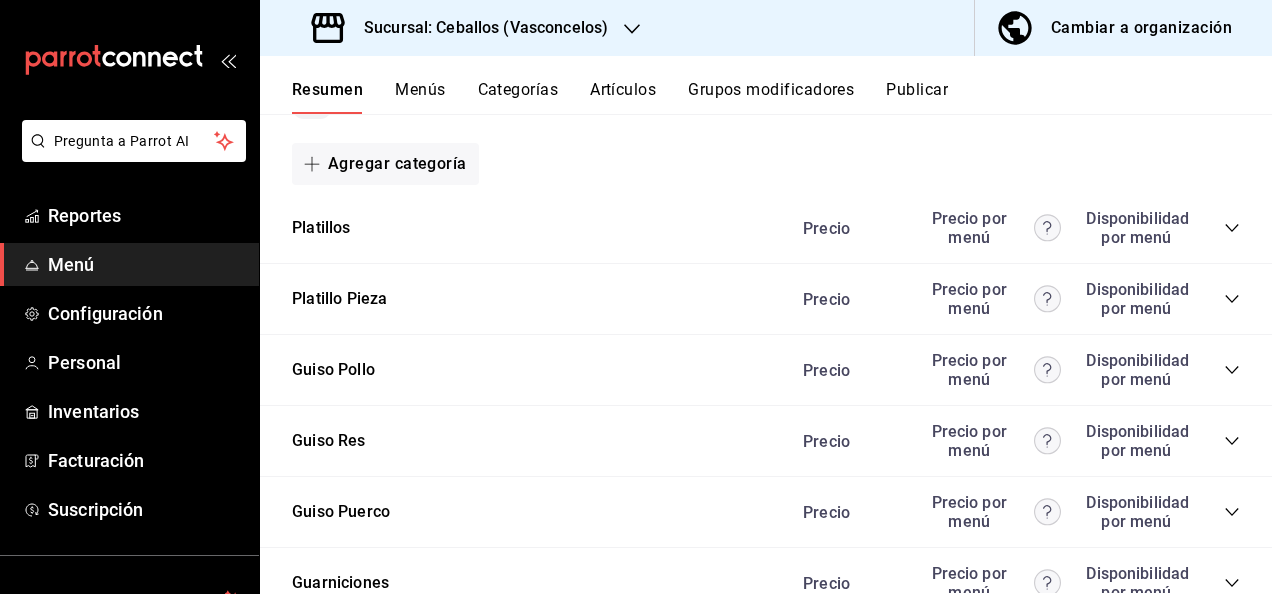 click 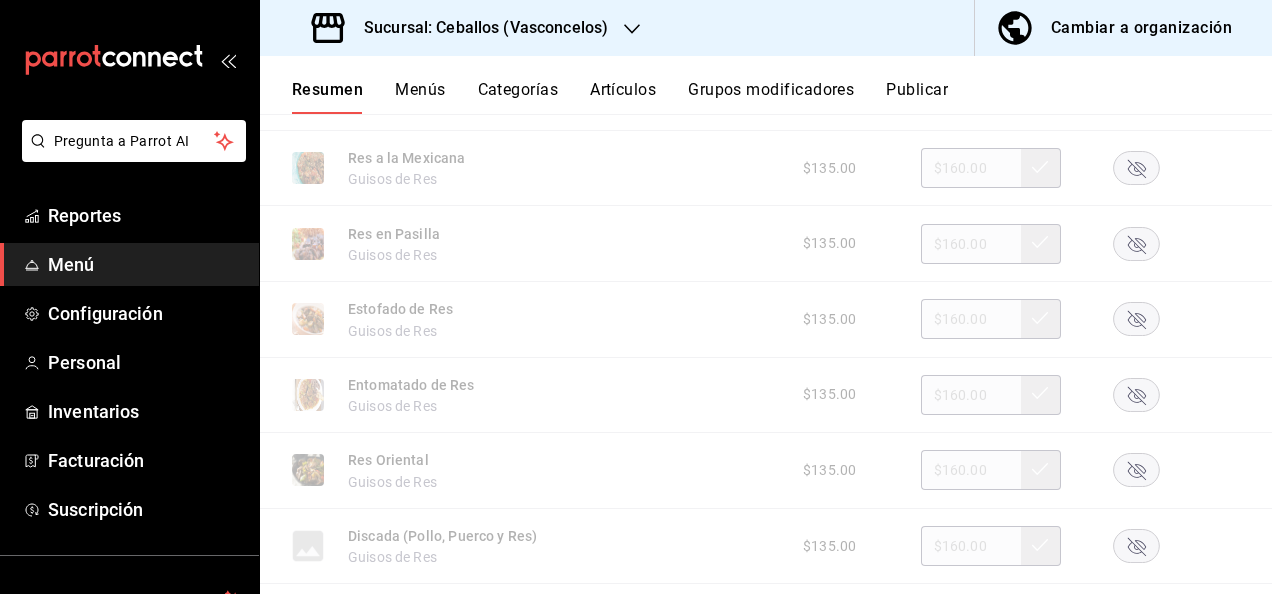 scroll, scrollTop: 1253, scrollLeft: 0, axis: vertical 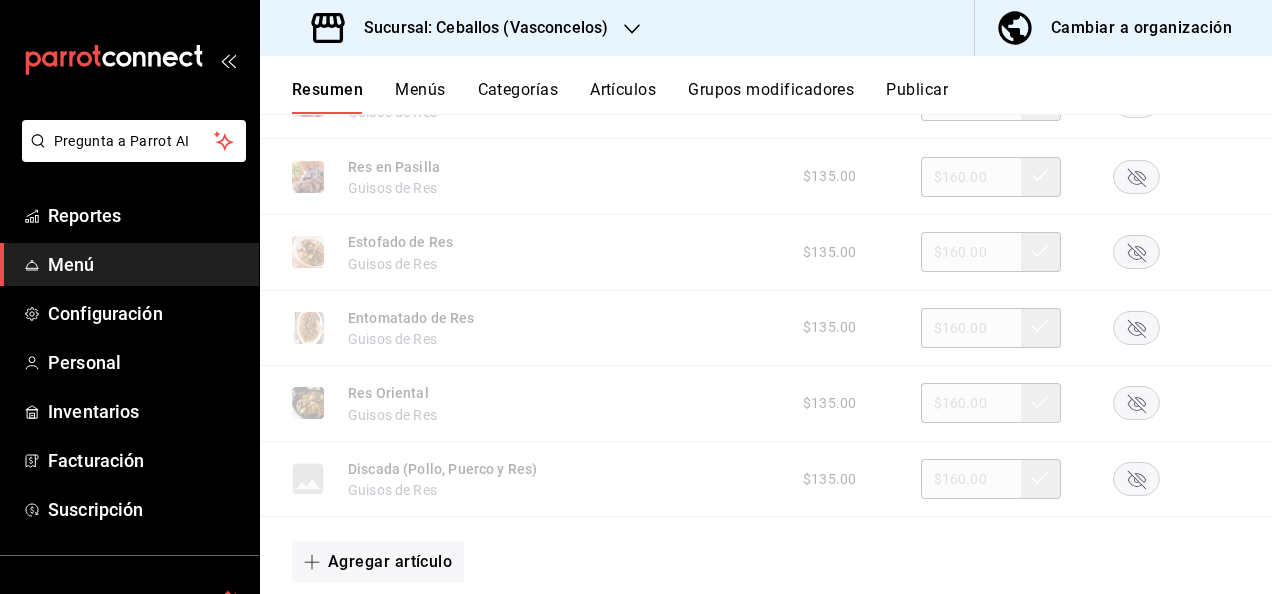 click 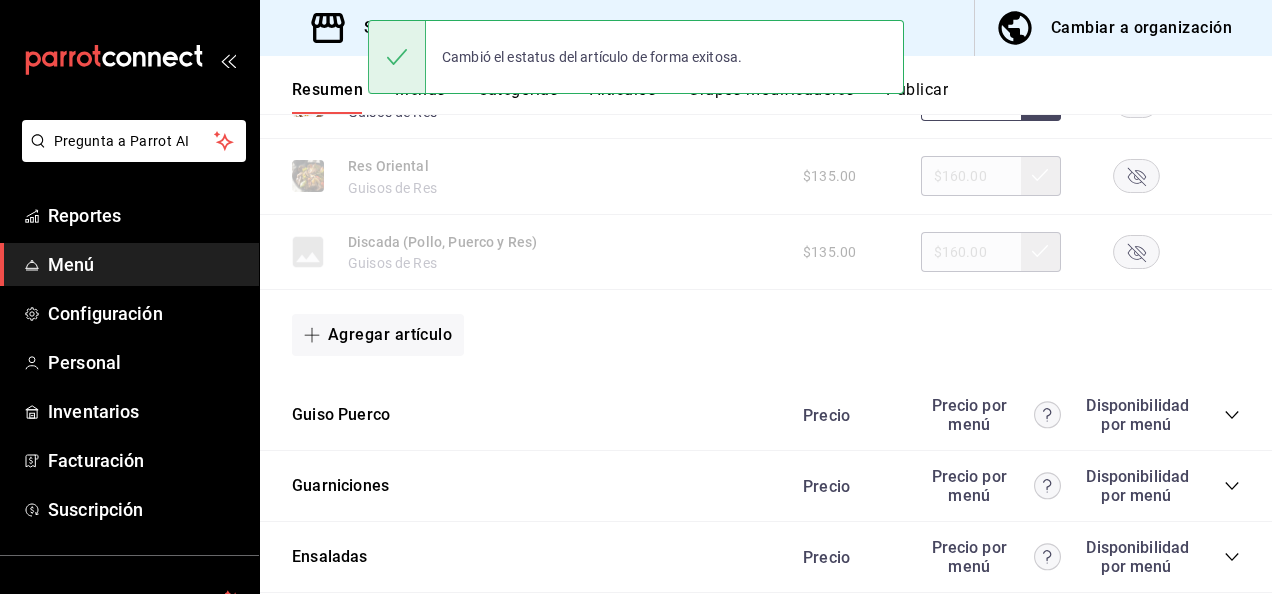 scroll, scrollTop: 1573, scrollLeft: 0, axis: vertical 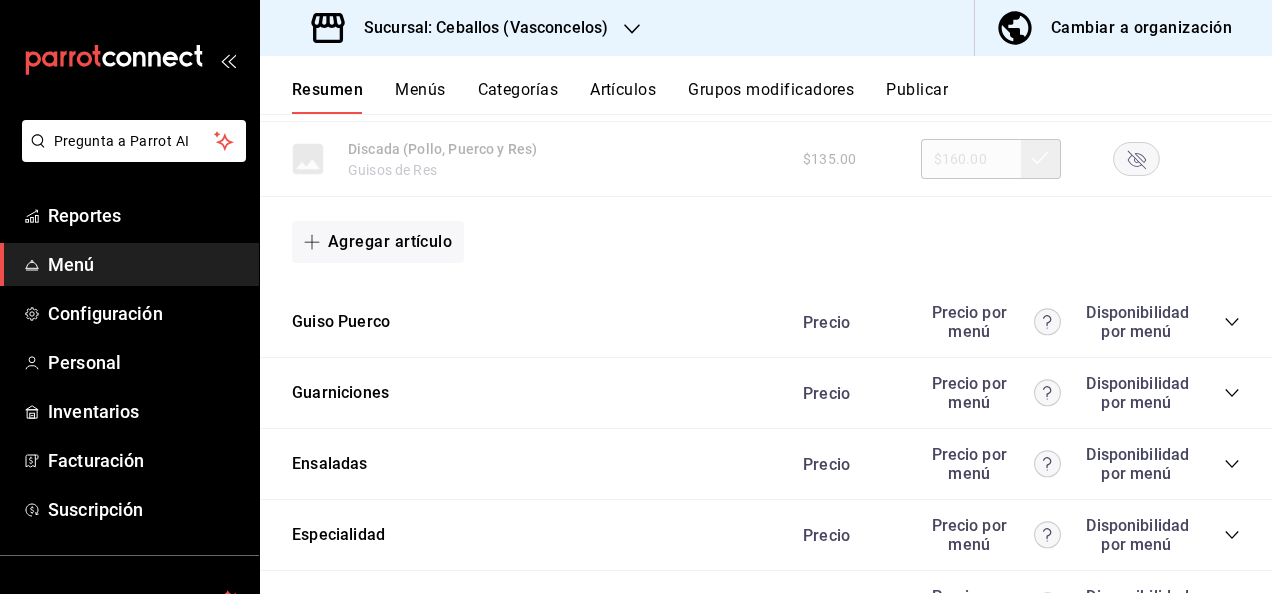 click 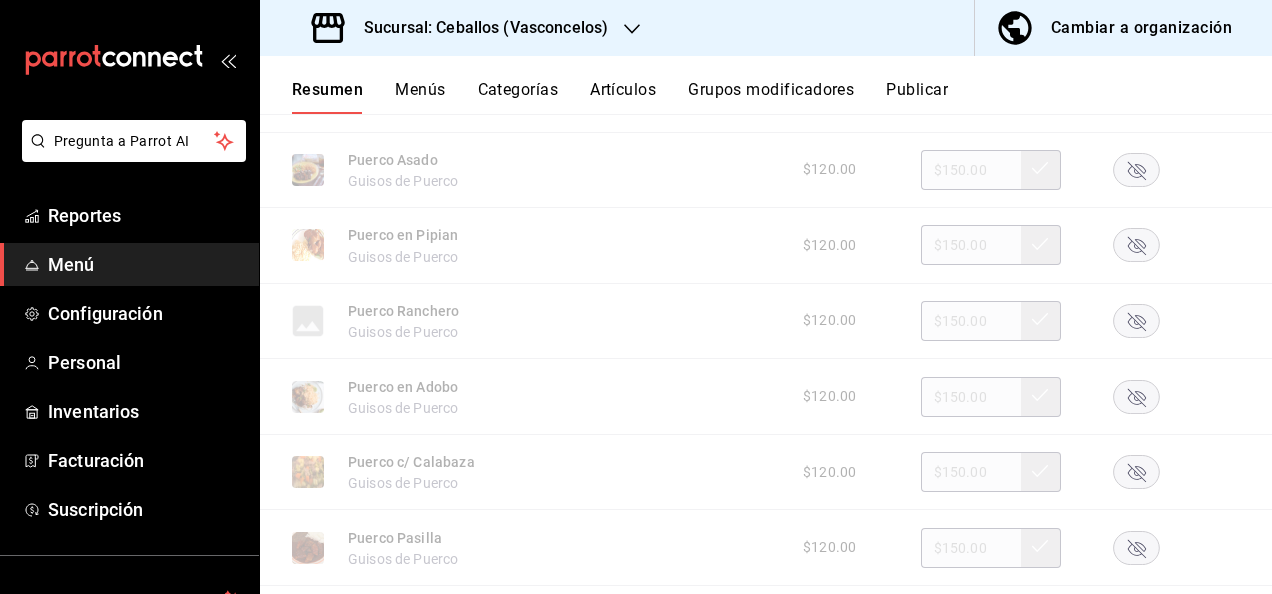 scroll, scrollTop: 1933, scrollLeft: 0, axis: vertical 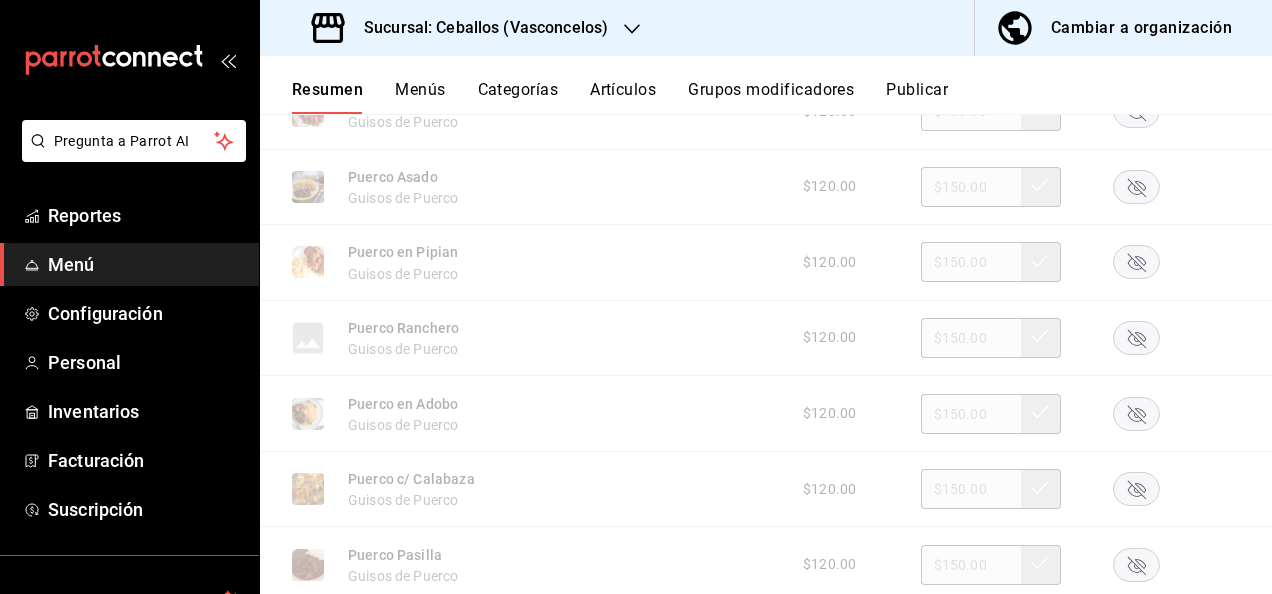 click 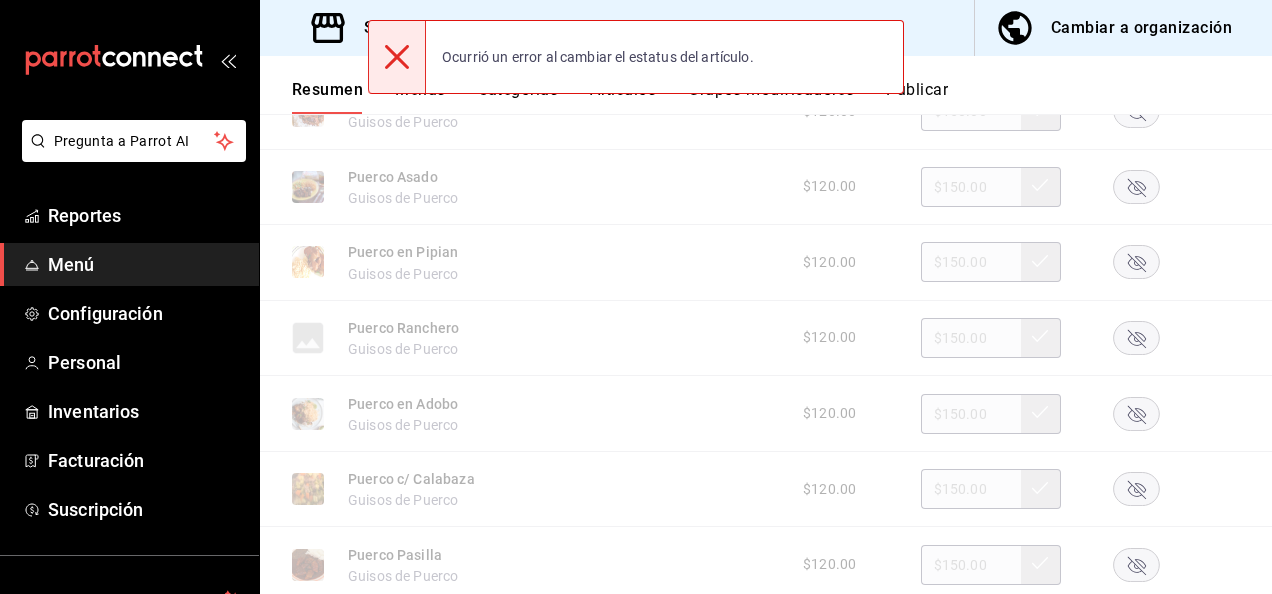 click 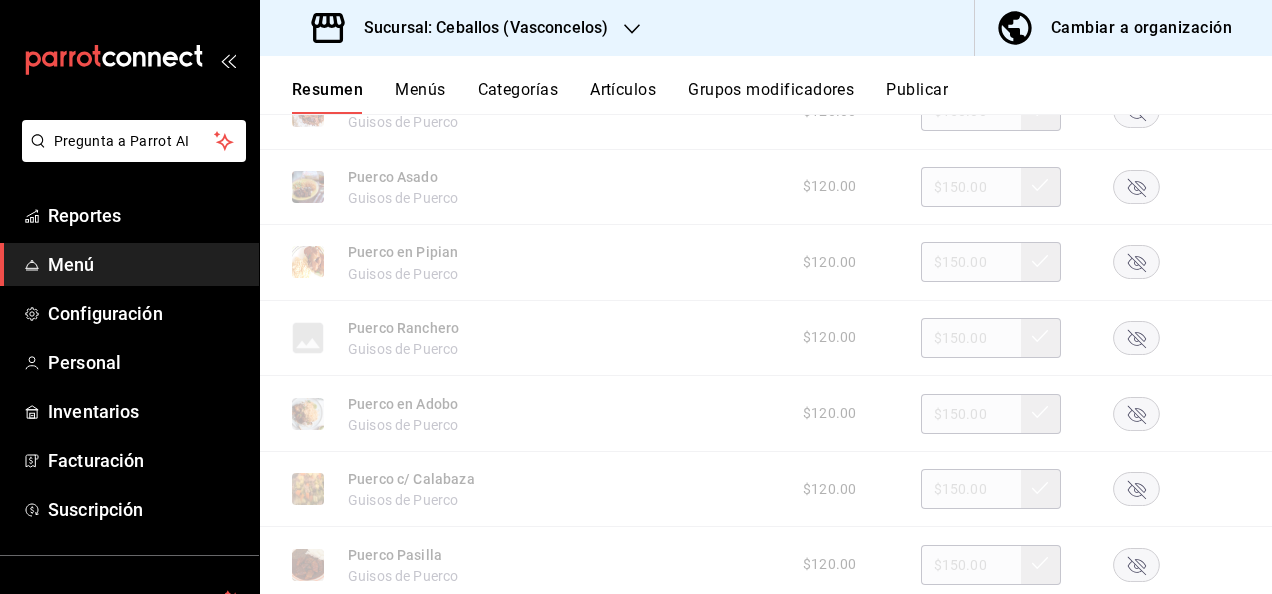 click on "Artículos" at bounding box center (623, 97) 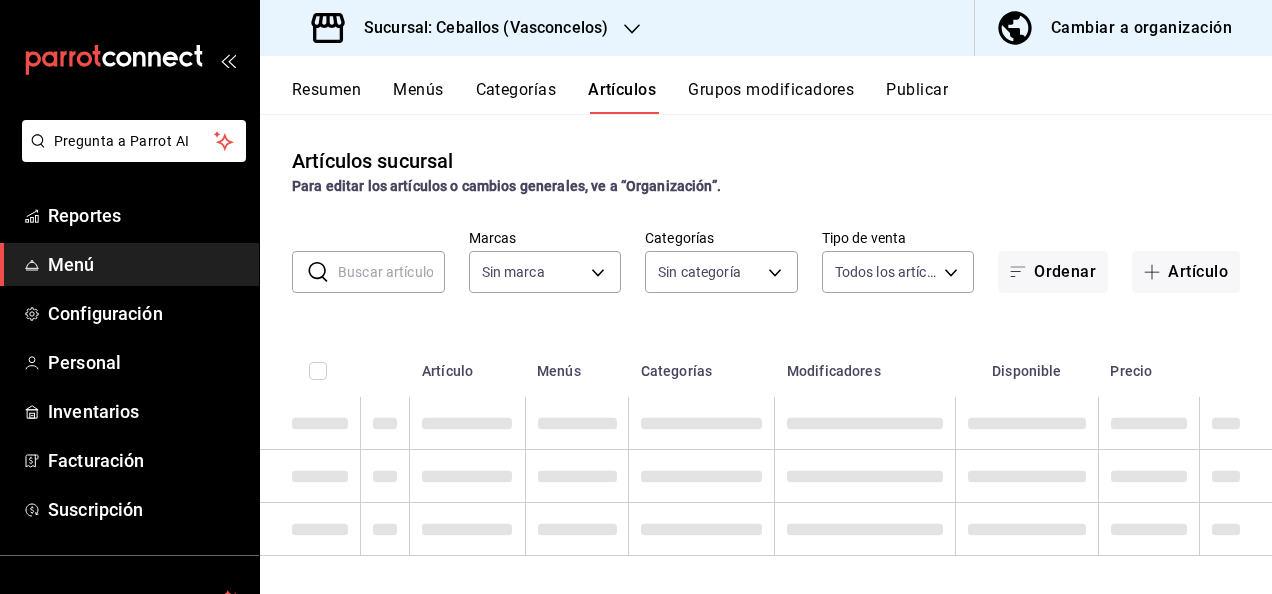 type on "62448029-1e5c-4b97-baa2-381ac051e320" 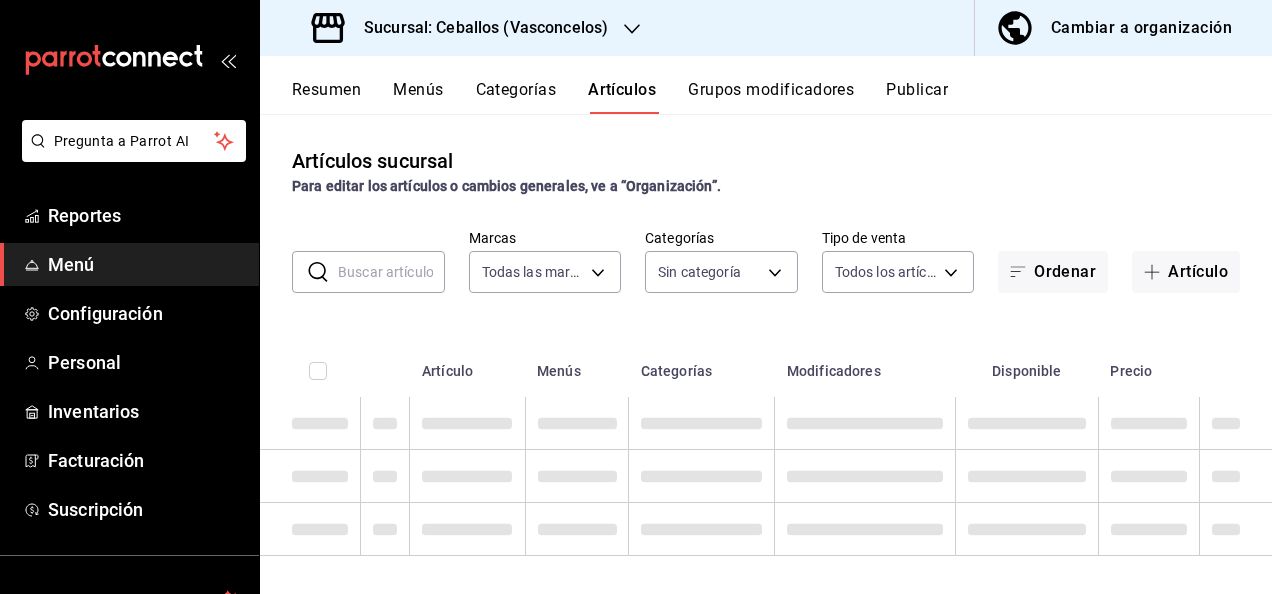 type on "98e615fa-9ff0-4008-a960-638f8e89b056,5f8a67d5-51f5-436d-b440-fe552d9df27c,df77ff06-18d1-48dc-97de-2aa637aa7111,c3403aef-0403-4ddb-98da-bc68bd542985,5df91553-fc71-44e7-9293-cc48f04e214c,ad7b4cd1-a125-4e35-86f3-a2c23281f385,acfd873a-136a-43a1-b9c6-aeca24943ce3,09ab5a17-28b9-4786-92a6-15f81029c865,7f5d9836-5c4f-413f-9052-64ac378071b7,344d7bbe-0e3a-4da8-b547-924f25fe184a,84ba2390-b312-429f-9b07-10dc6c66d48d,466d6d2f-bf6b-43b2-a592-5907216a6560,846452ef-0420-4663-bca9-c5cfcdfac0fa,5d3312f8-904f-461b-9058-af8ebcaa2faf,b0428628-d73c-4f64-8d73-a2cb69afc221,ec7da475-e865-4309-8859-c42f6639c366,d31fd3c8-bf60-4d9b-bc5d-429888b6d7d4,eccdc856-932c-4a61-86f1-43cc178be380,ff5d6445-174d-4f43-b20a-786ff537ca24,f3e0471e-3e4d-4c17-9046-dac1f235a9d0,1ea028de-7f23-4df6-8240-4a62a17180e1,6255b07b-d85a-4737-9548-a25ad156e639,80bece4d-f826-4c35-a02a-c854d3072b6c,72813836-a961-437f-8165-82e2197b476e,93f04177-0902-47ac-9ded-a4eb004643c7,692bace4-cae7-4493-a28e-6d44cbf83187,971f86d5-1c02-4c66-98ca-3bf1fda7f9b8,3e32c462-9ff8-4e19-9fd..." 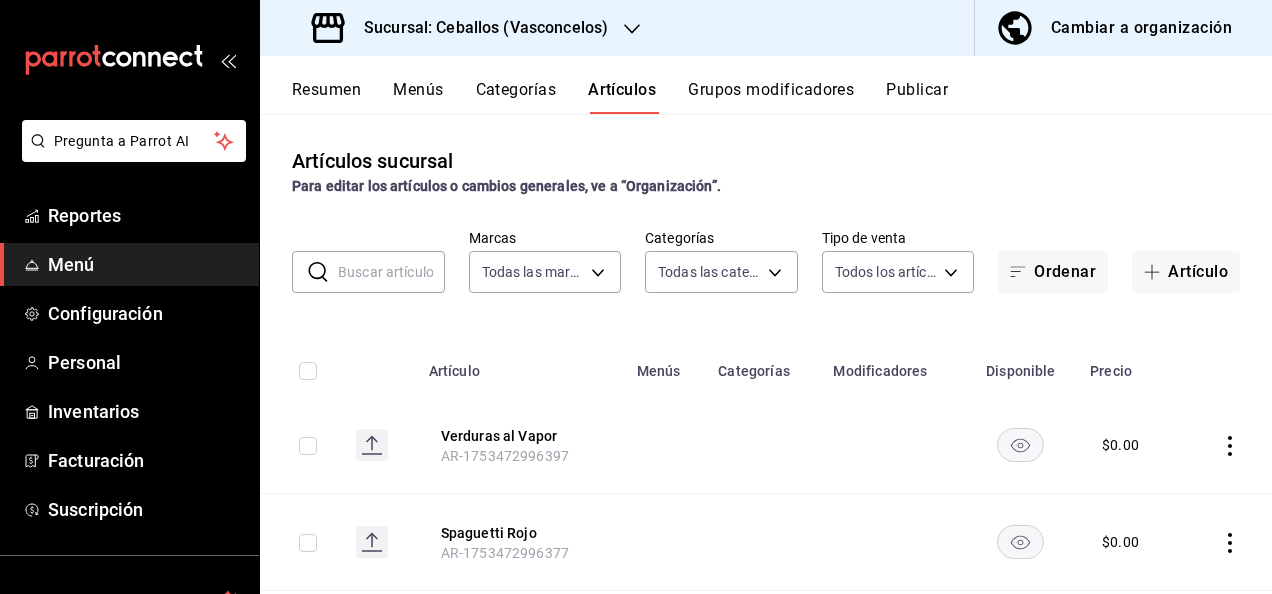 click at bounding box center (391, 272) 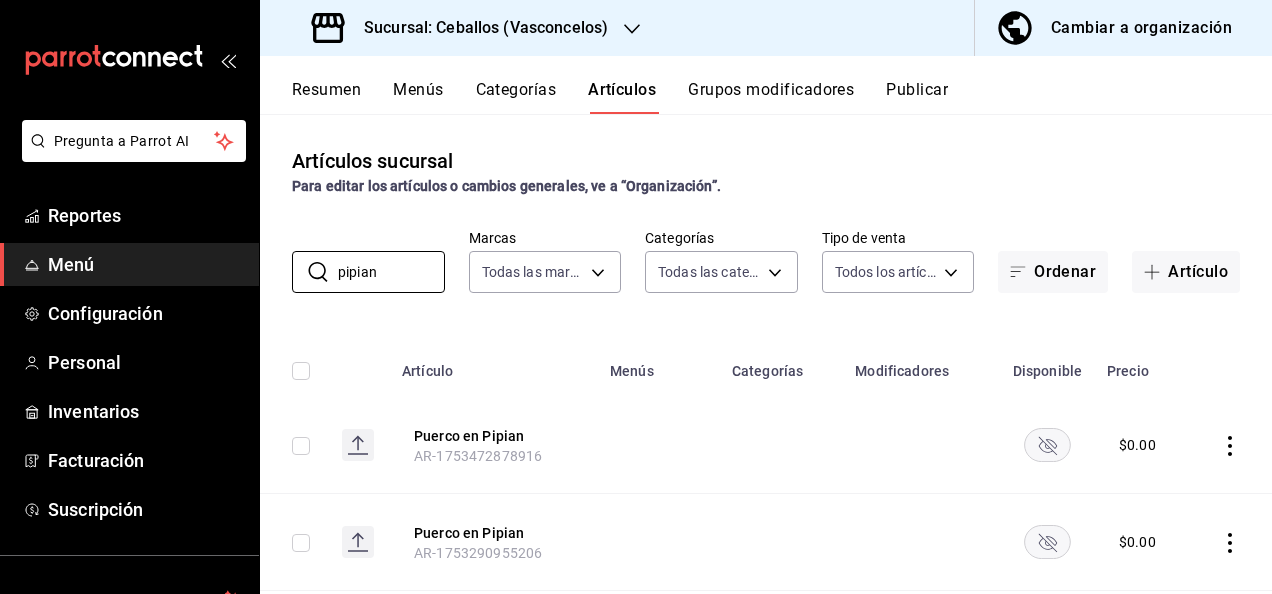type on "pipian" 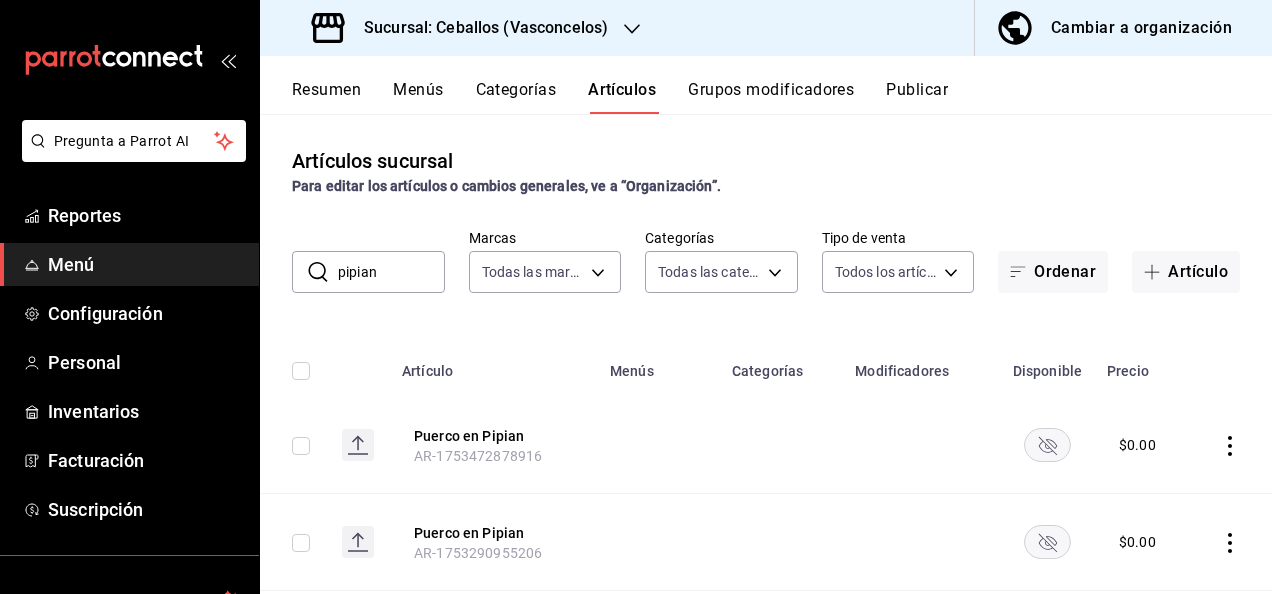 click 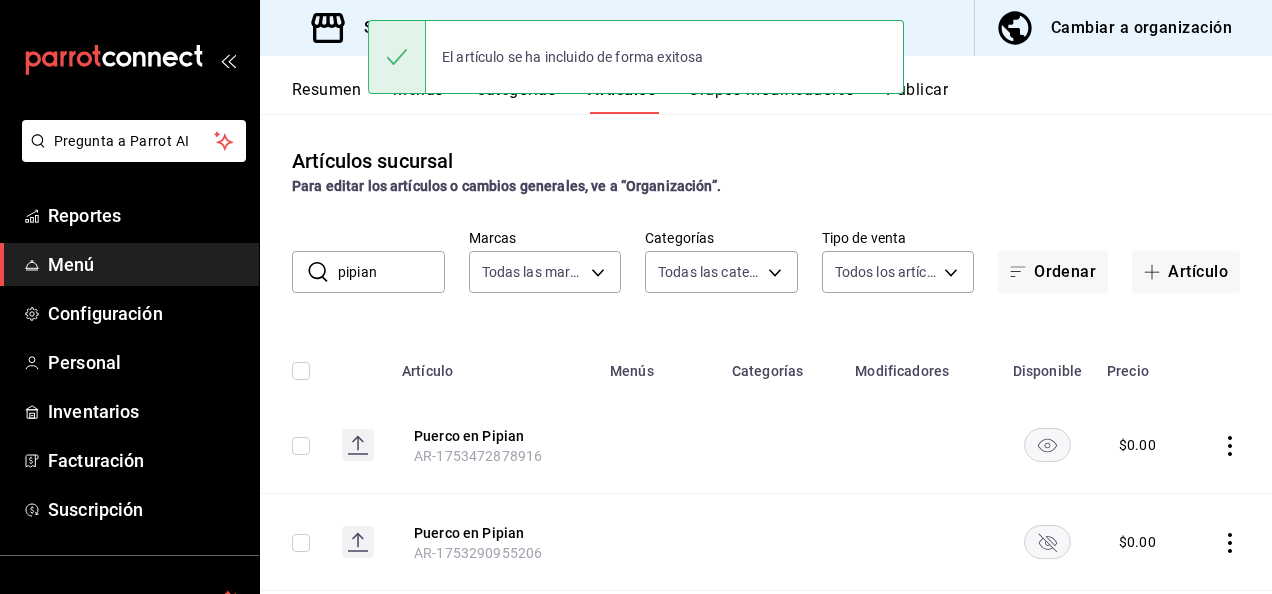 click 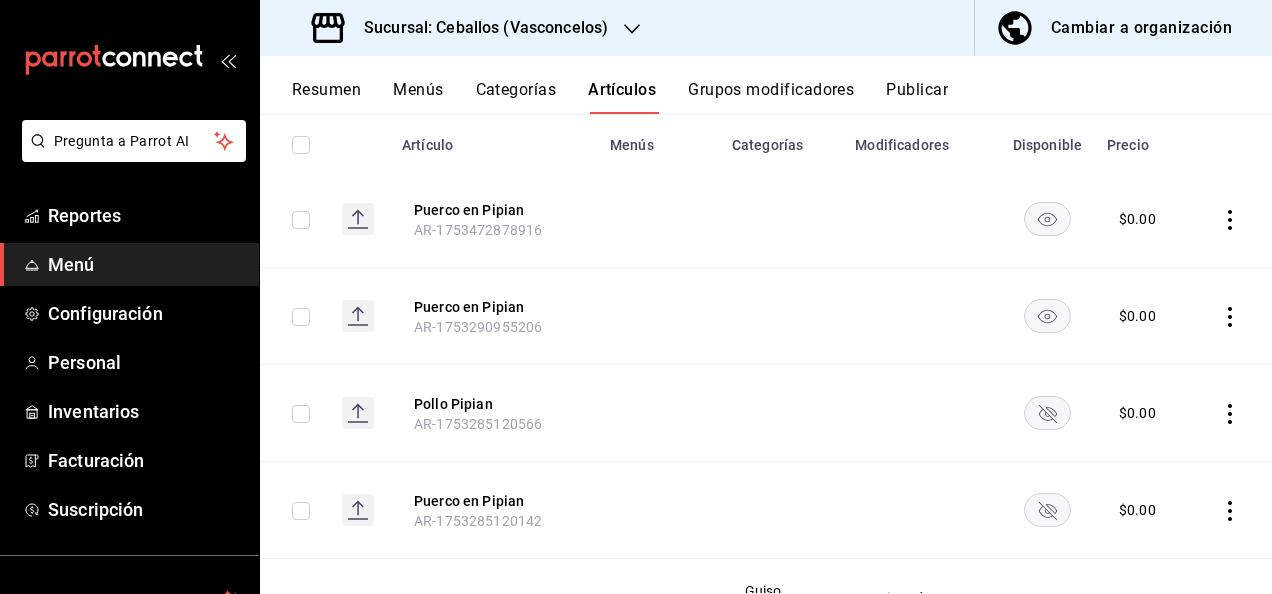 scroll, scrollTop: 320, scrollLeft: 0, axis: vertical 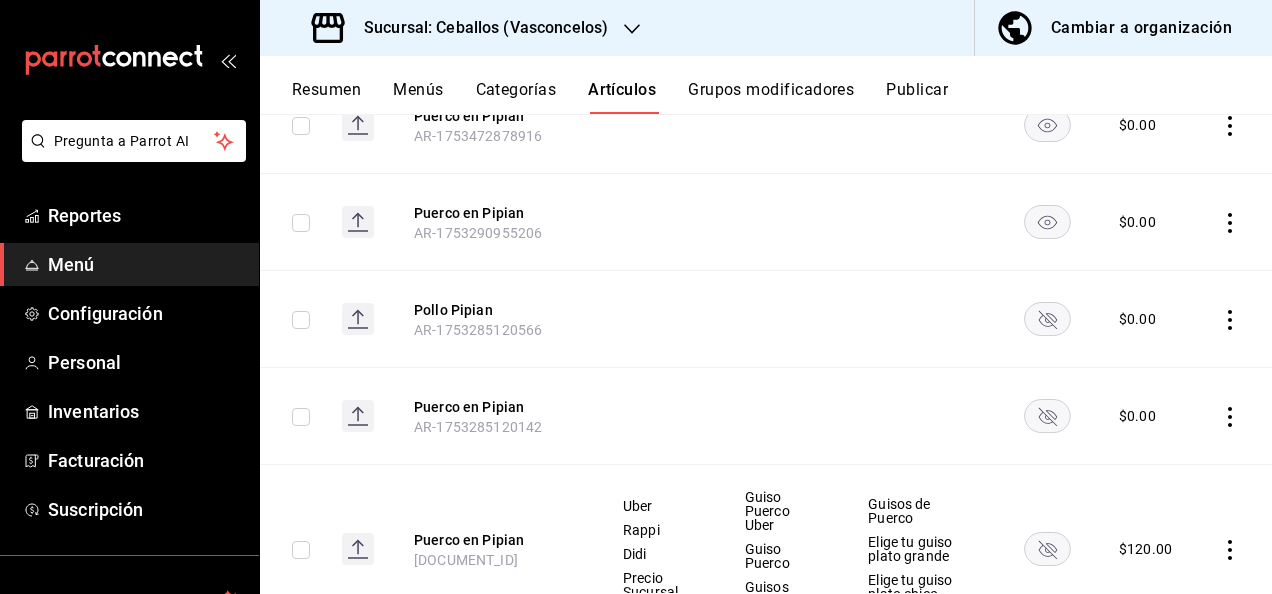 click 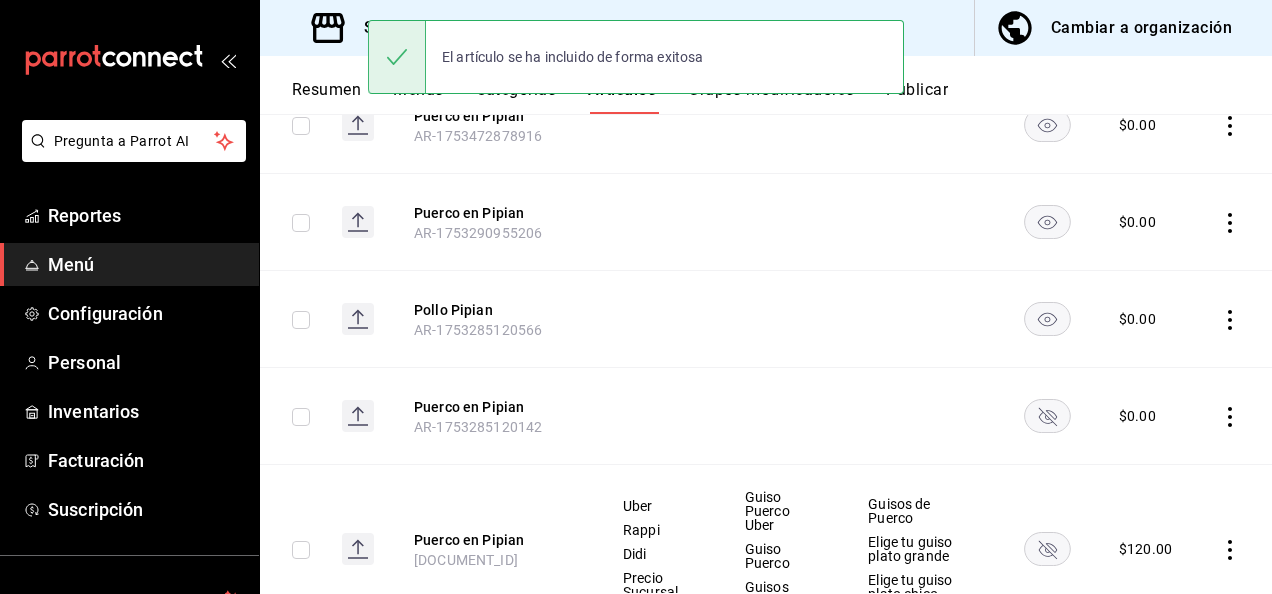 click 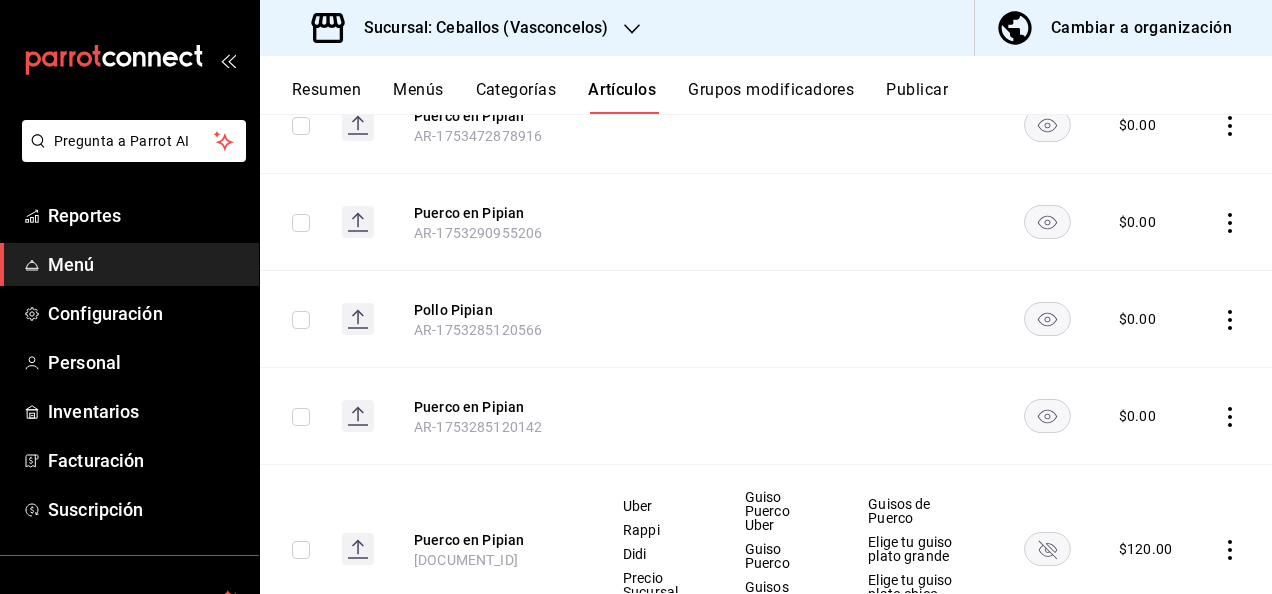 click 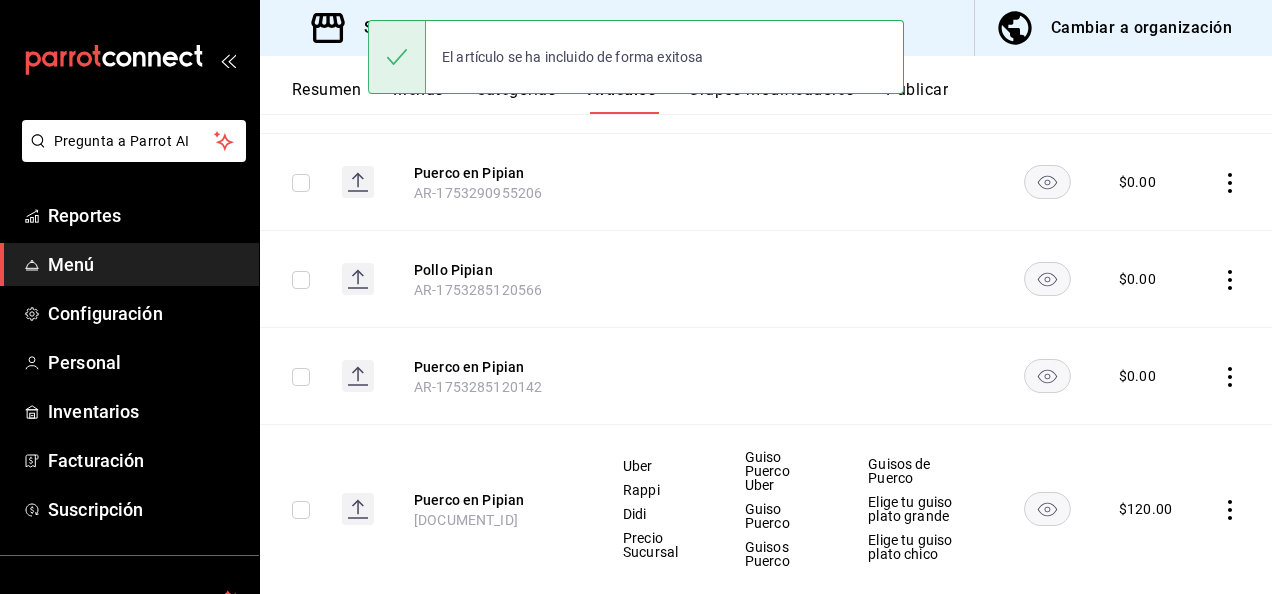 scroll, scrollTop: 406, scrollLeft: 0, axis: vertical 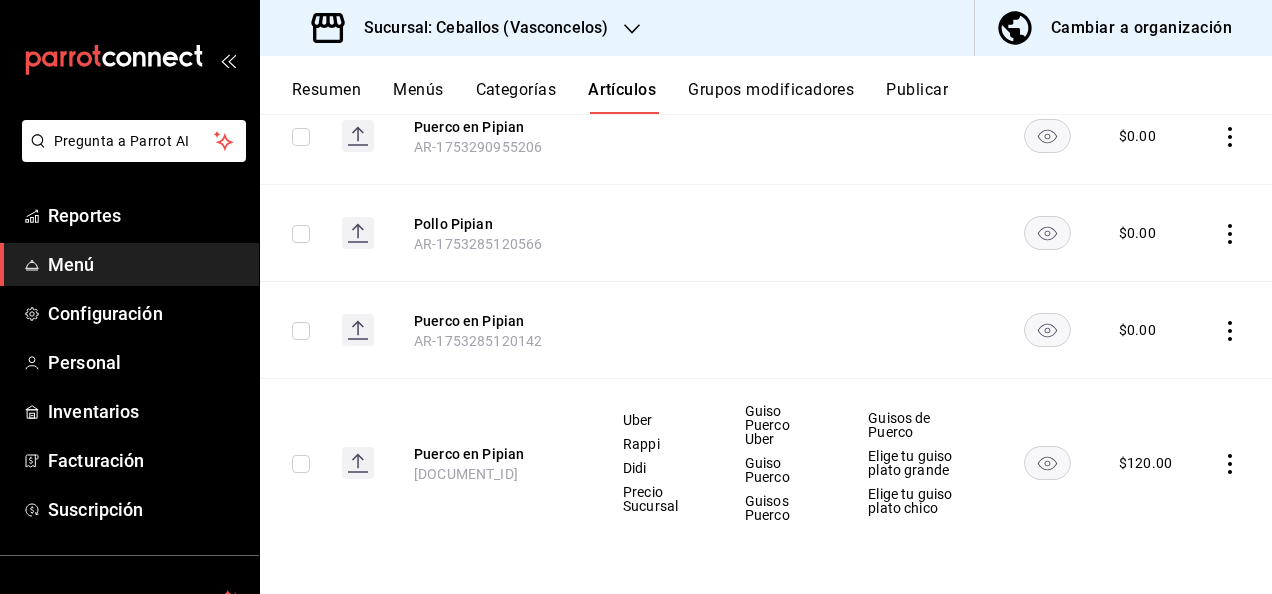 click on "Resumen" at bounding box center [326, 97] 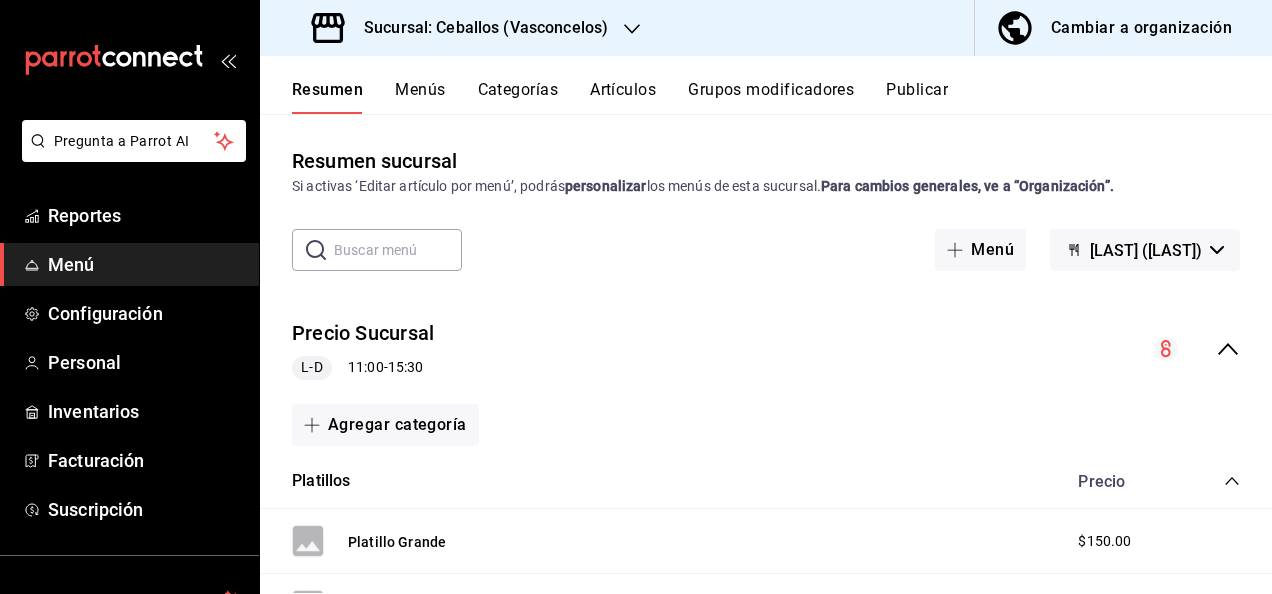 click 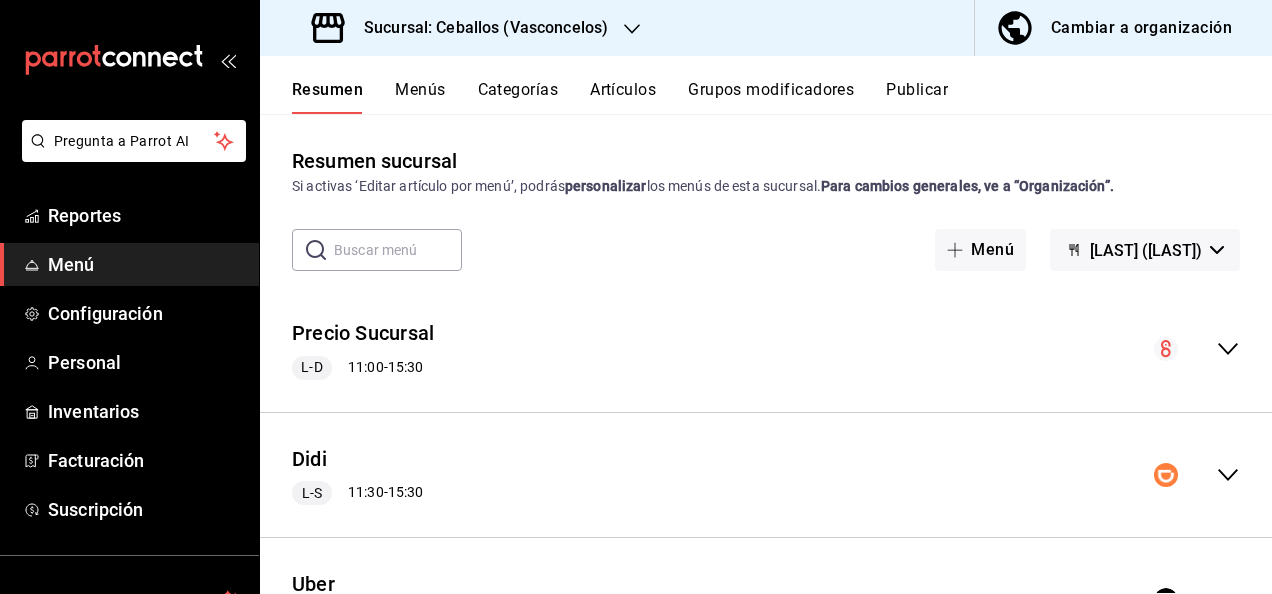 click 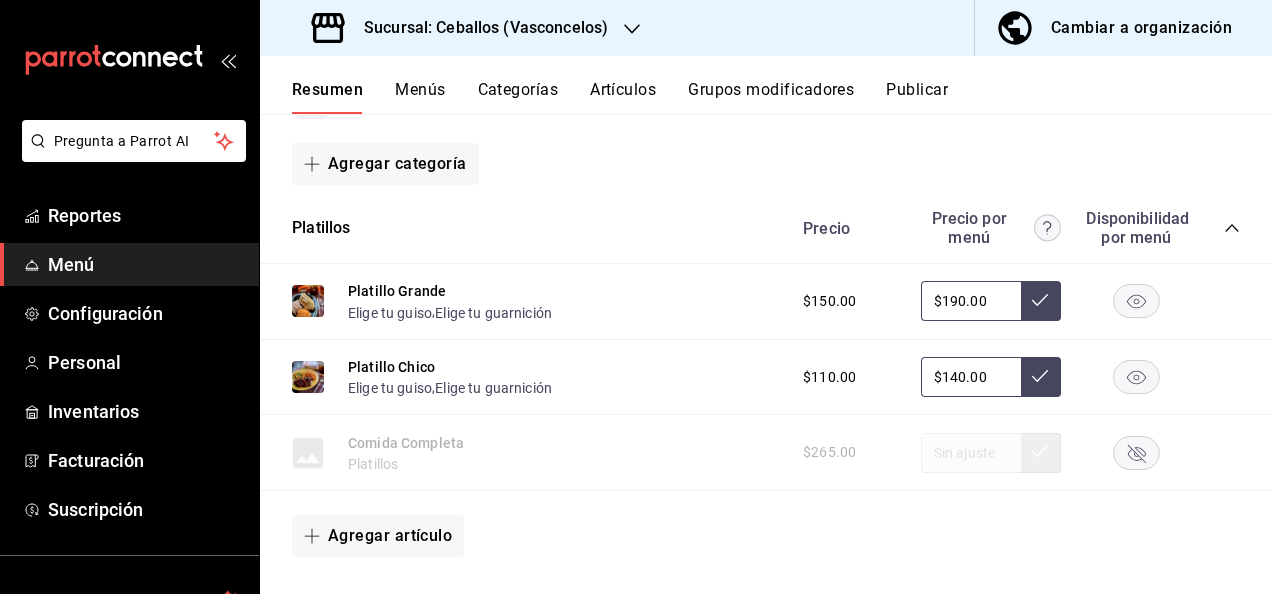 scroll, scrollTop: 440, scrollLeft: 0, axis: vertical 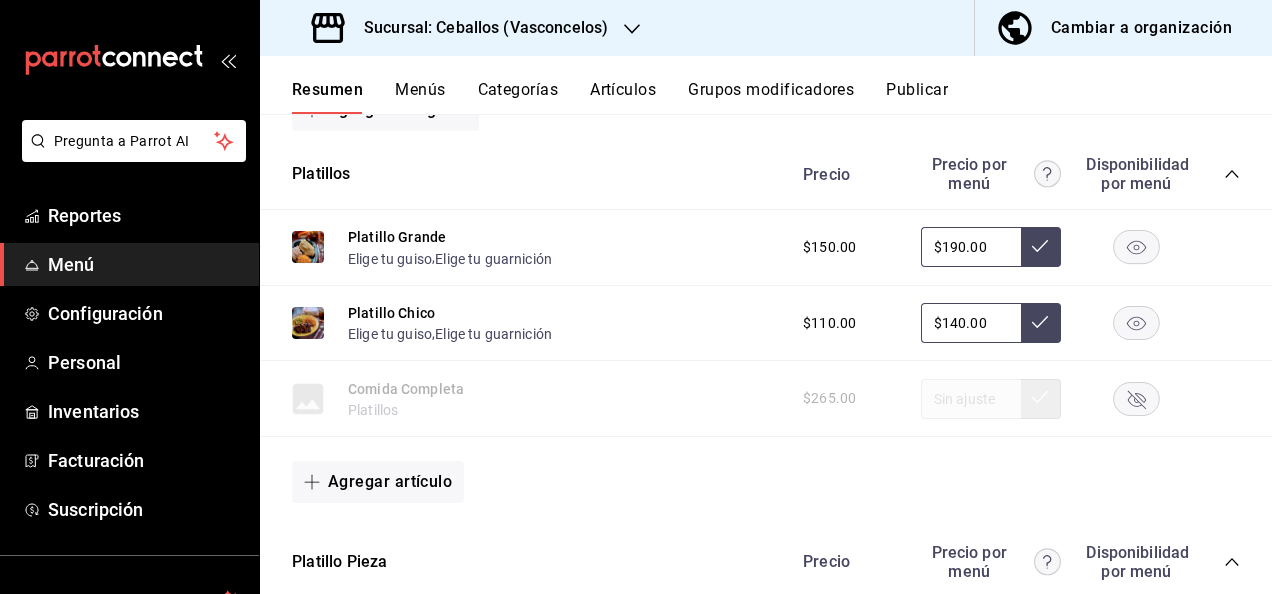 click 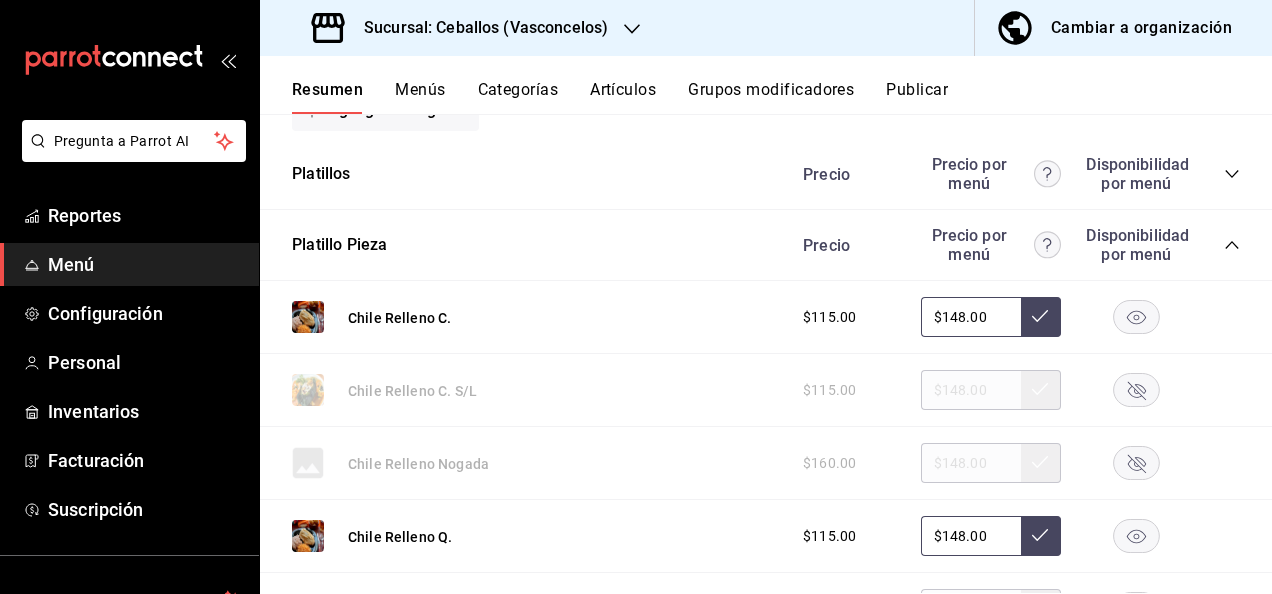 click 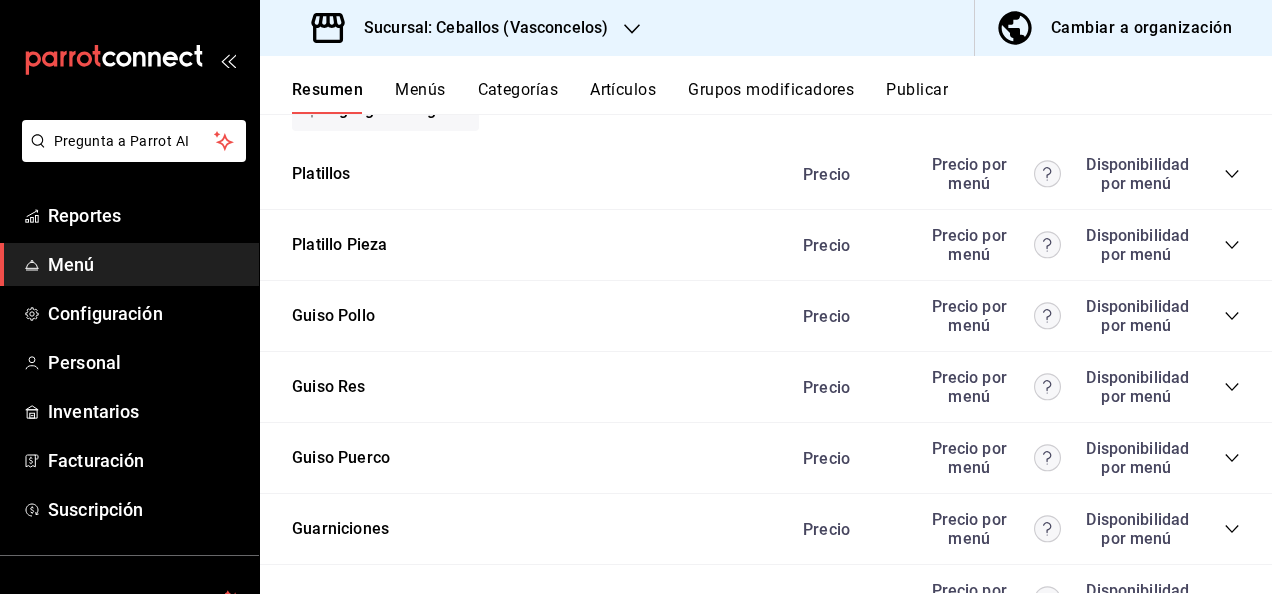 click 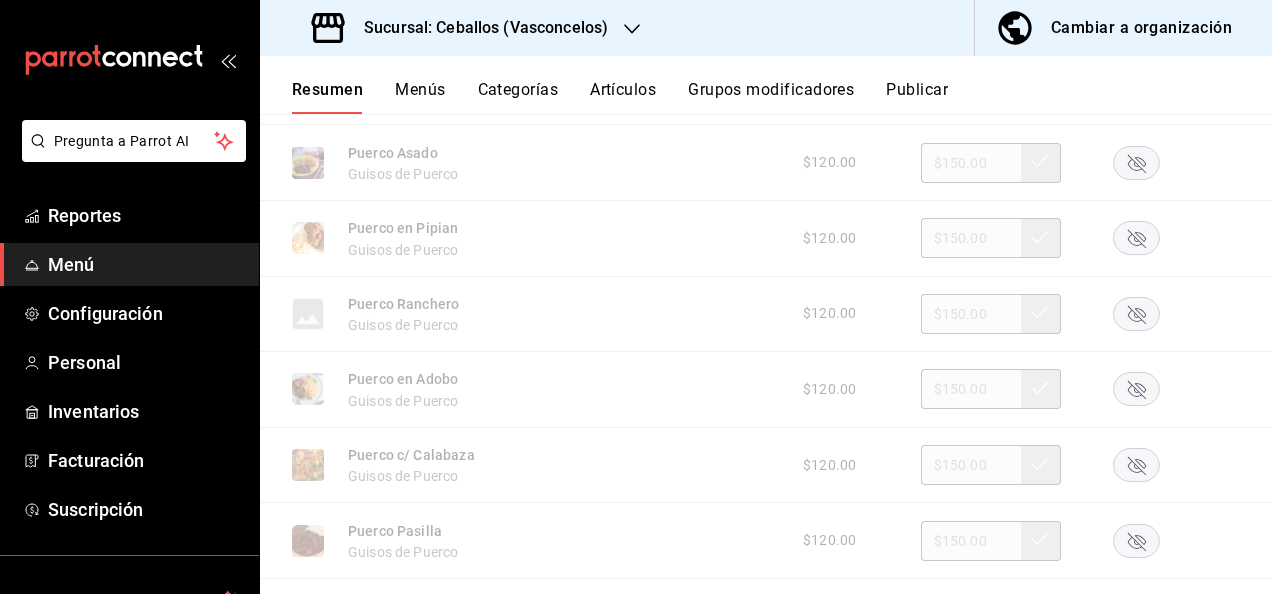 scroll, scrollTop: 920, scrollLeft: 0, axis: vertical 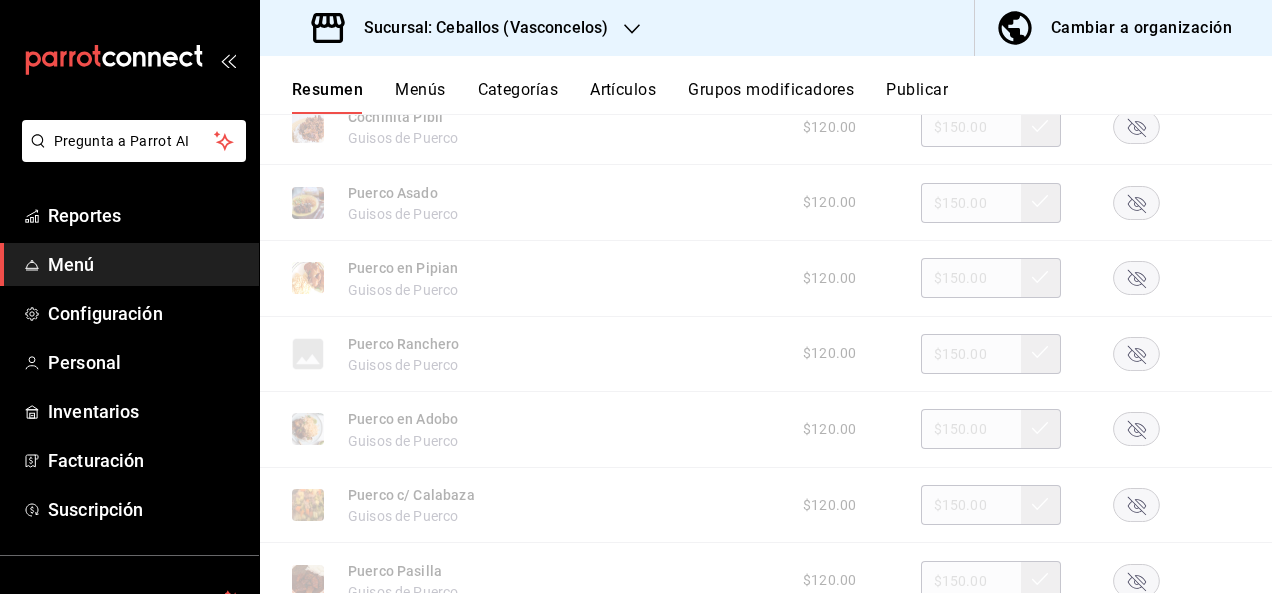 click 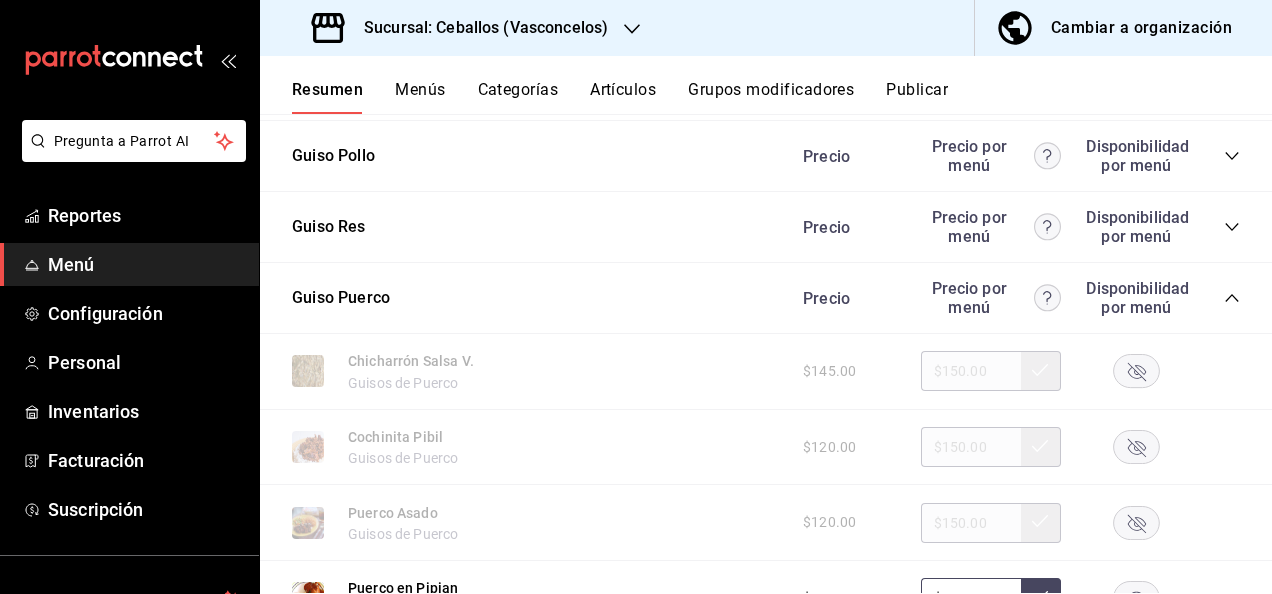 scroll, scrollTop: 560, scrollLeft: 0, axis: vertical 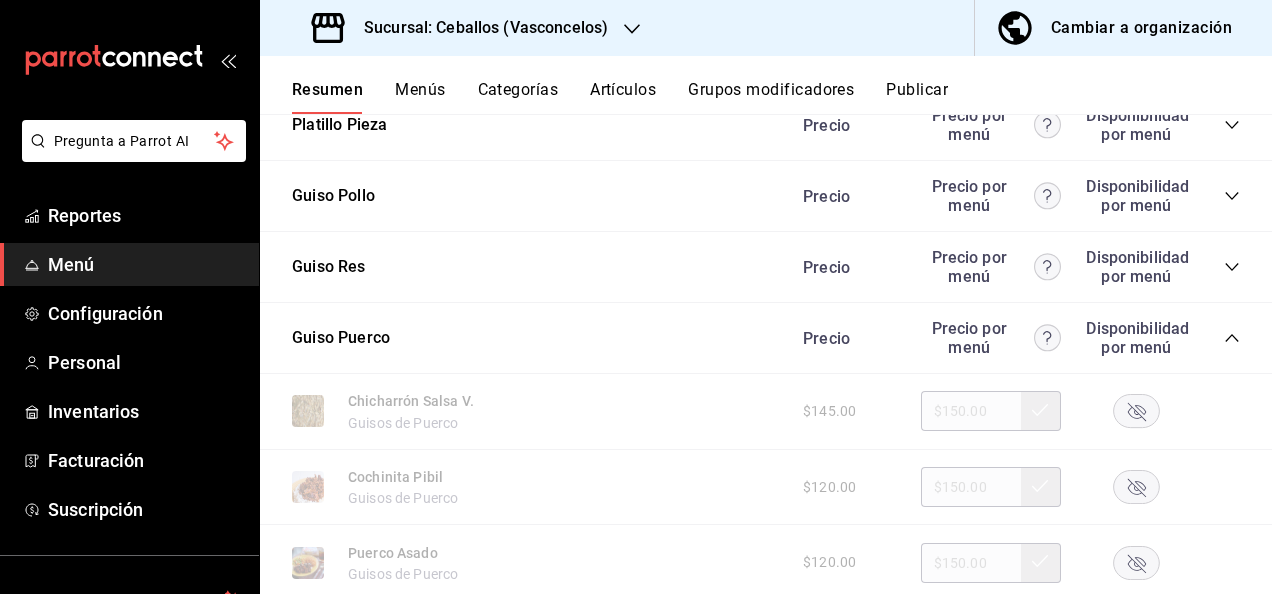 click 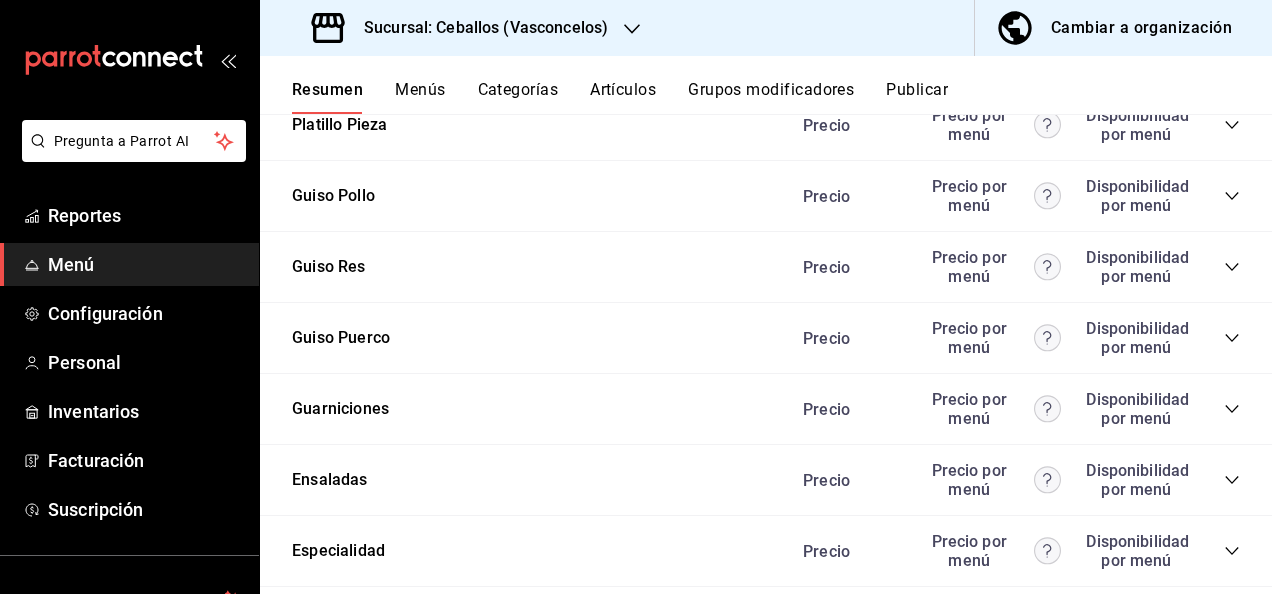 click 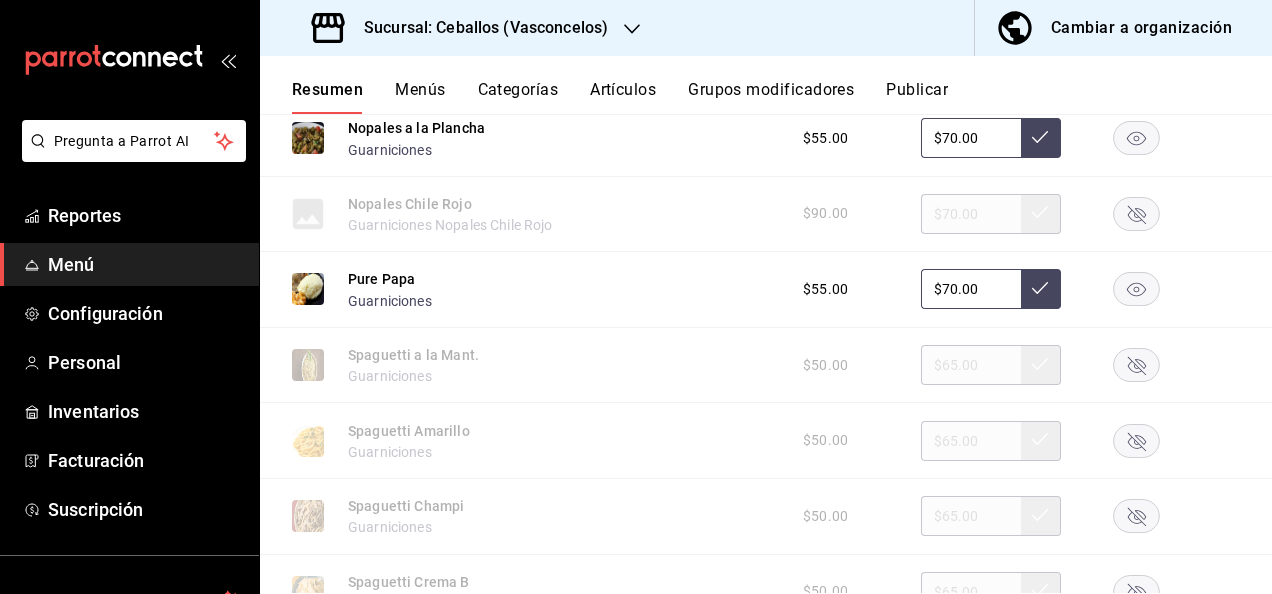 scroll, scrollTop: 1520, scrollLeft: 0, axis: vertical 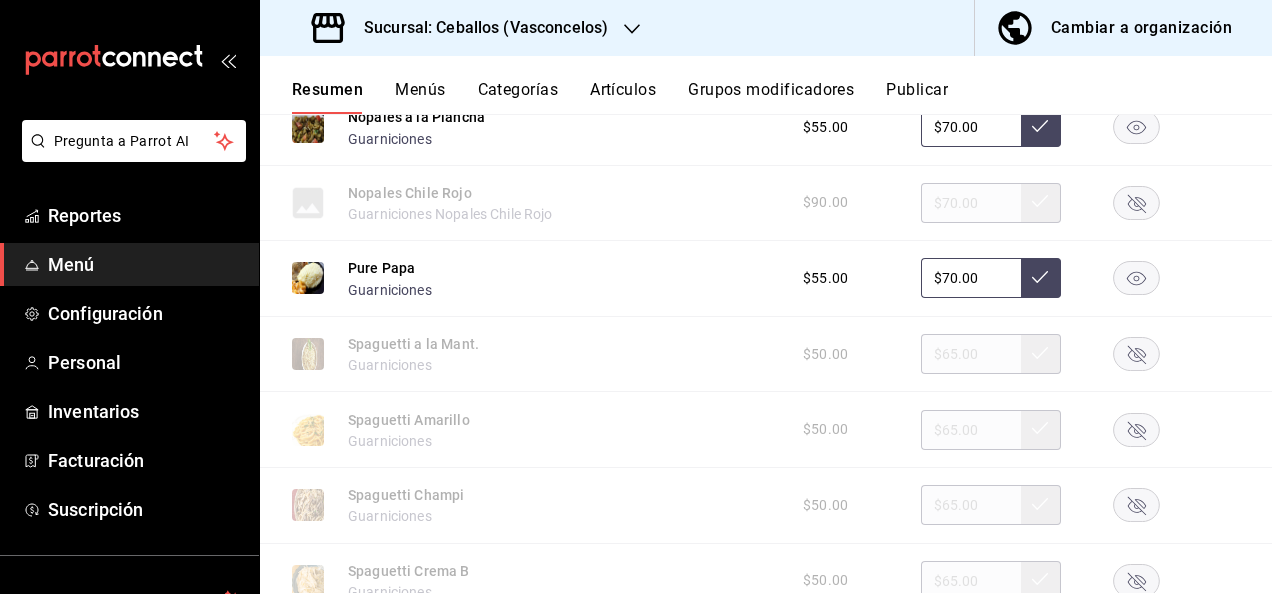 click 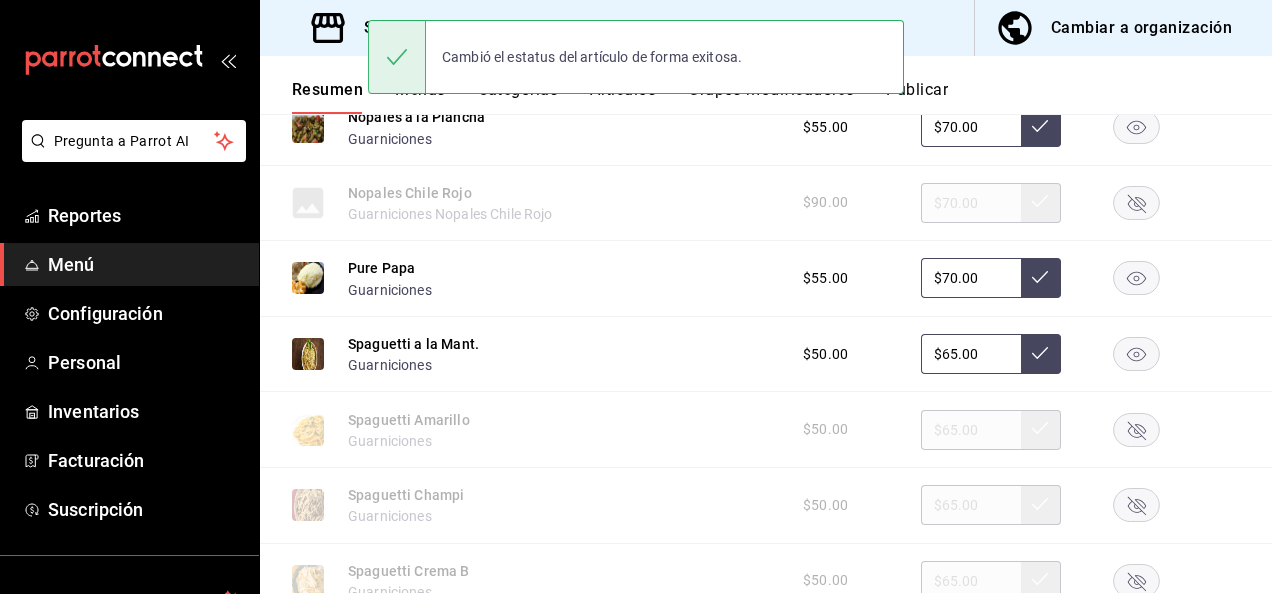 click on "Publicar" at bounding box center [917, 97] 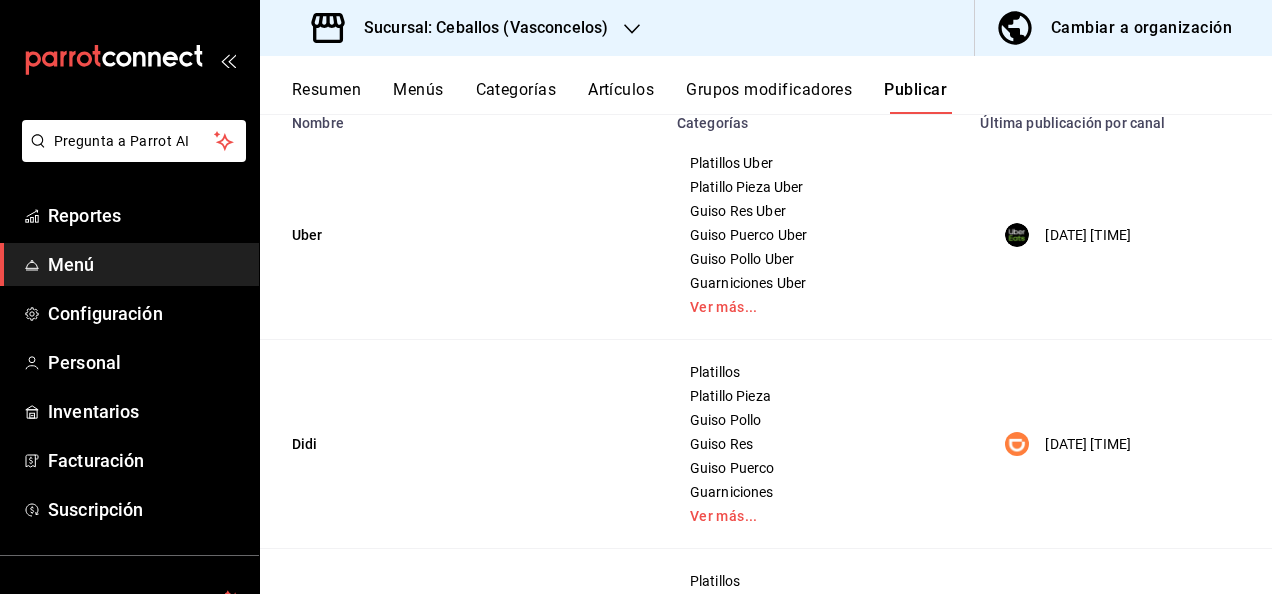scroll, scrollTop: 0, scrollLeft: 0, axis: both 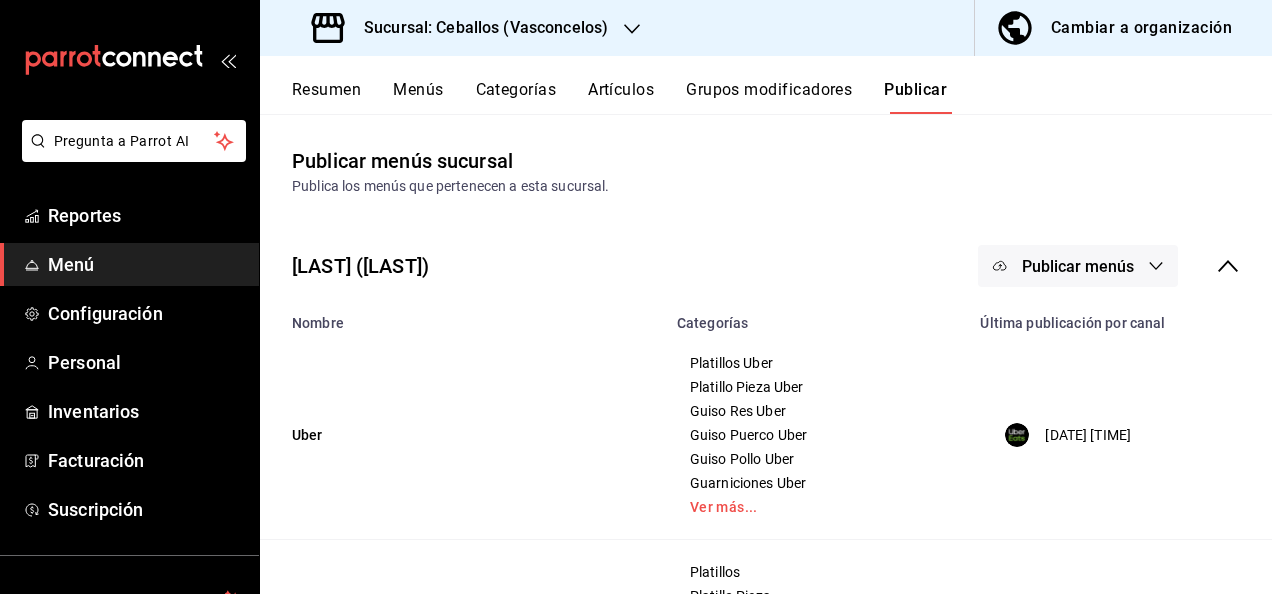 click on "Resumen" at bounding box center (326, 97) 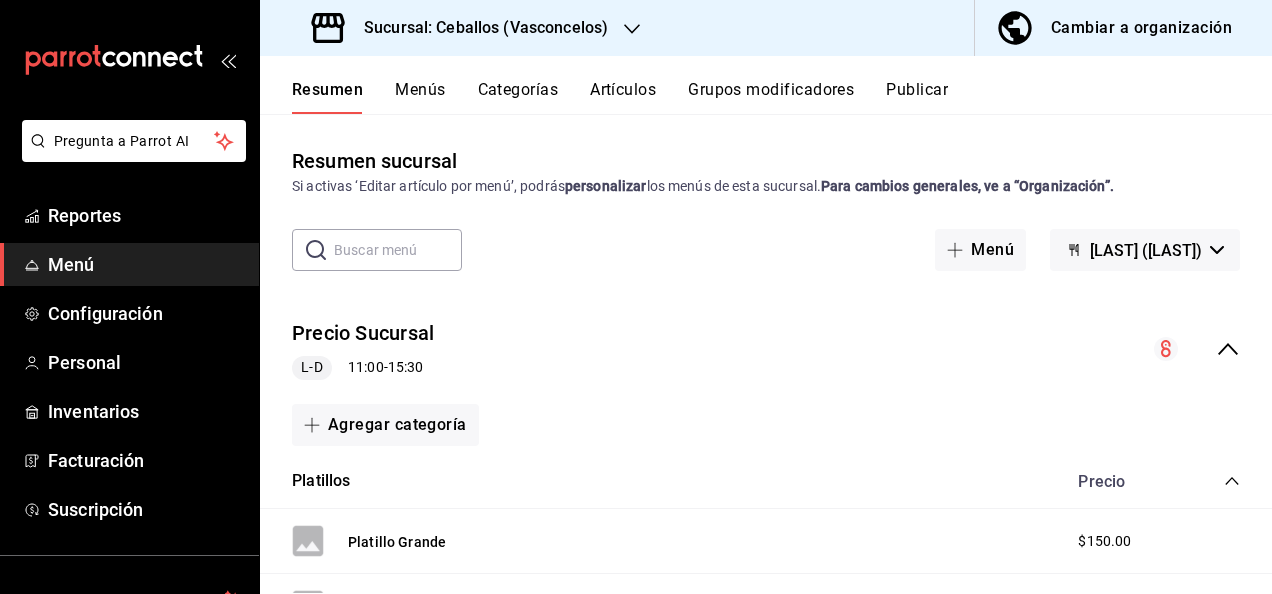 click 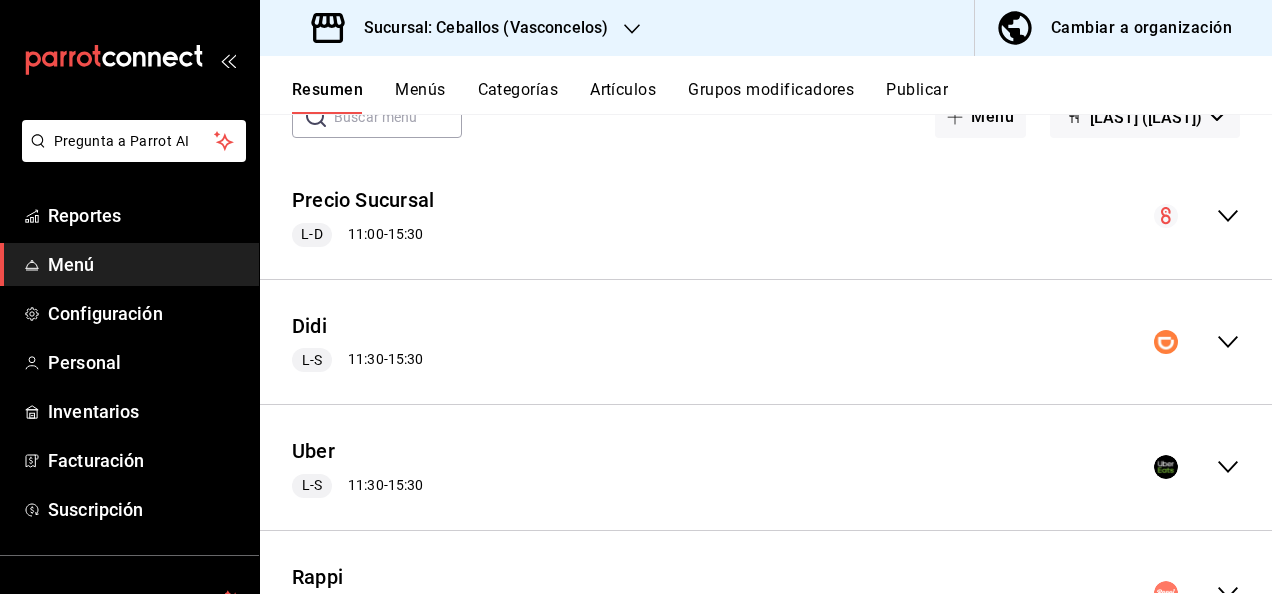 scroll, scrollTop: 213, scrollLeft: 0, axis: vertical 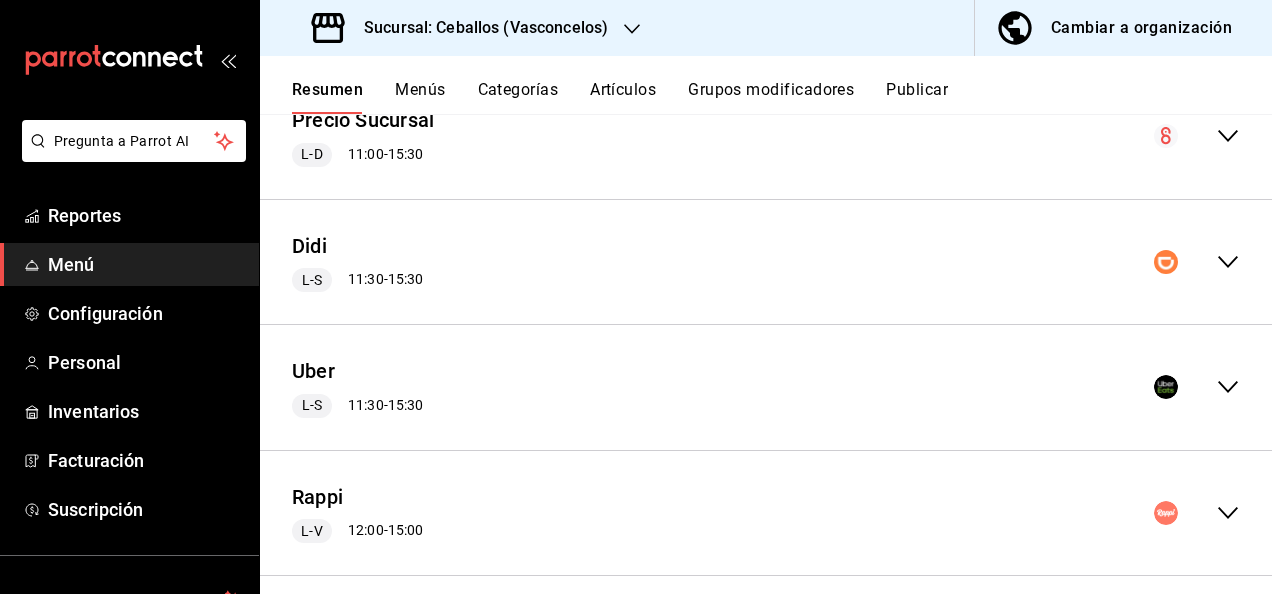 click 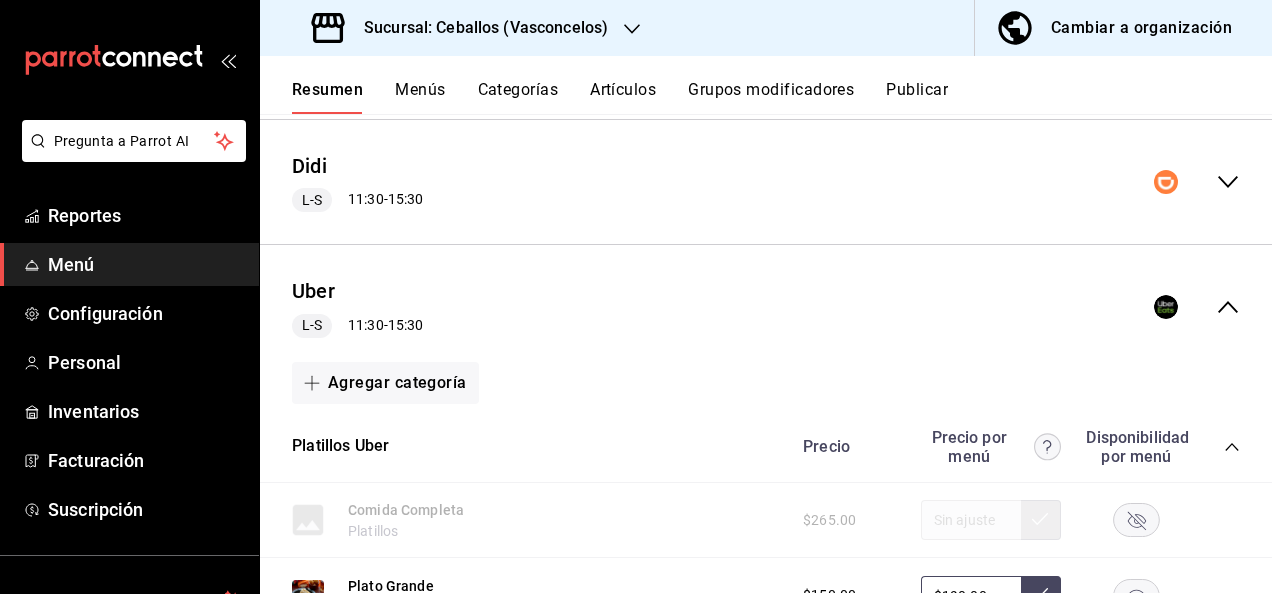 scroll, scrollTop: 373, scrollLeft: 0, axis: vertical 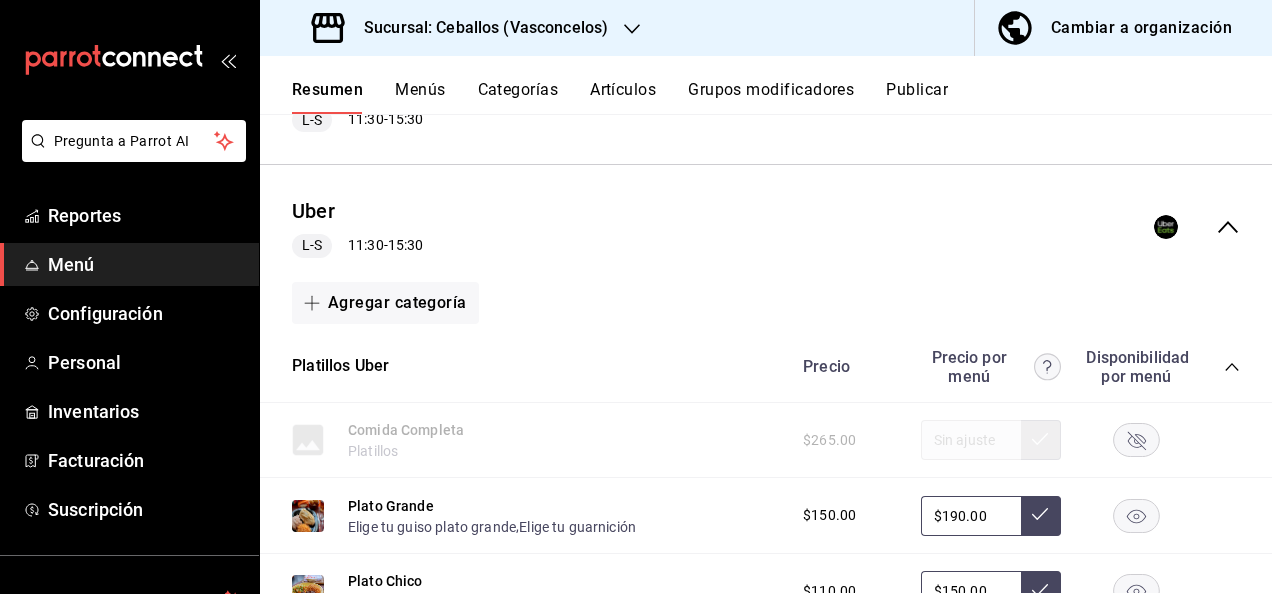 click 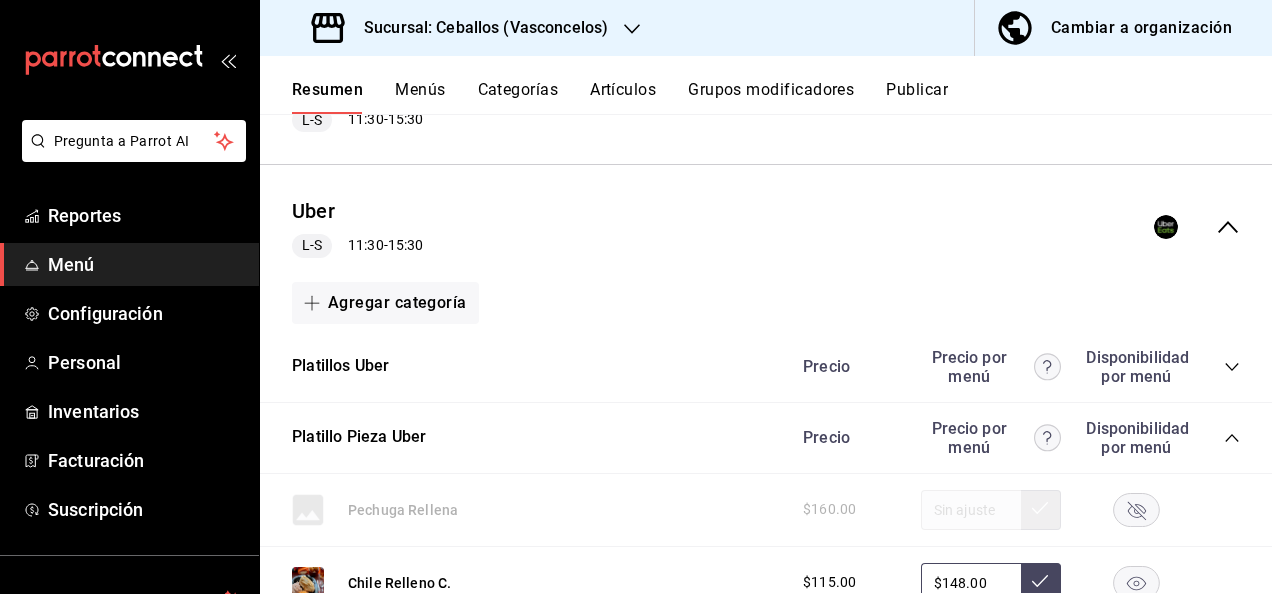 click 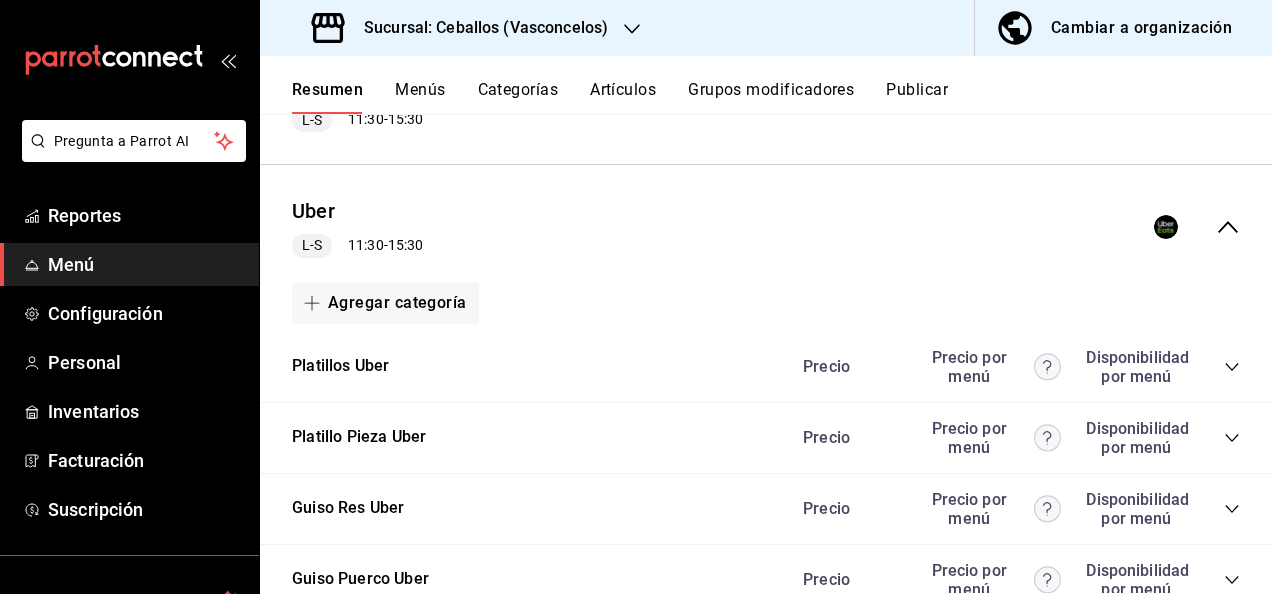 click 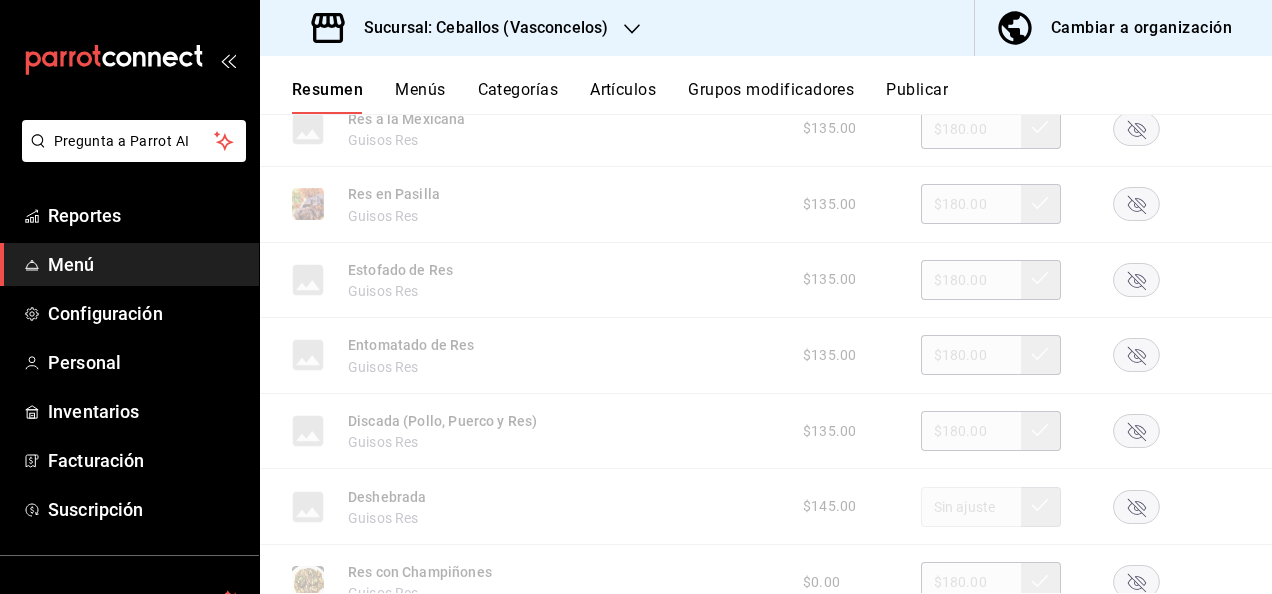 scroll, scrollTop: 1306, scrollLeft: 0, axis: vertical 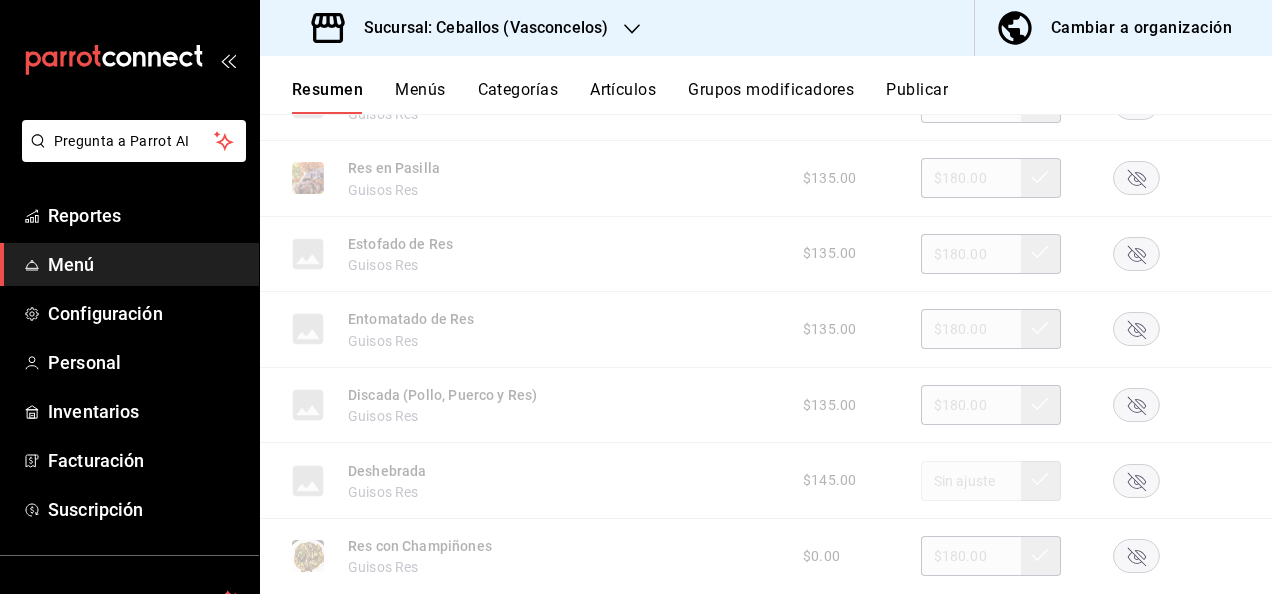 click 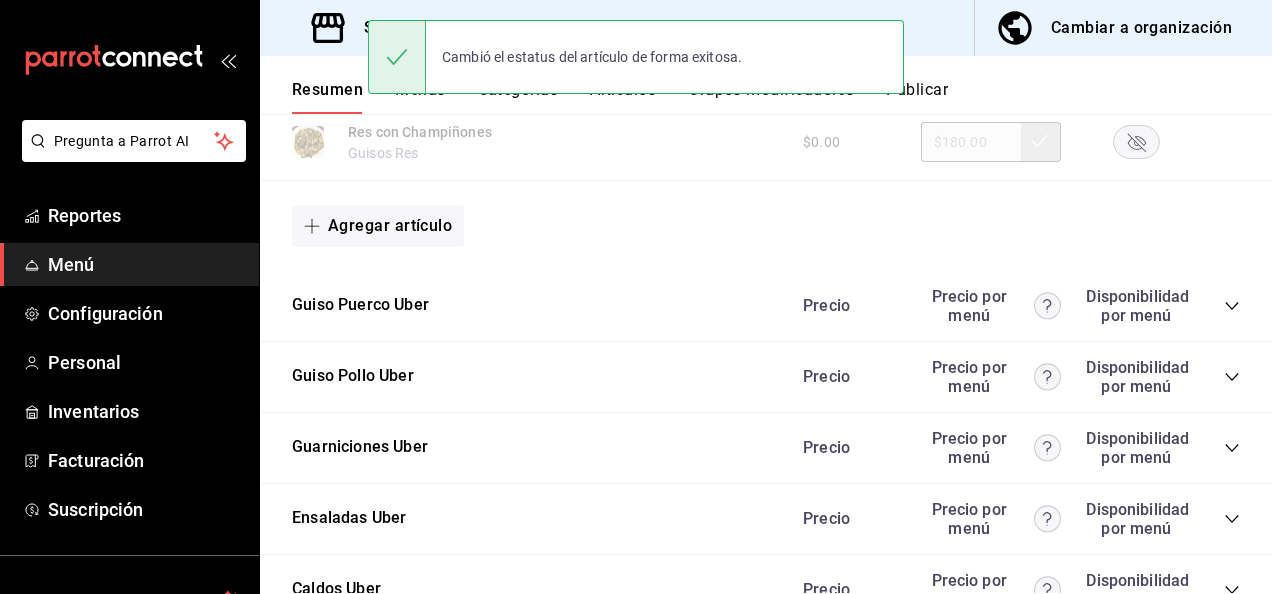 scroll, scrollTop: 1773, scrollLeft: 0, axis: vertical 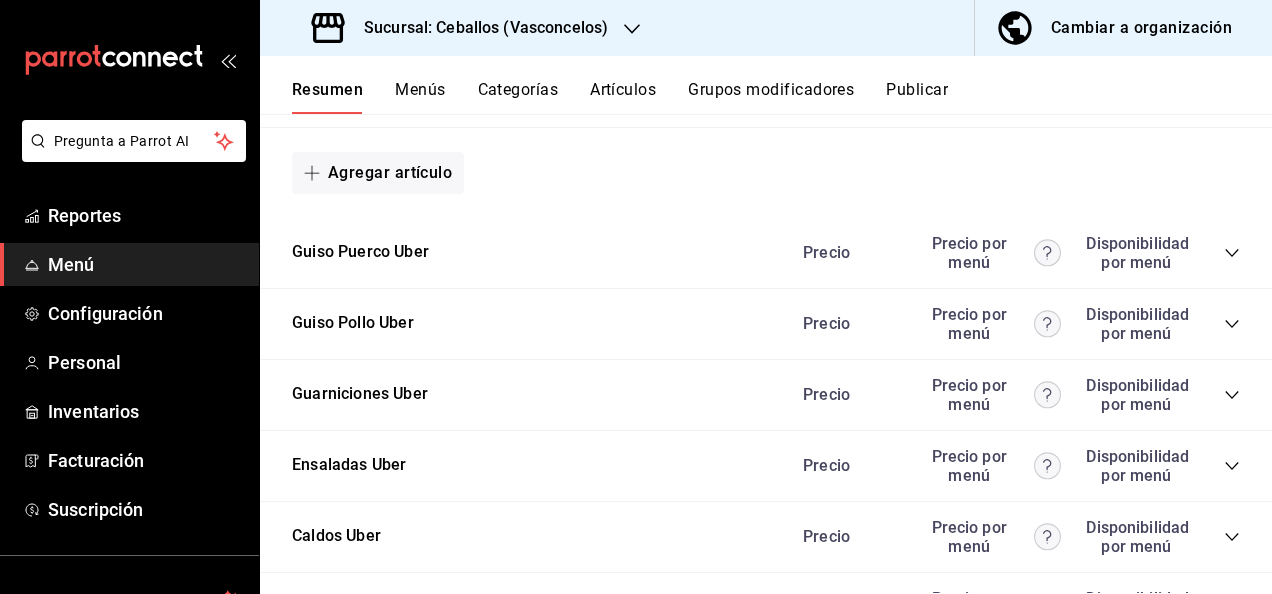 click 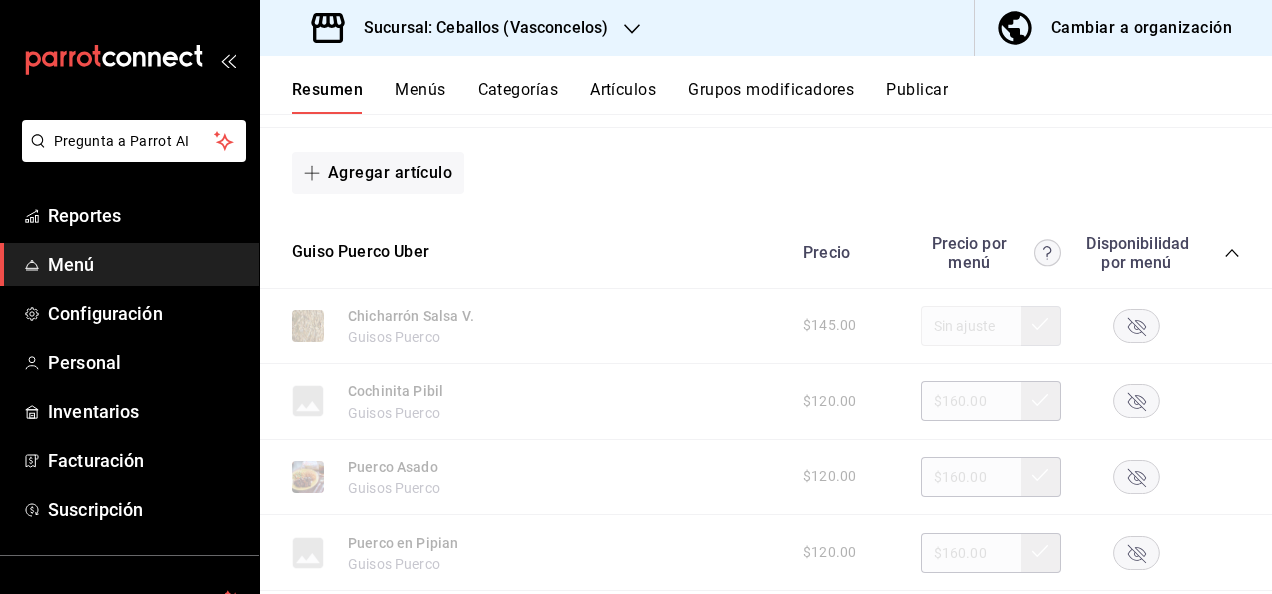 click 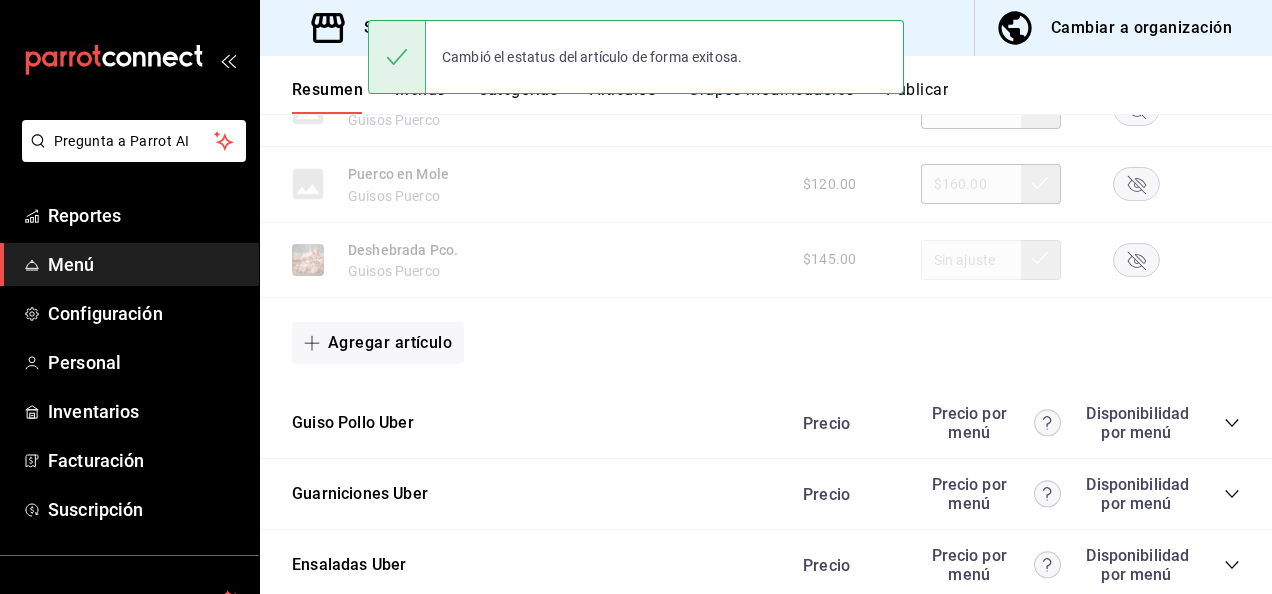 scroll, scrollTop: 2840, scrollLeft: 0, axis: vertical 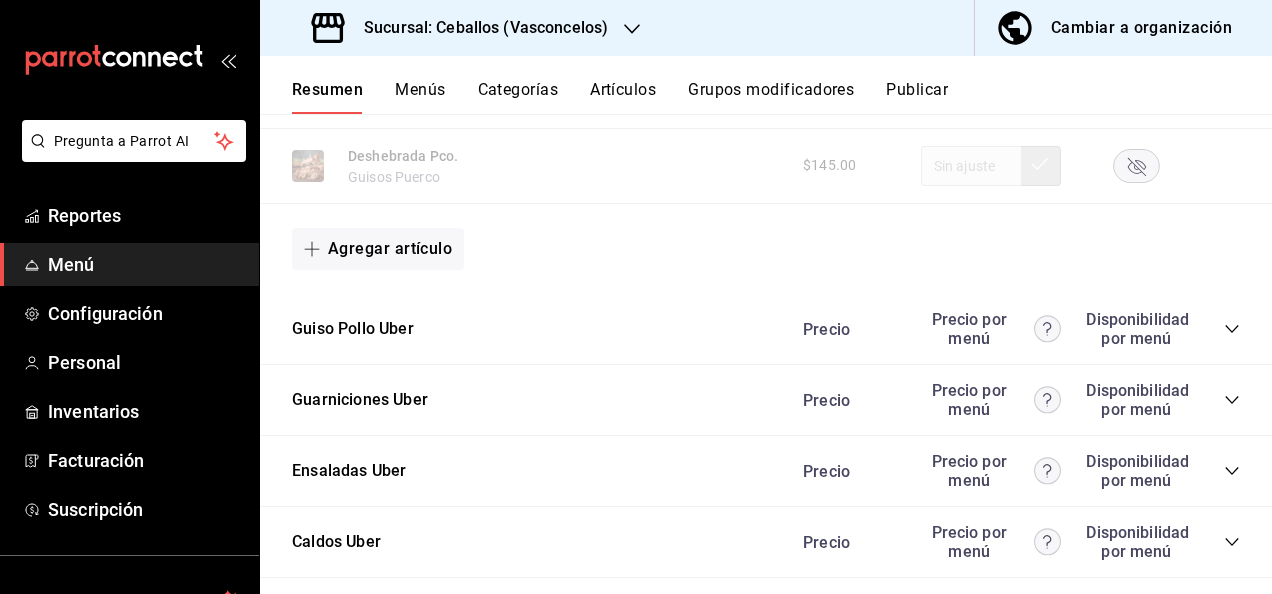 click 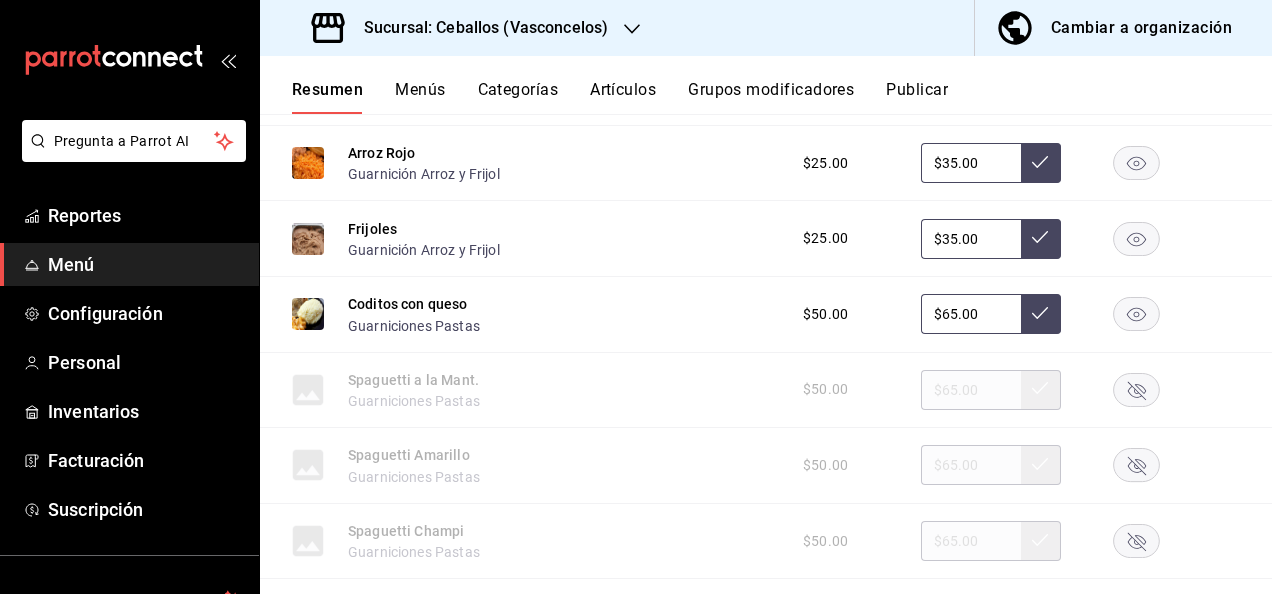 scroll, scrollTop: 3320, scrollLeft: 0, axis: vertical 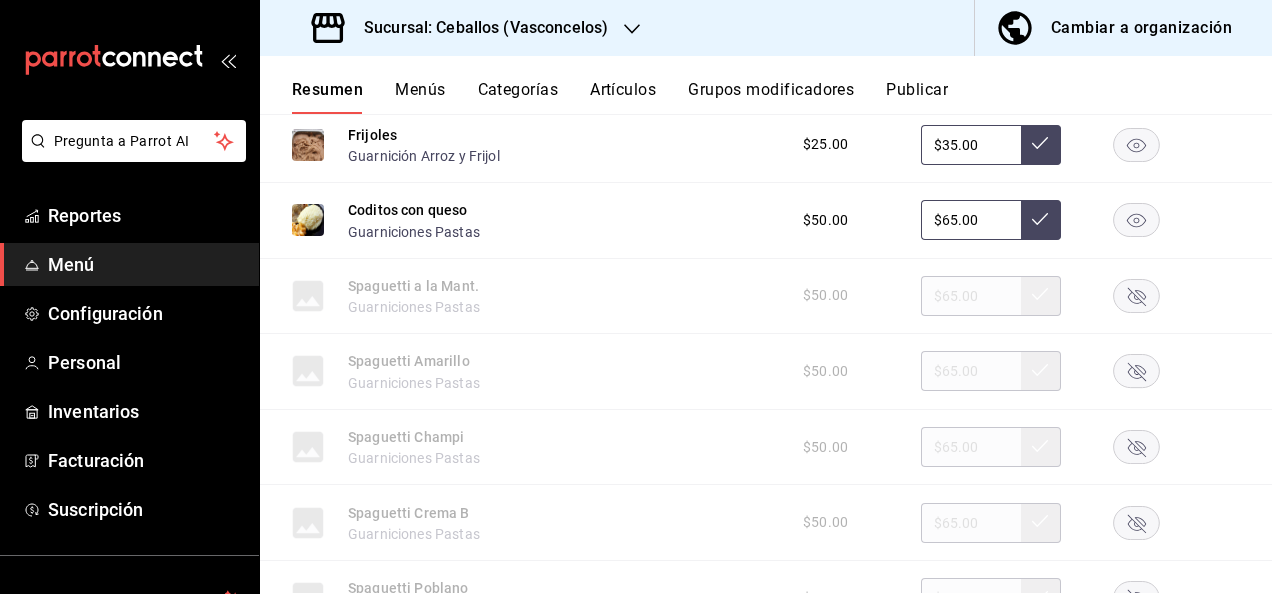 click 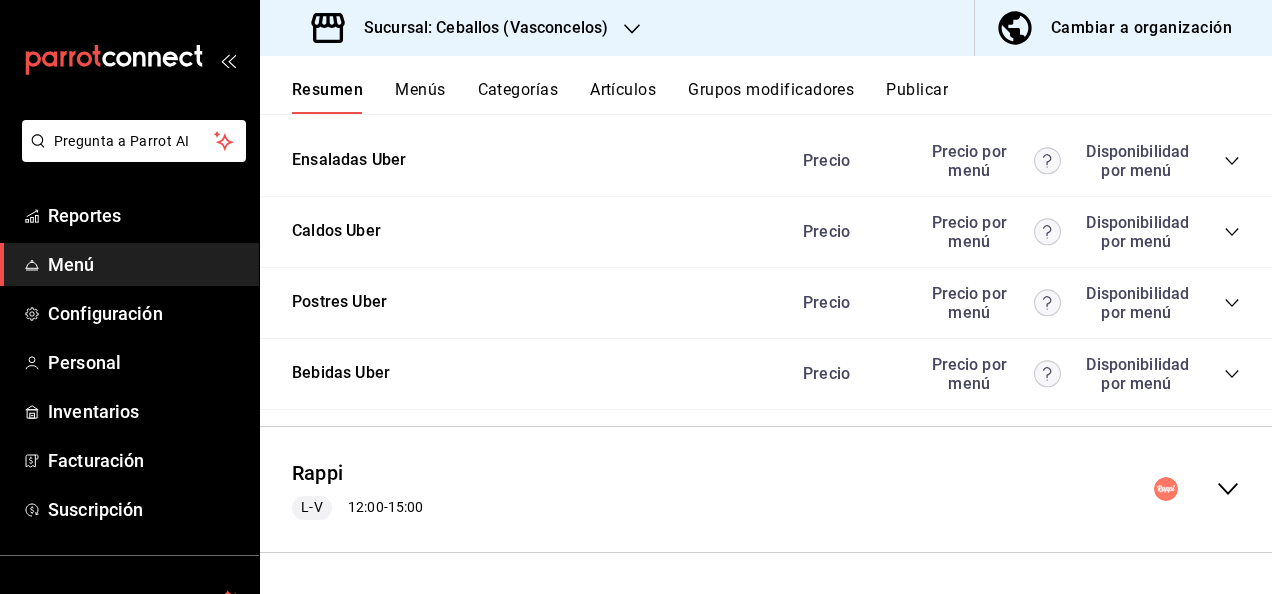 scroll, scrollTop: 4617, scrollLeft: 0, axis: vertical 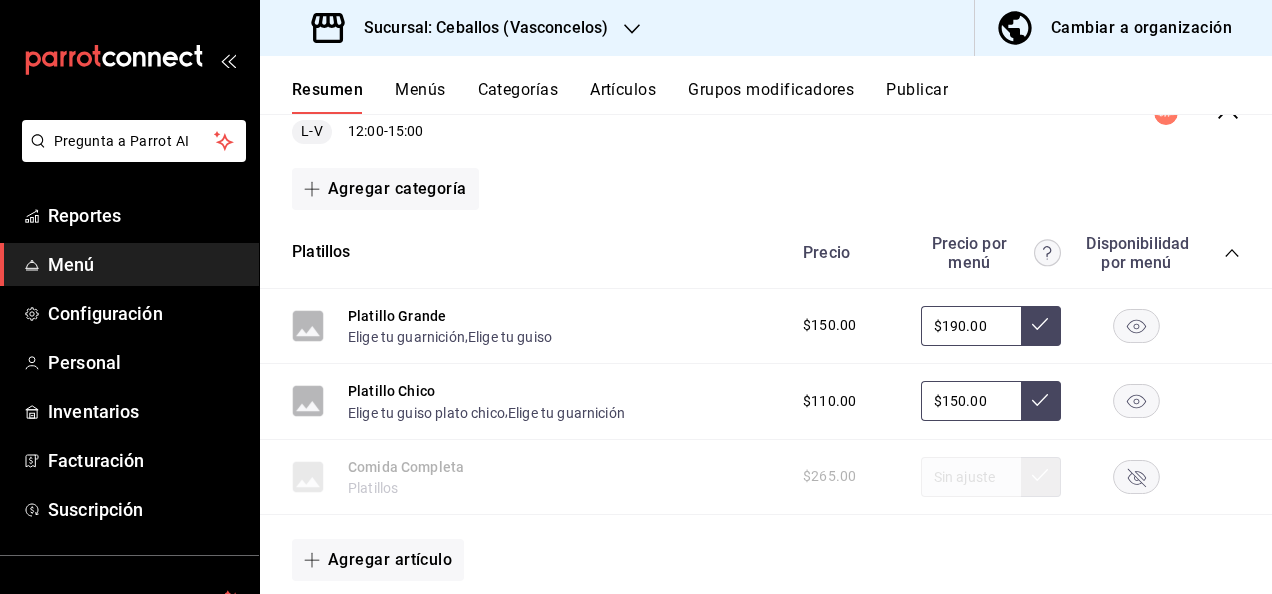 click 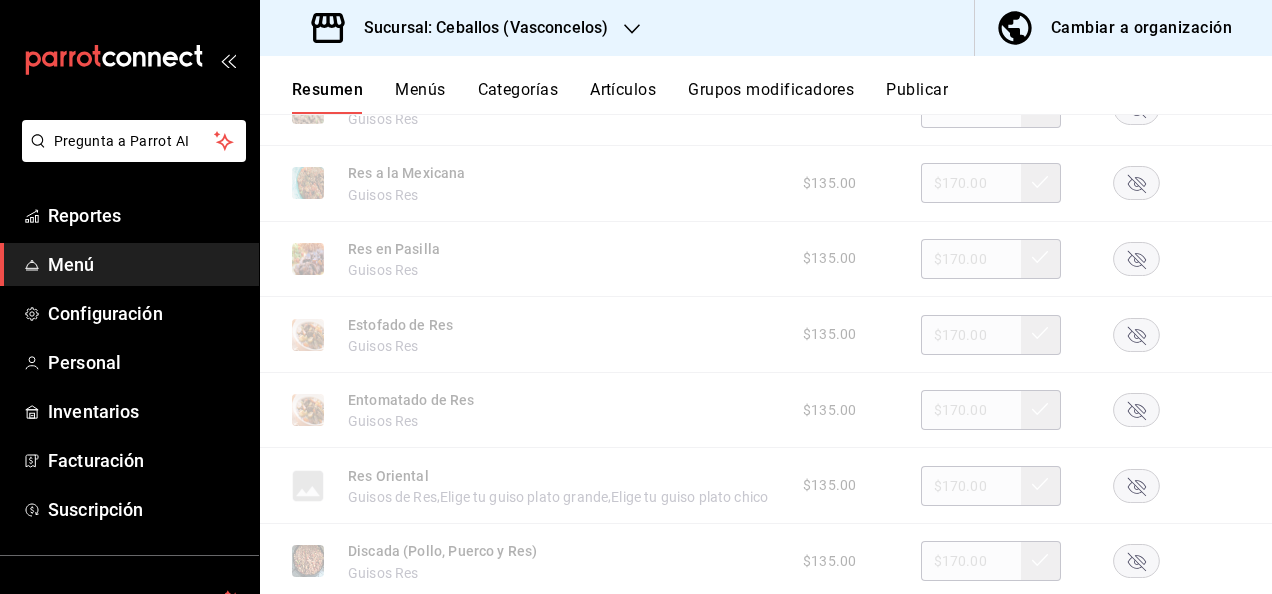 scroll, scrollTop: 5791, scrollLeft: 0, axis: vertical 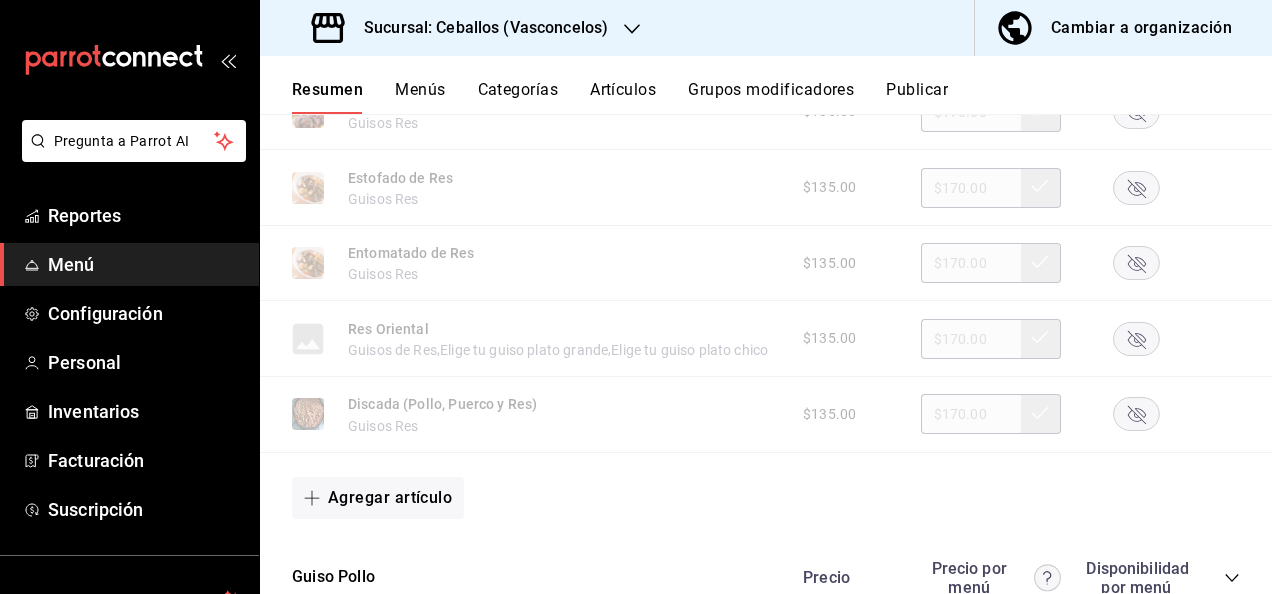 click 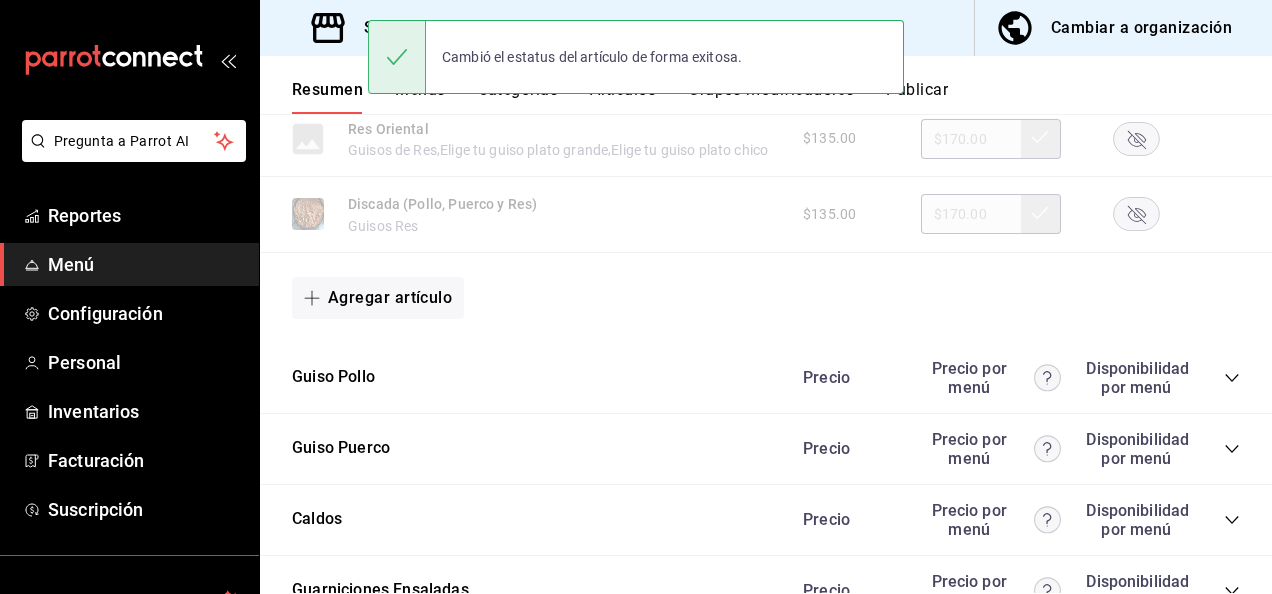 scroll, scrollTop: 6111, scrollLeft: 0, axis: vertical 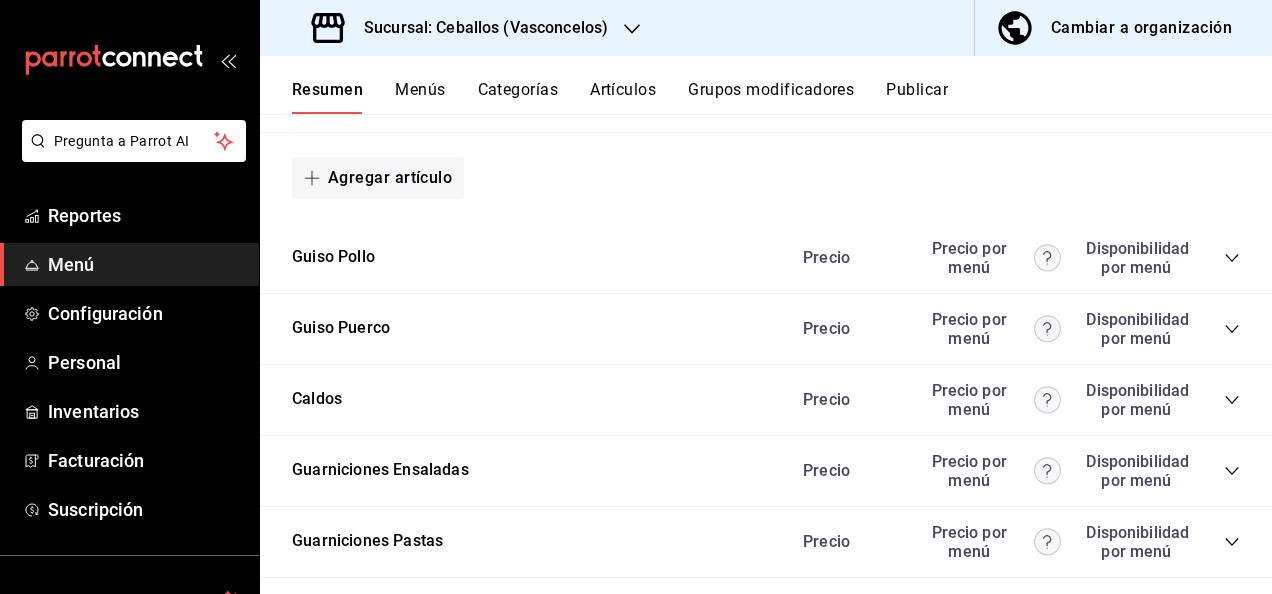 click 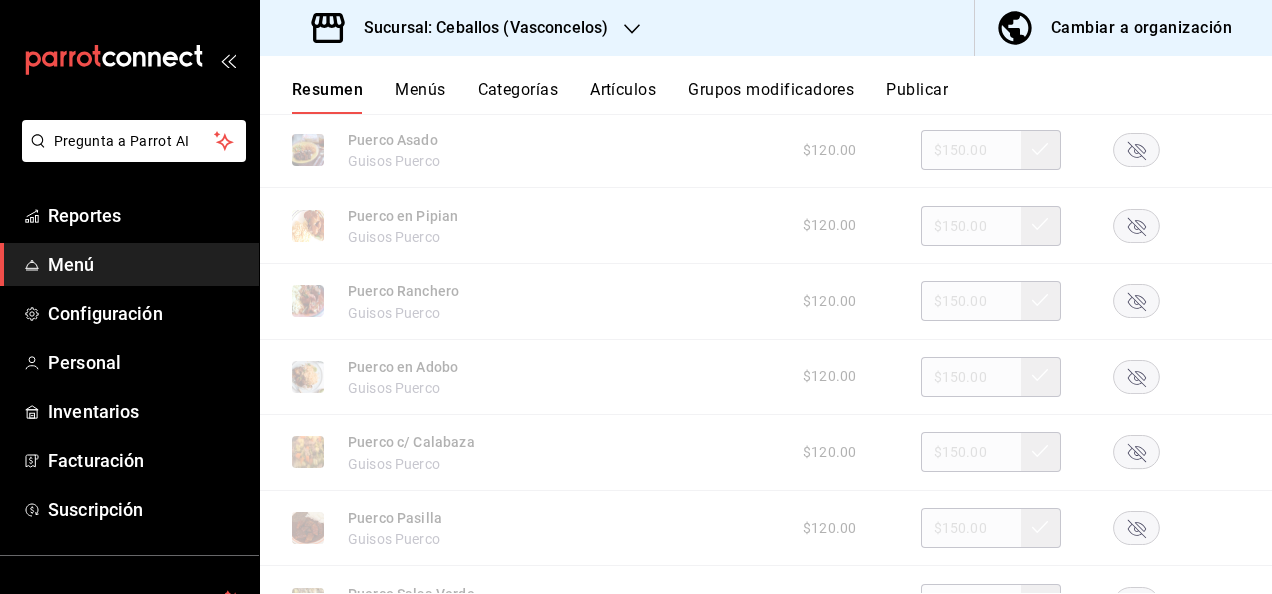 scroll, scrollTop: 6498, scrollLeft: 0, axis: vertical 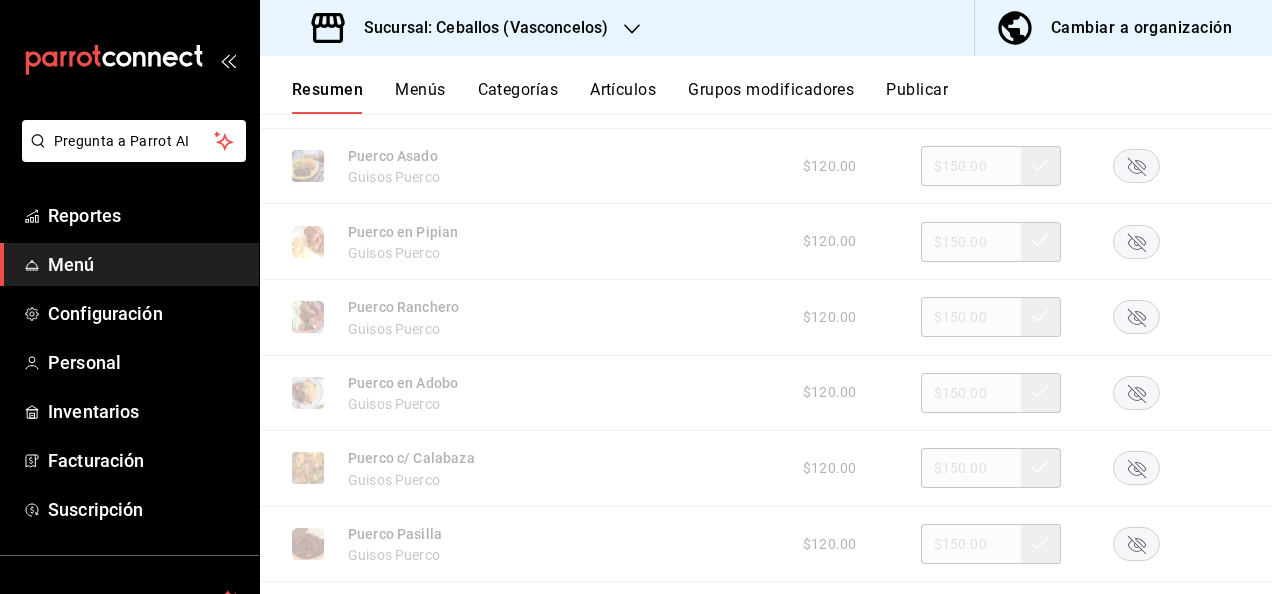 click 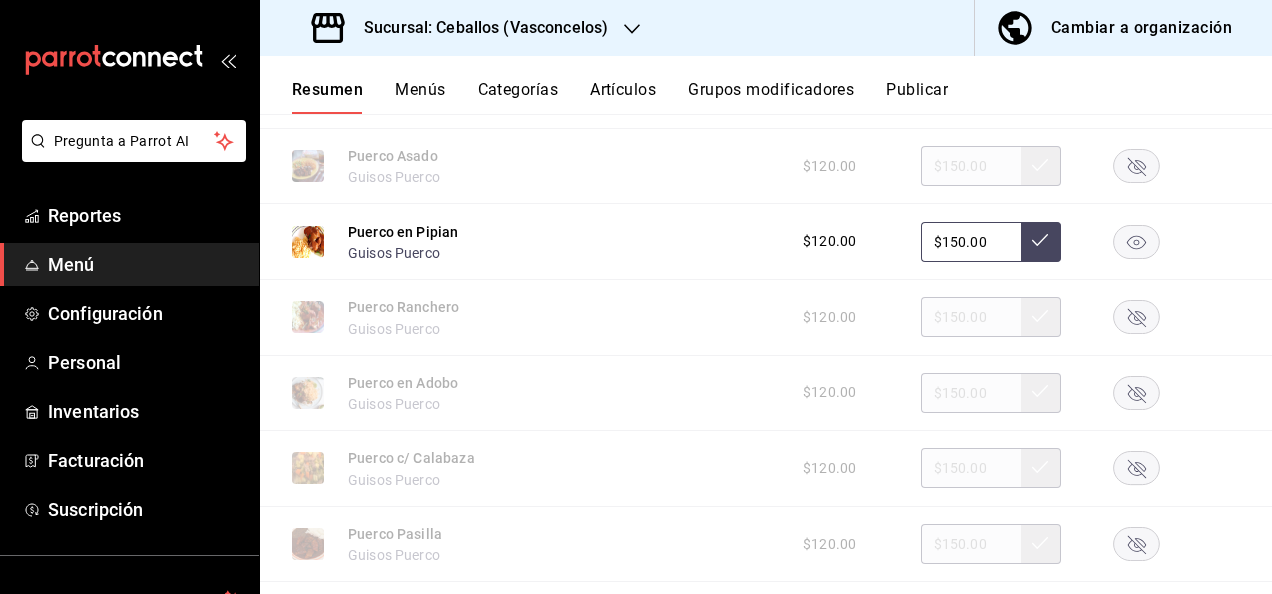 click on "Publicar" at bounding box center [917, 97] 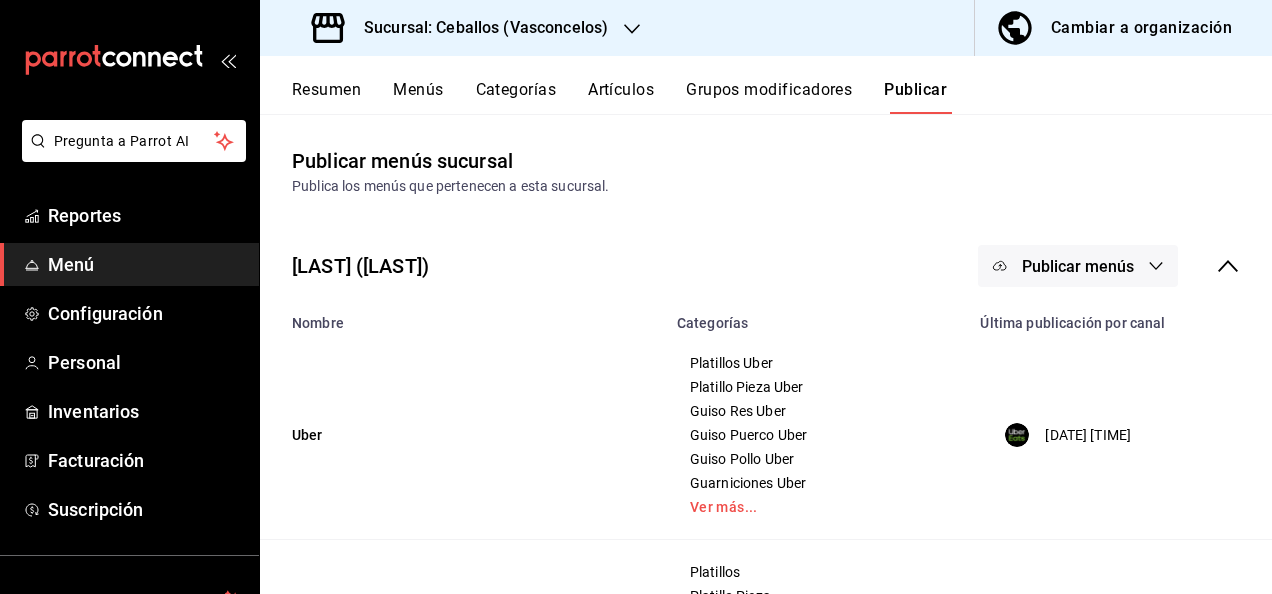 click 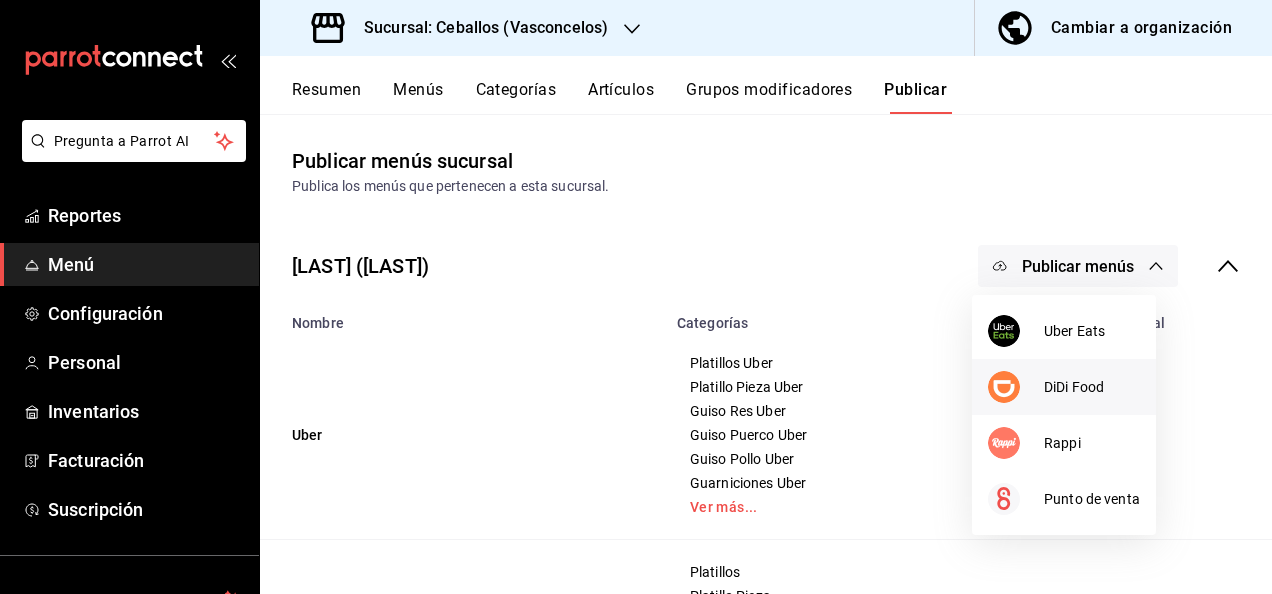click at bounding box center (1016, 387) 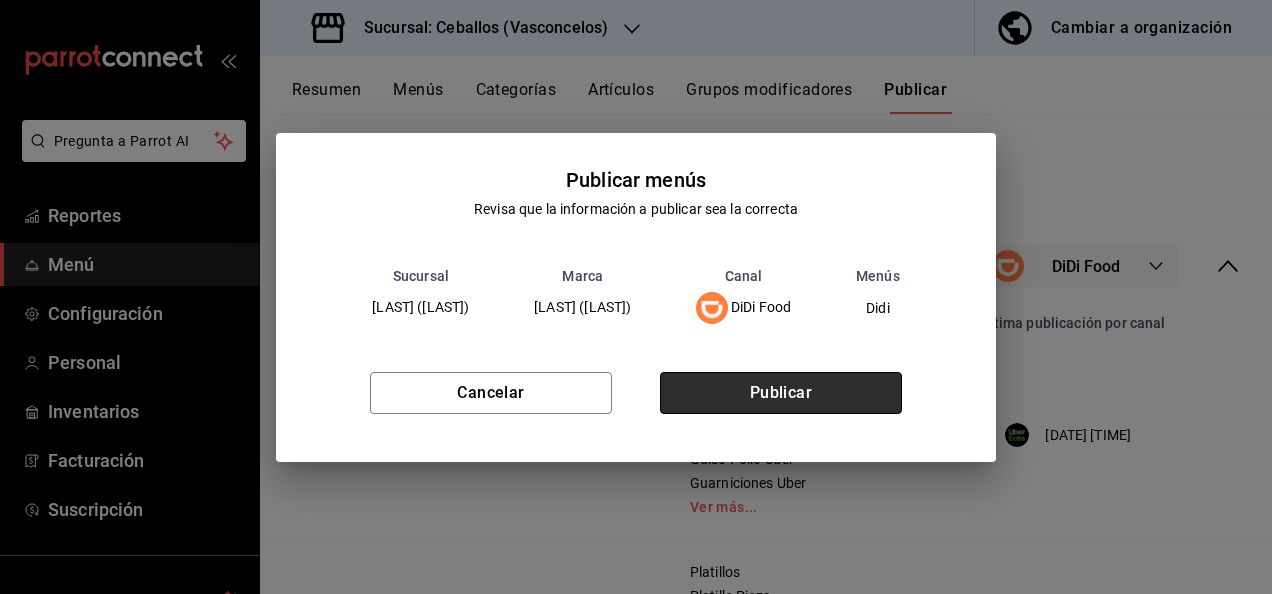 click on "Publicar" at bounding box center (781, 393) 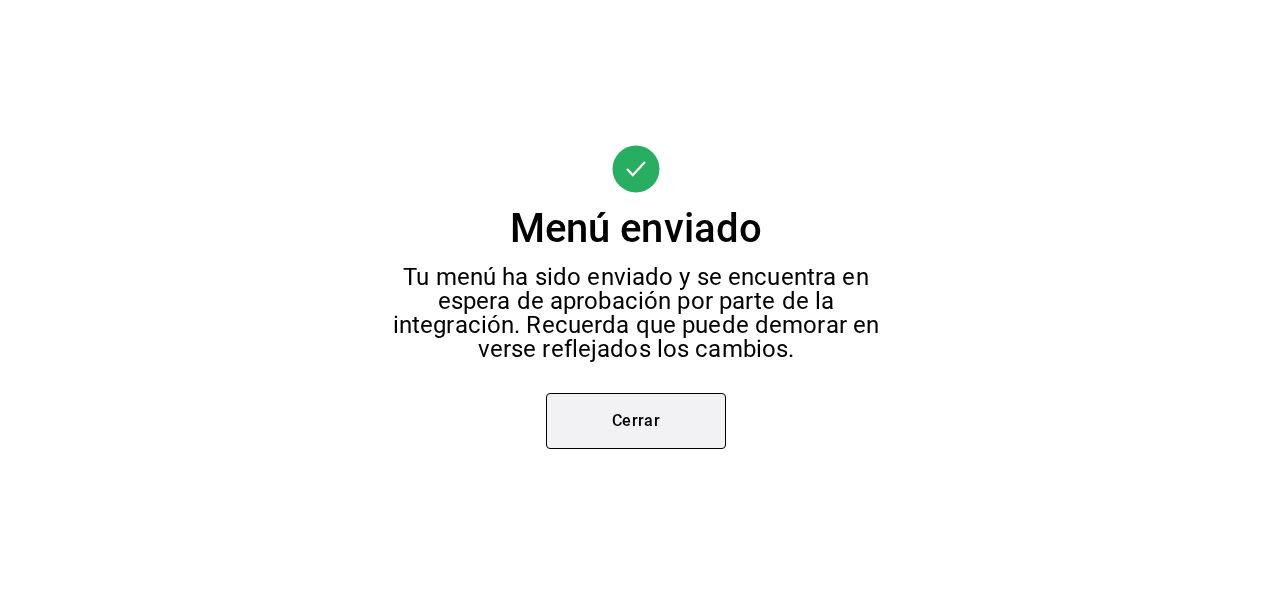 click on "Cerrar" at bounding box center [636, 421] 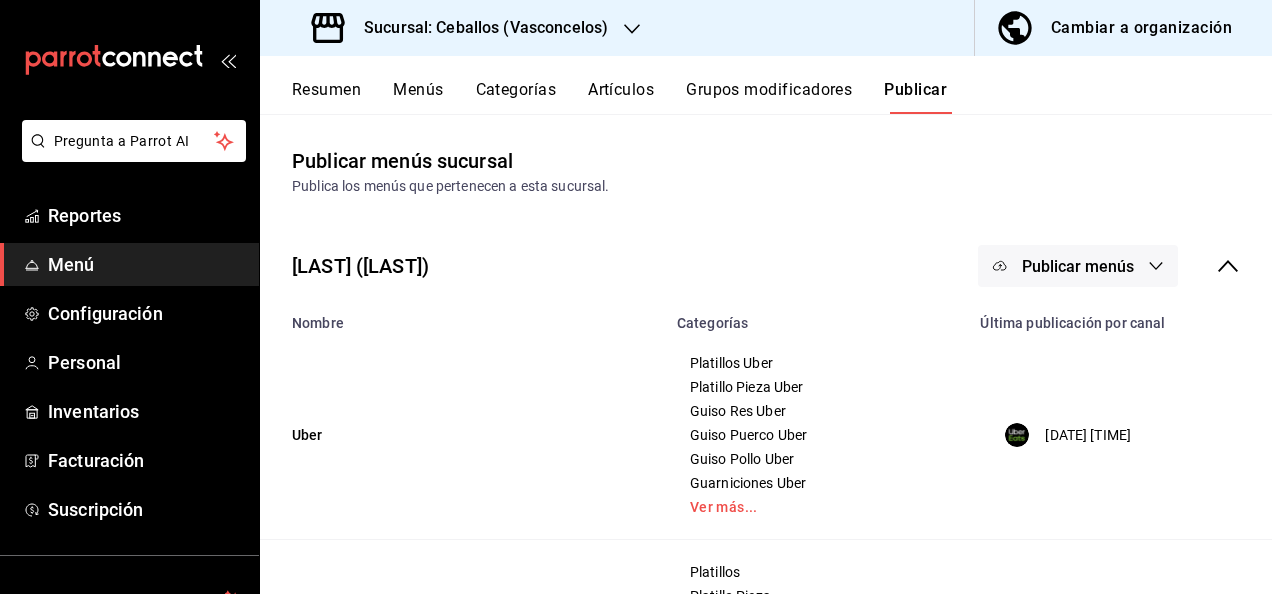 click on "Publicar menús" at bounding box center [1078, 266] 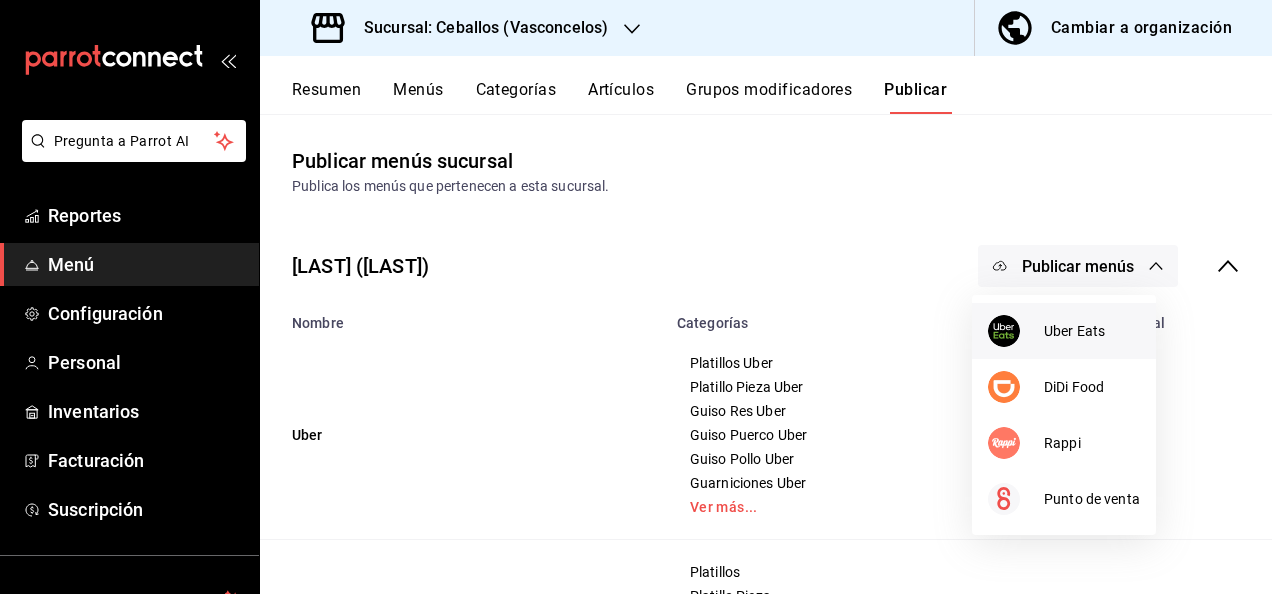 click on "Uber Eats" at bounding box center [1092, 331] 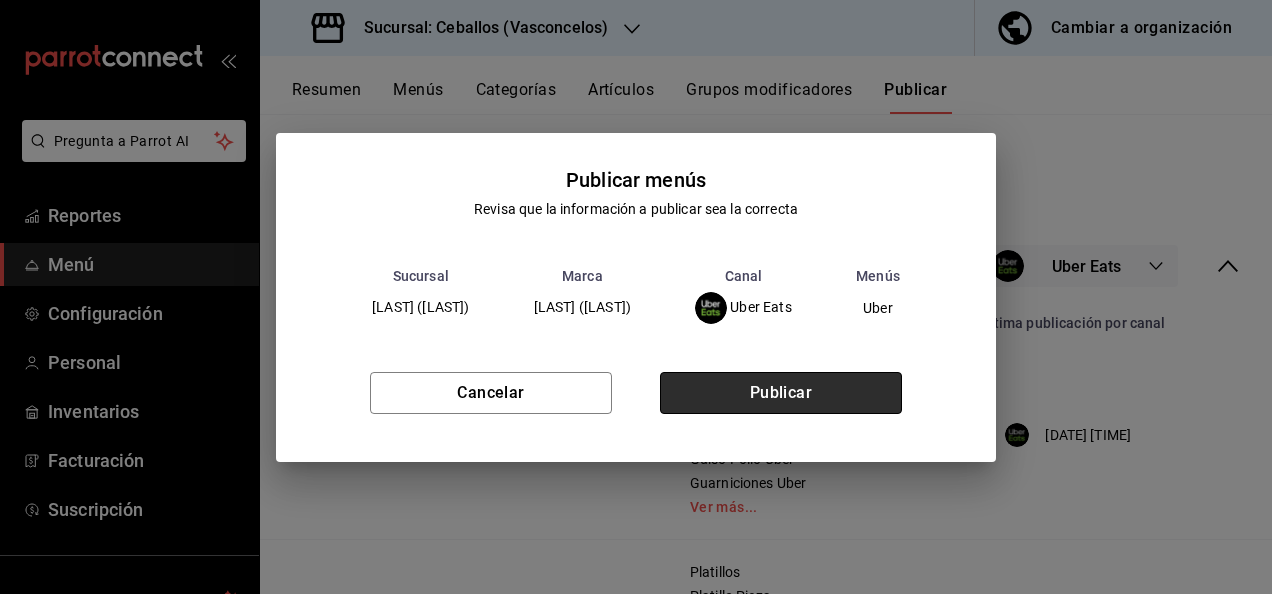 click on "Publicar" at bounding box center [781, 393] 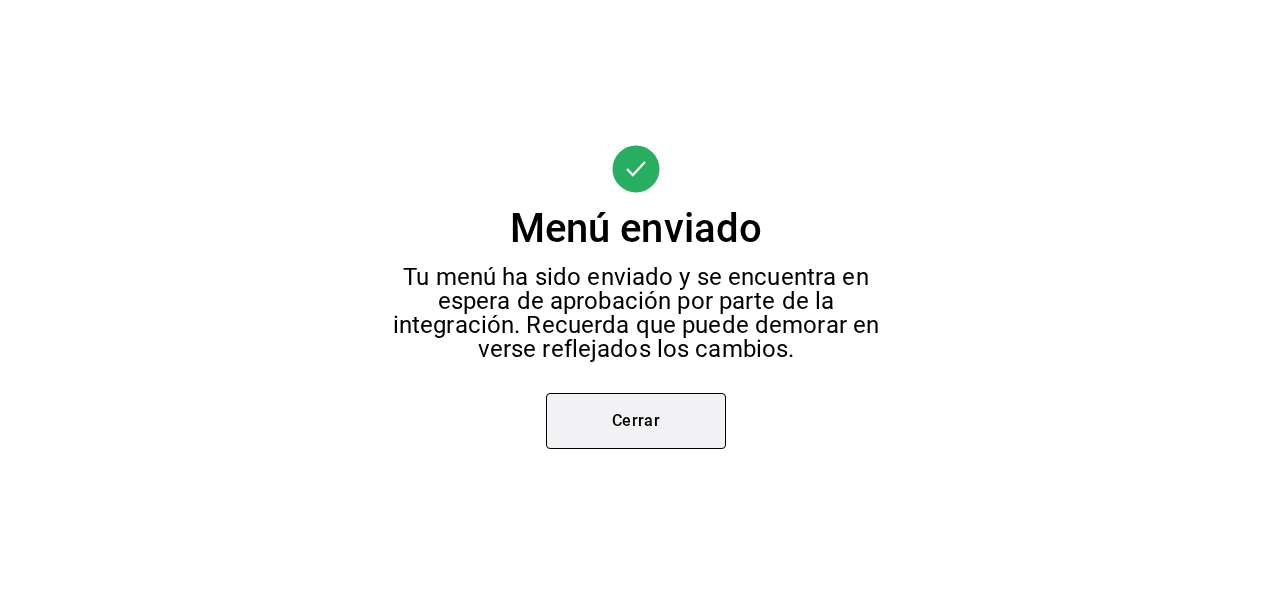 click on "Cerrar" at bounding box center [636, 421] 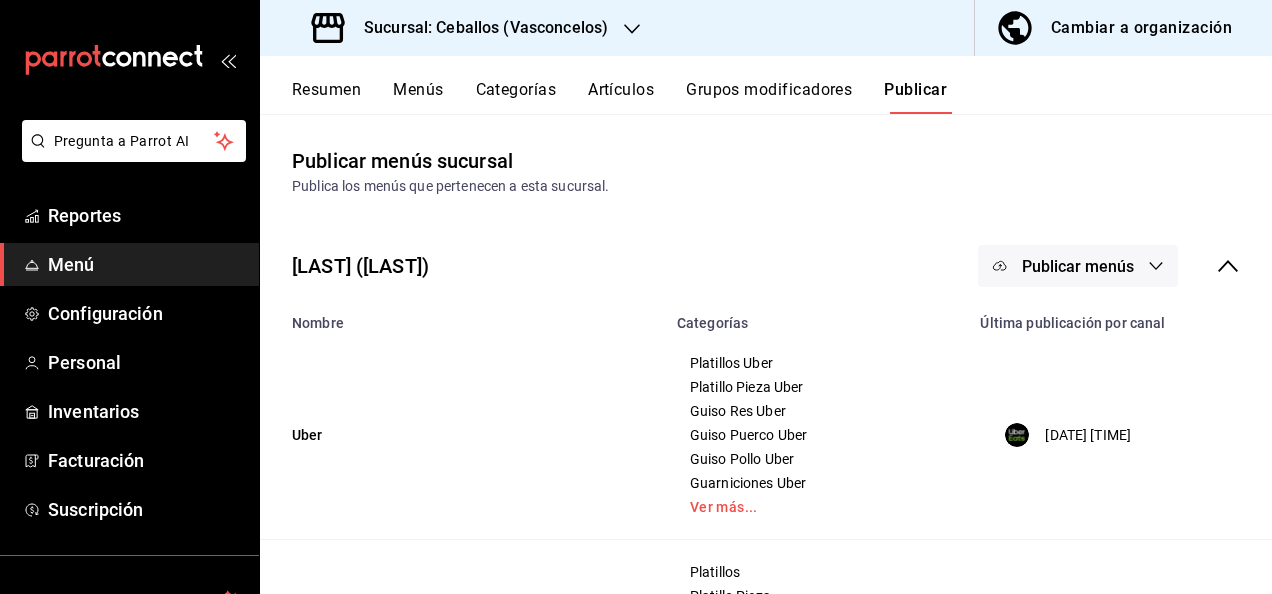click on "Publicar menús" at bounding box center (1078, 266) 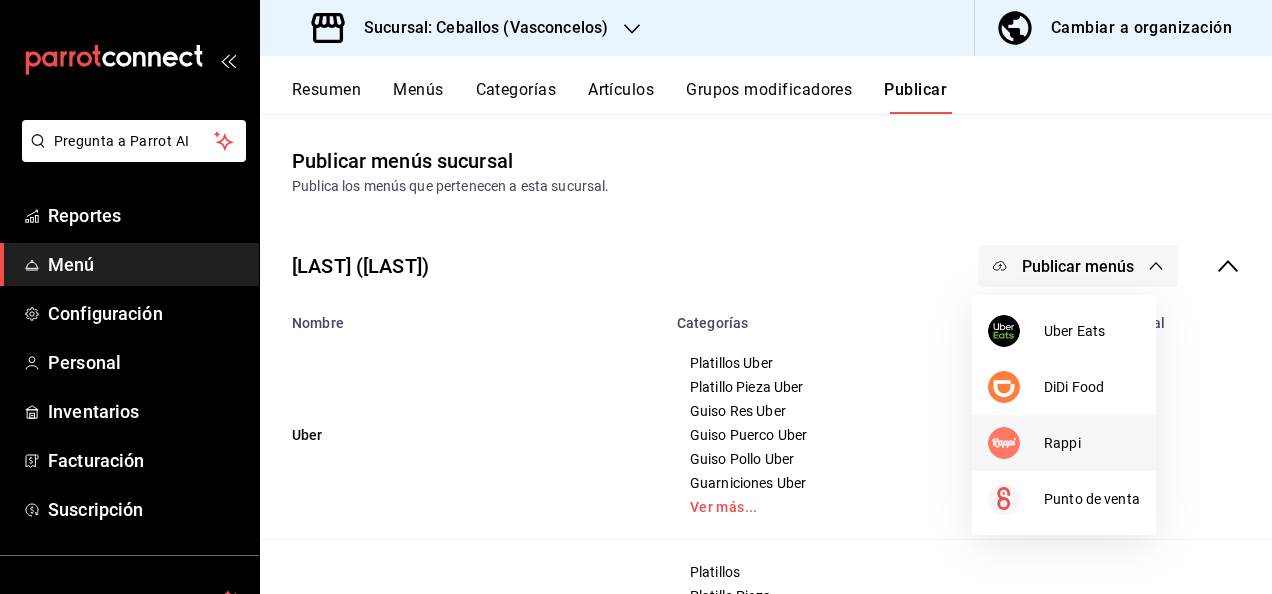 click on "Rappi" at bounding box center (1092, 443) 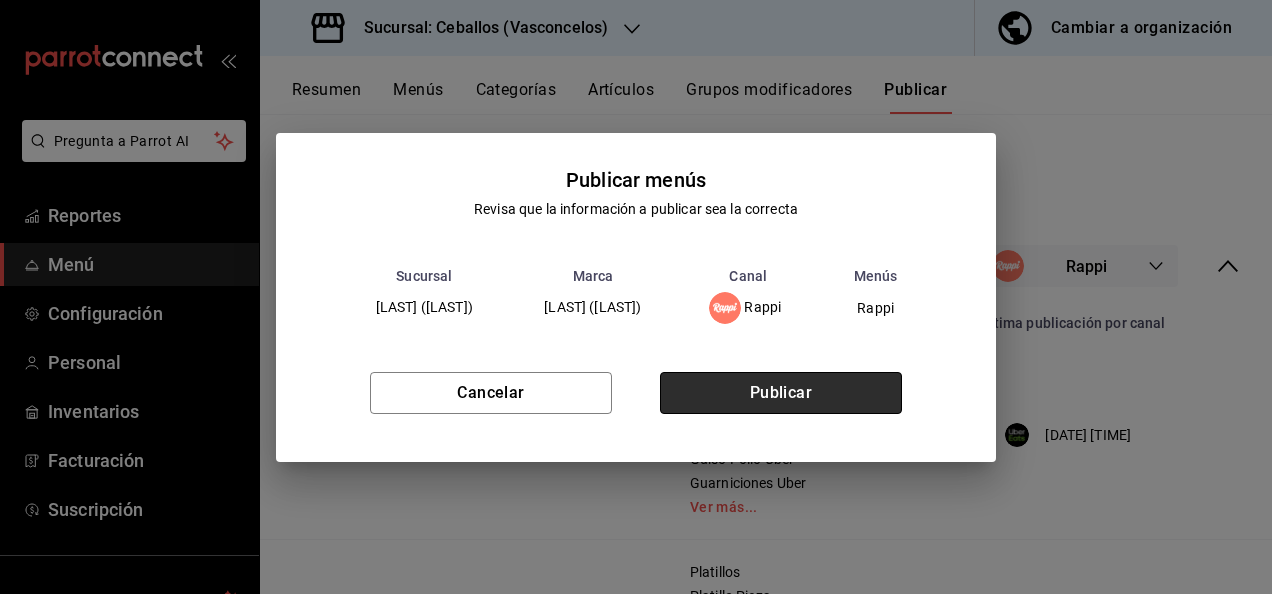 click on "Publicar" at bounding box center [781, 393] 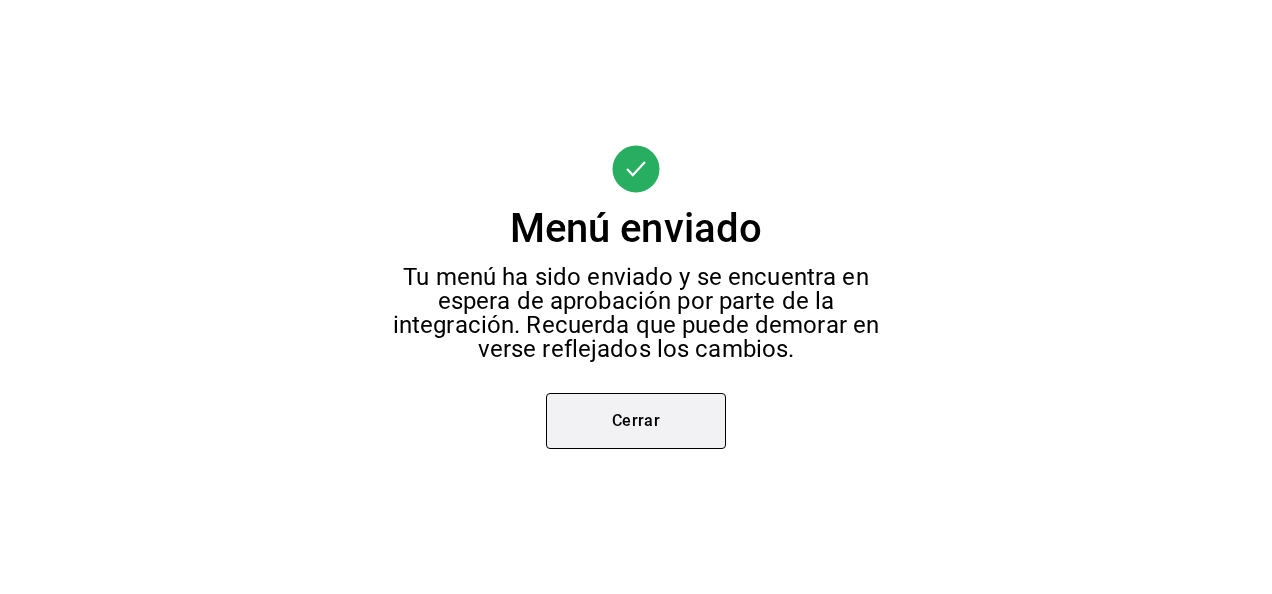 click on "Cerrar" at bounding box center (636, 421) 